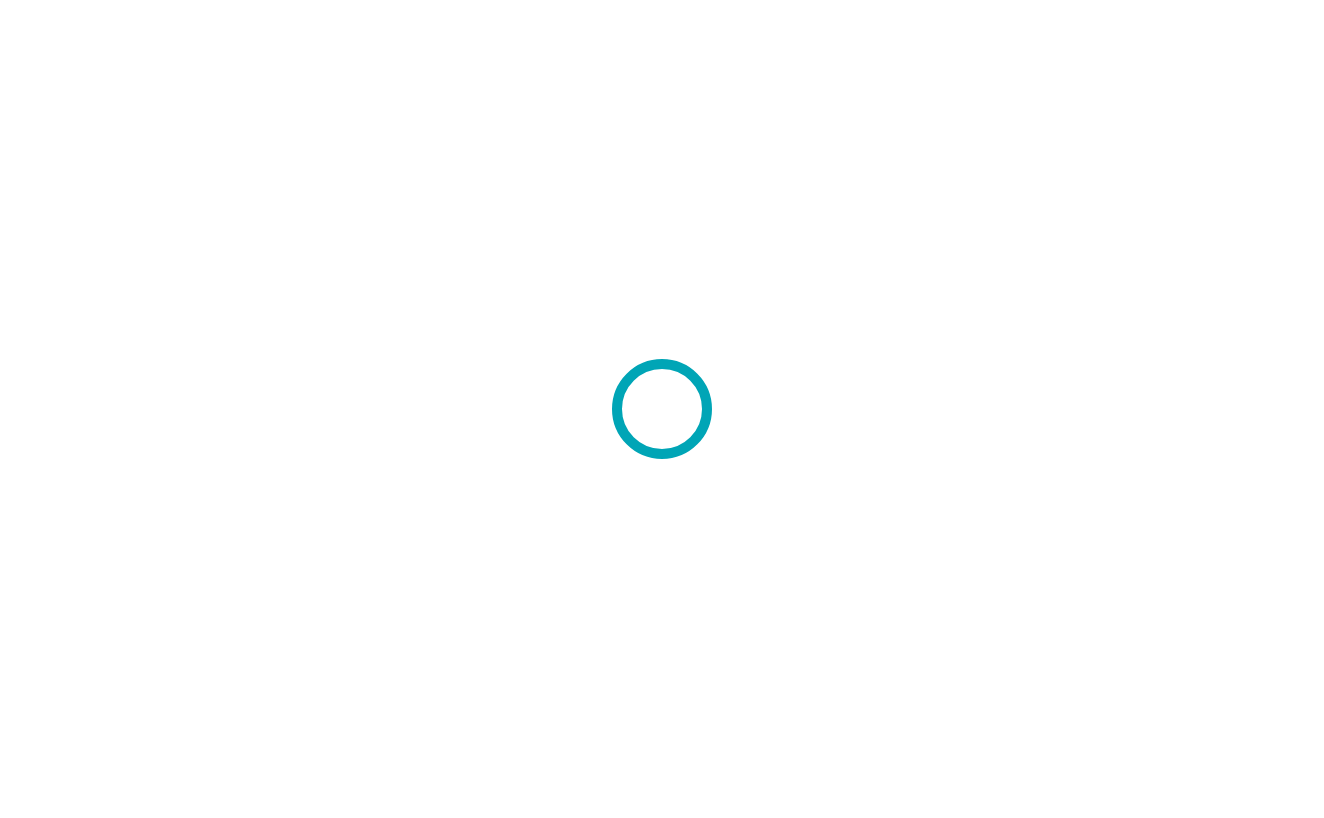 scroll, scrollTop: 0, scrollLeft: 0, axis: both 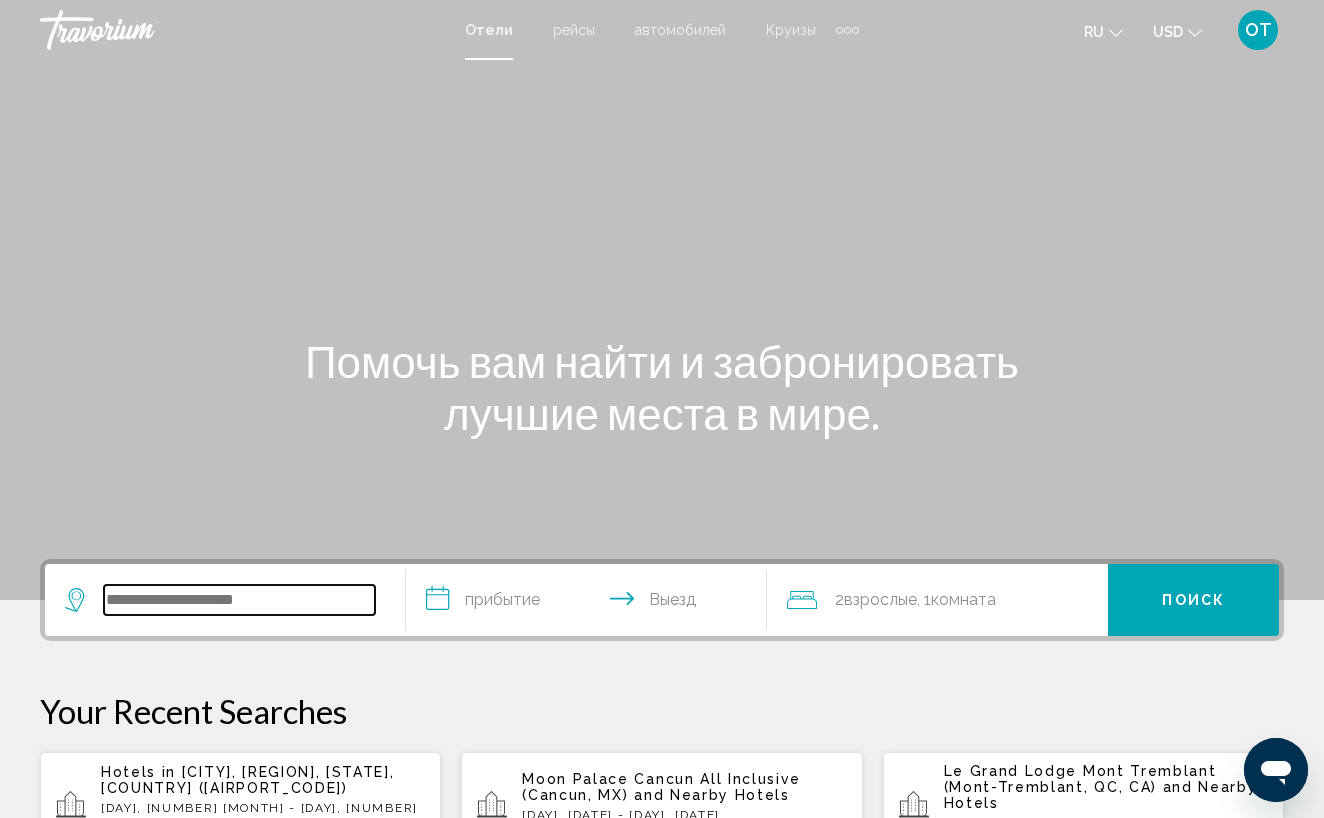 click at bounding box center (239, 600) 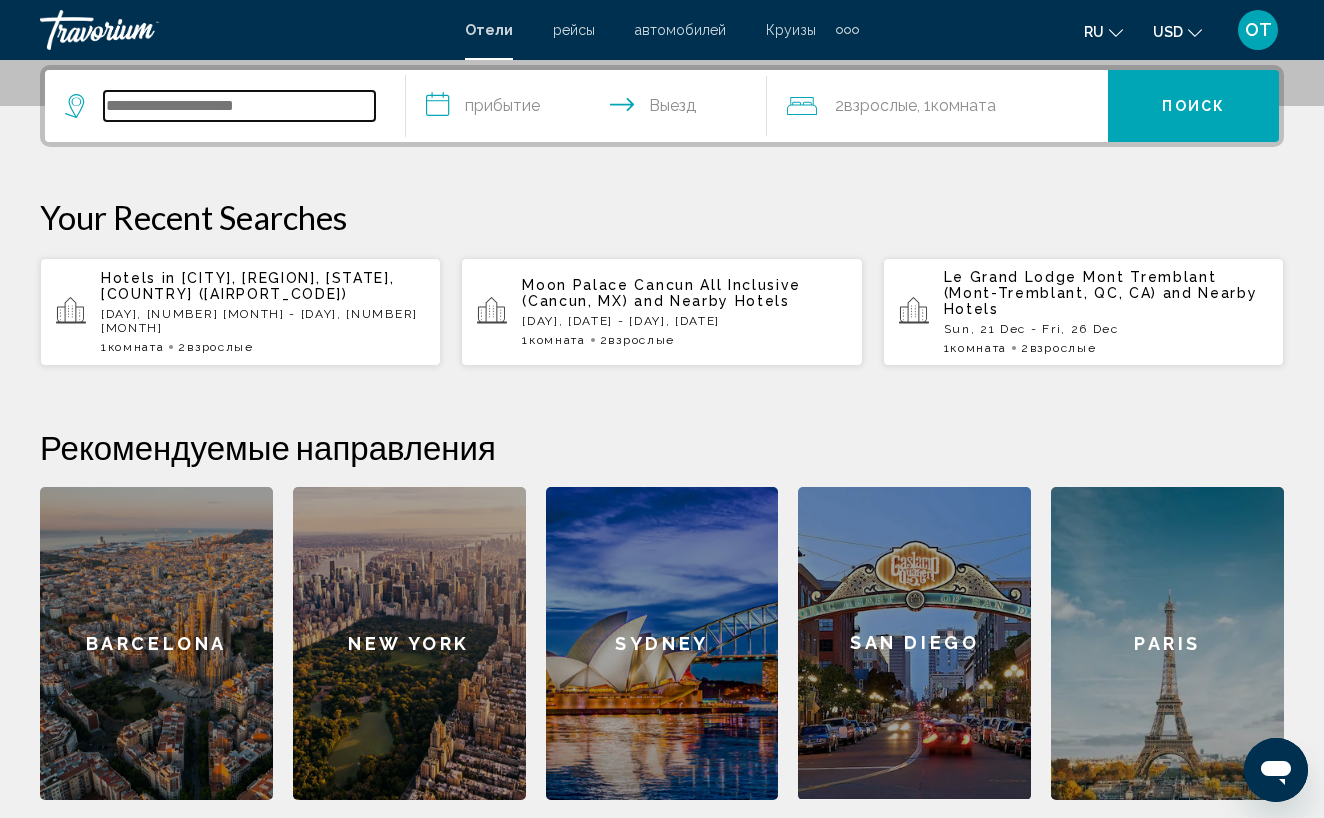 paste on "**********" 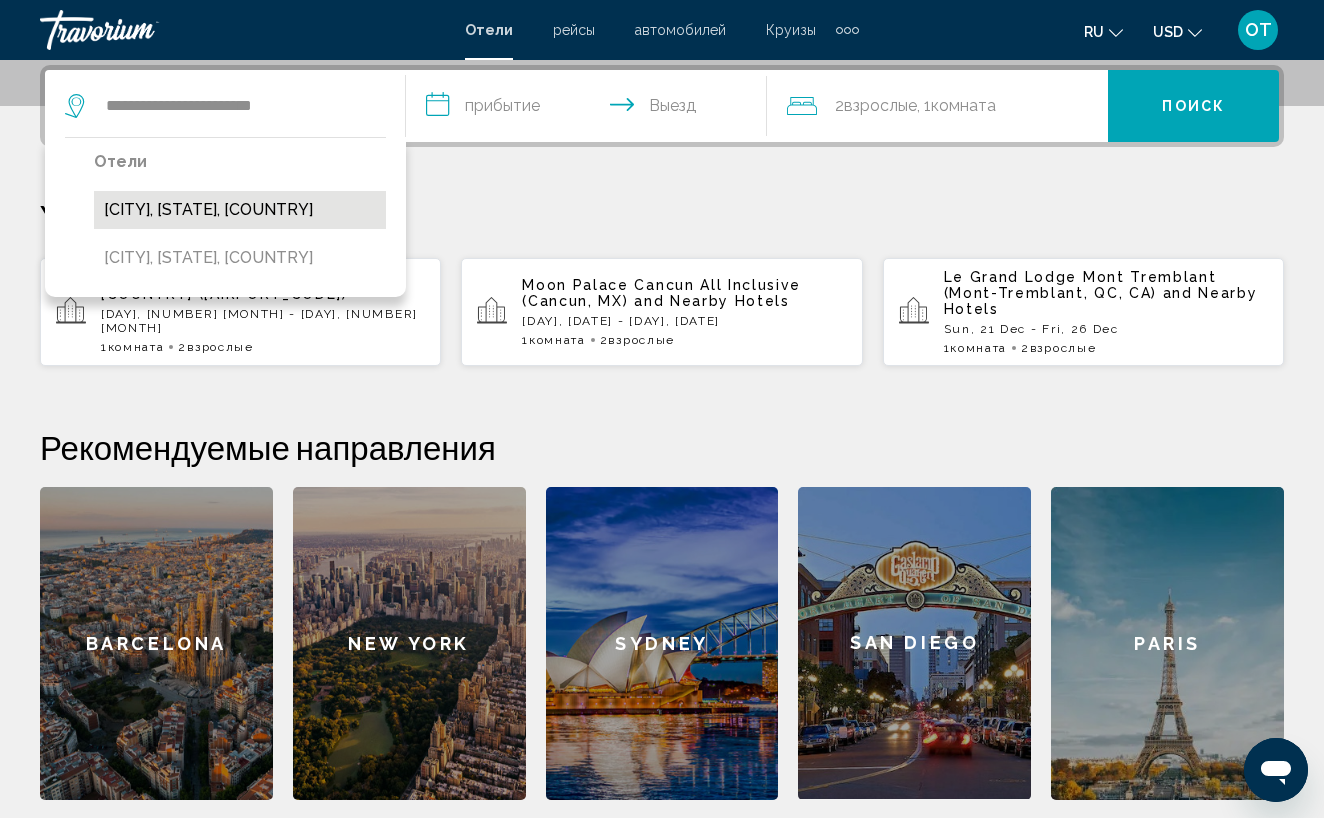 click on "[CITY], [STATE], [COUNTRY]" at bounding box center [240, 210] 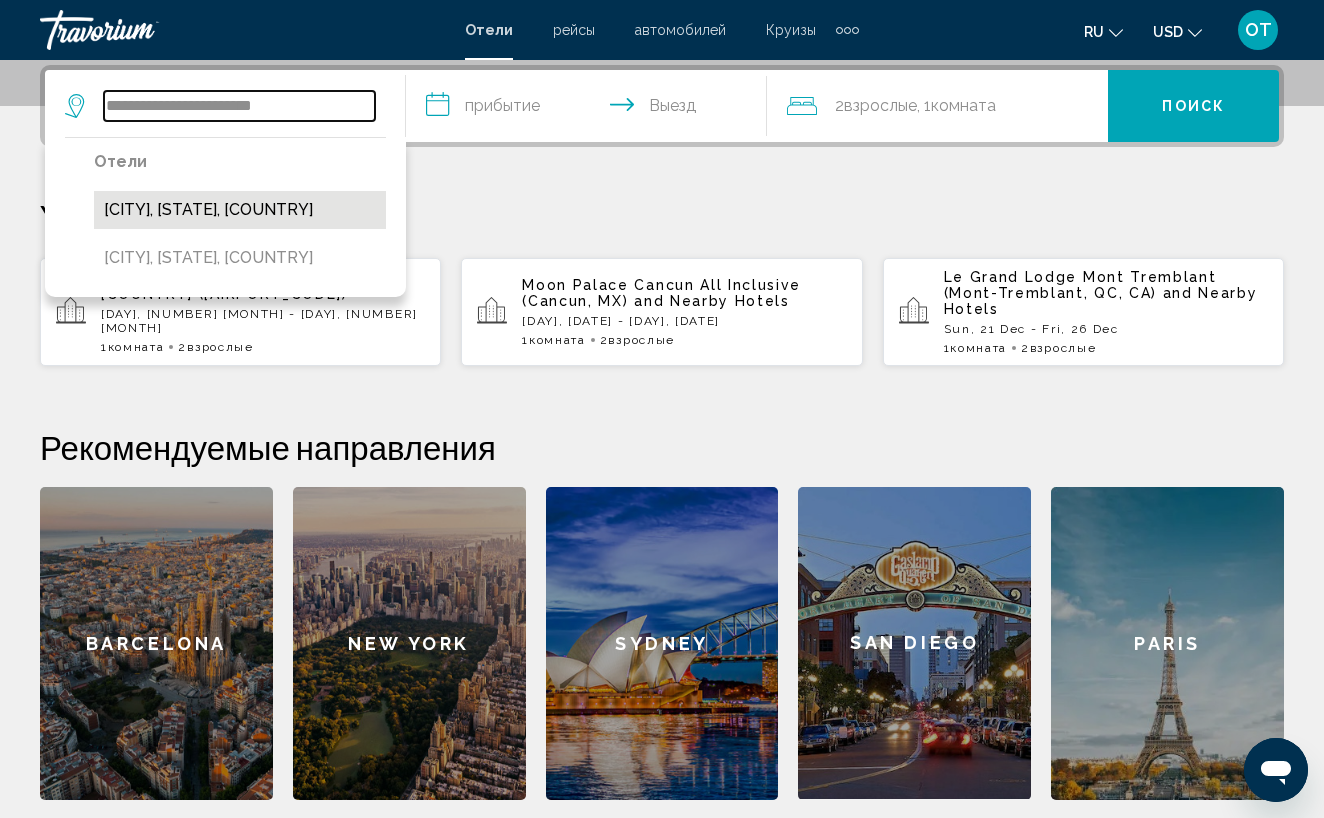 type on "**********" 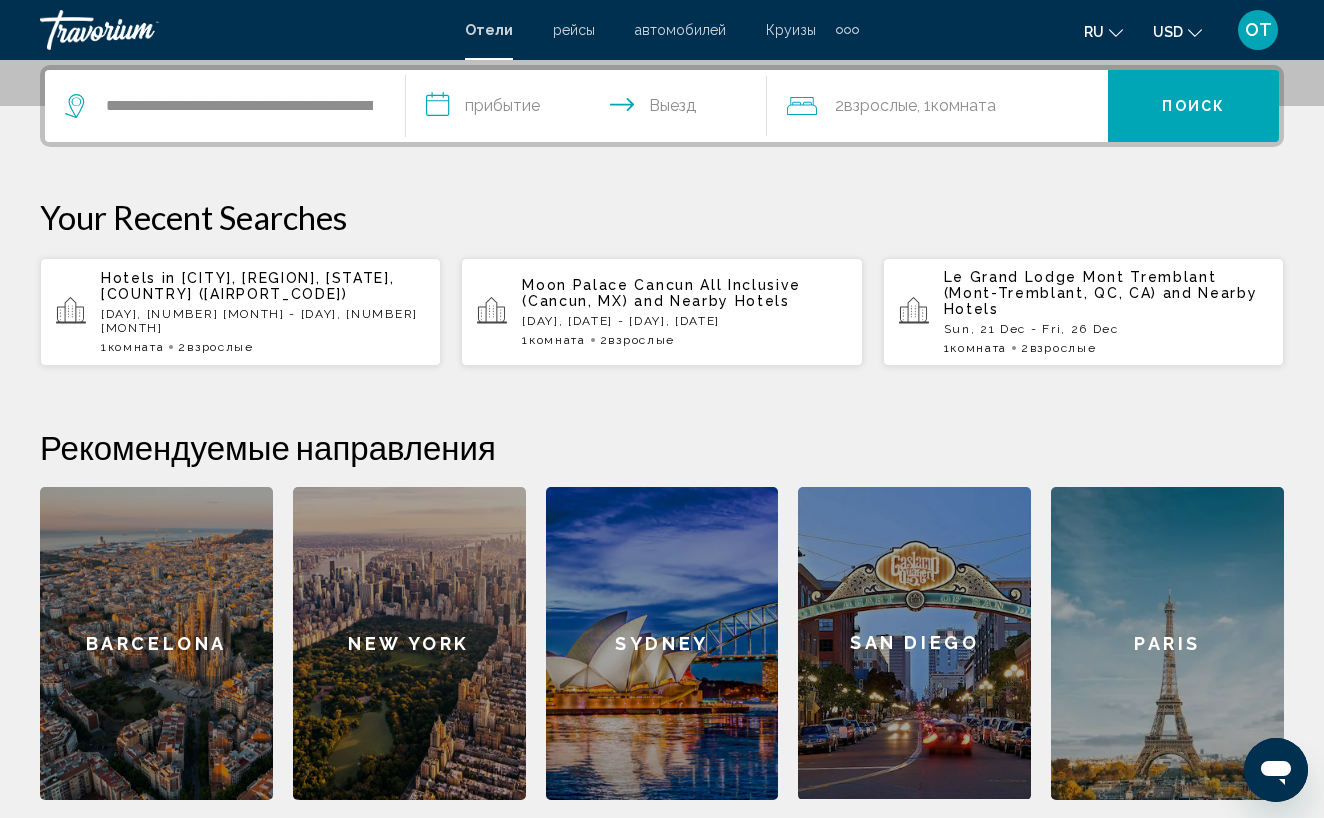 click on "**********" at bounding box center [590, 109] 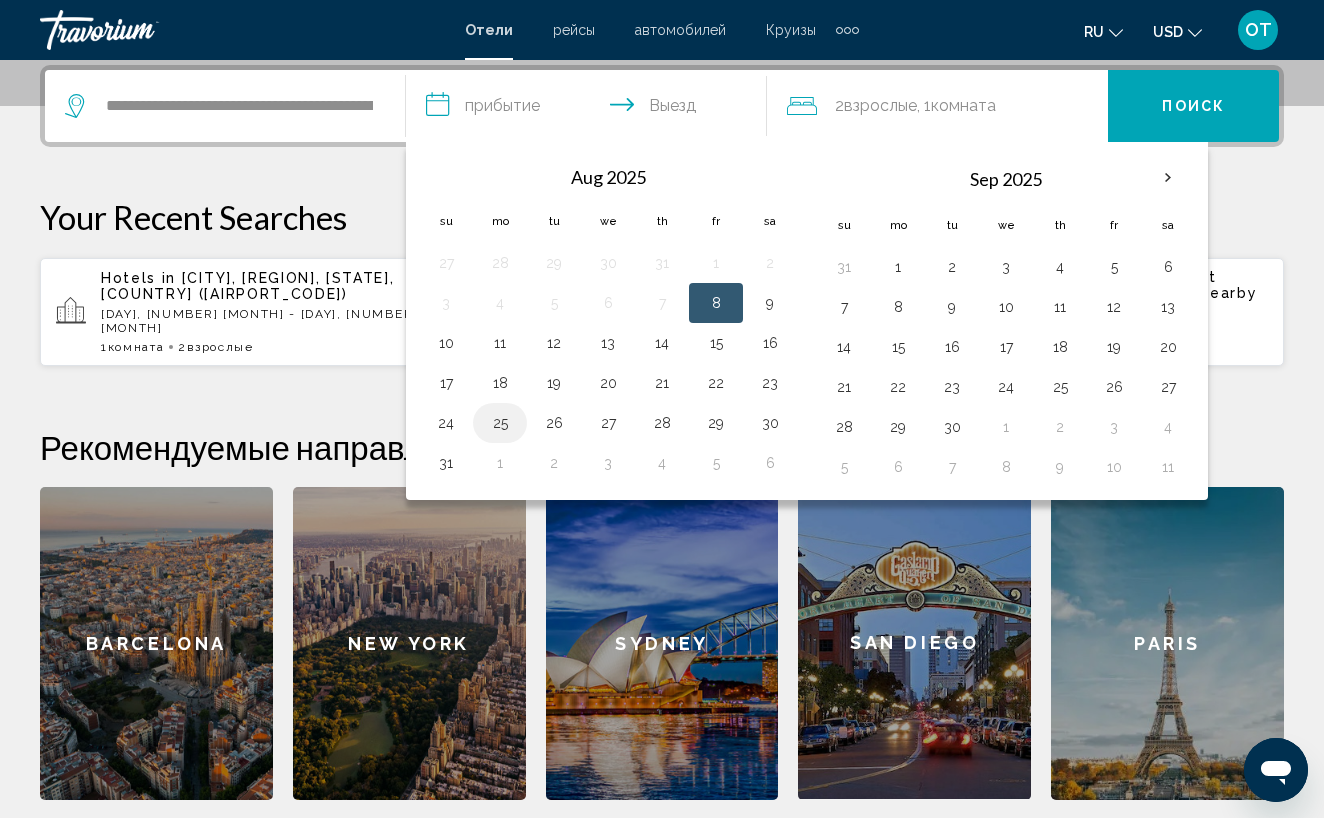 click on "25" at bounding box center [500, 423] 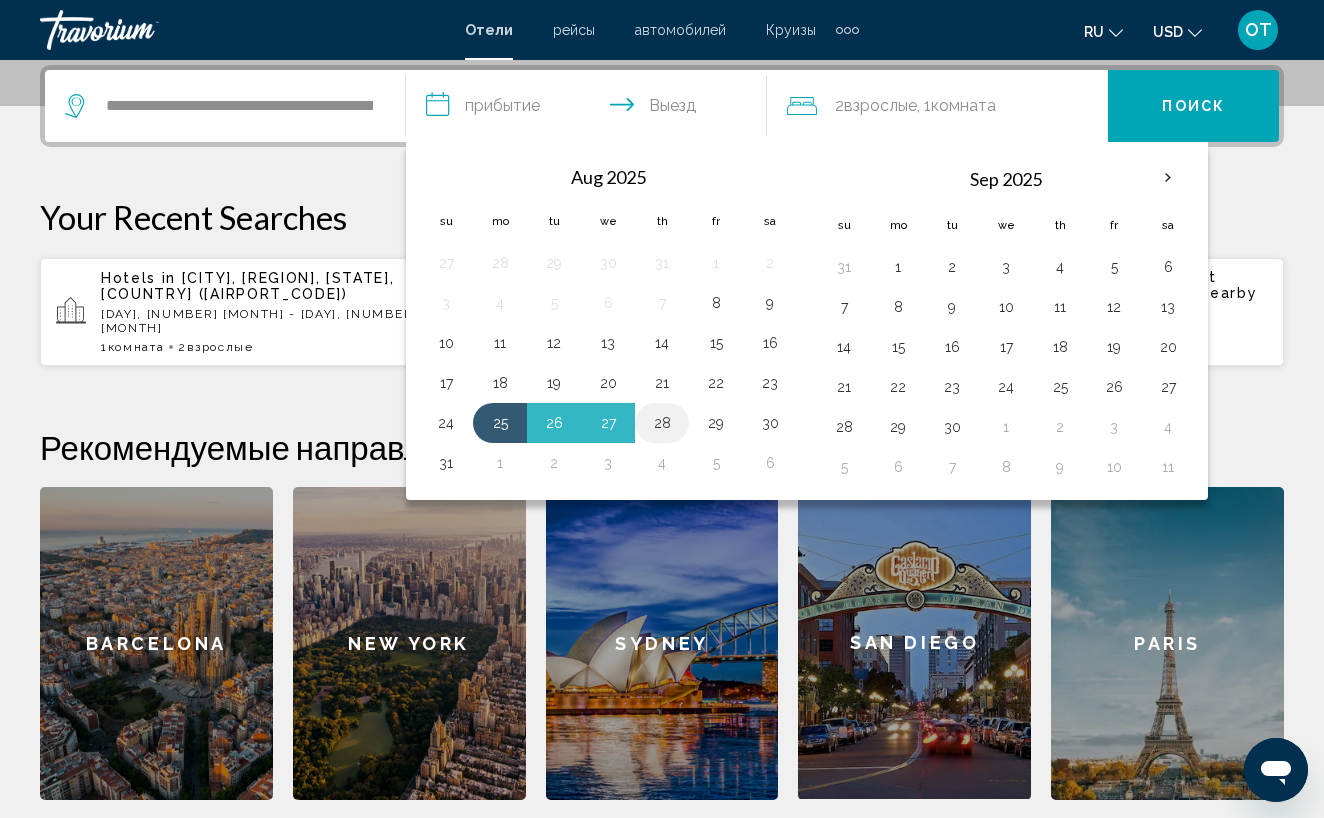 click on "28" at bounding box center (662, 423) 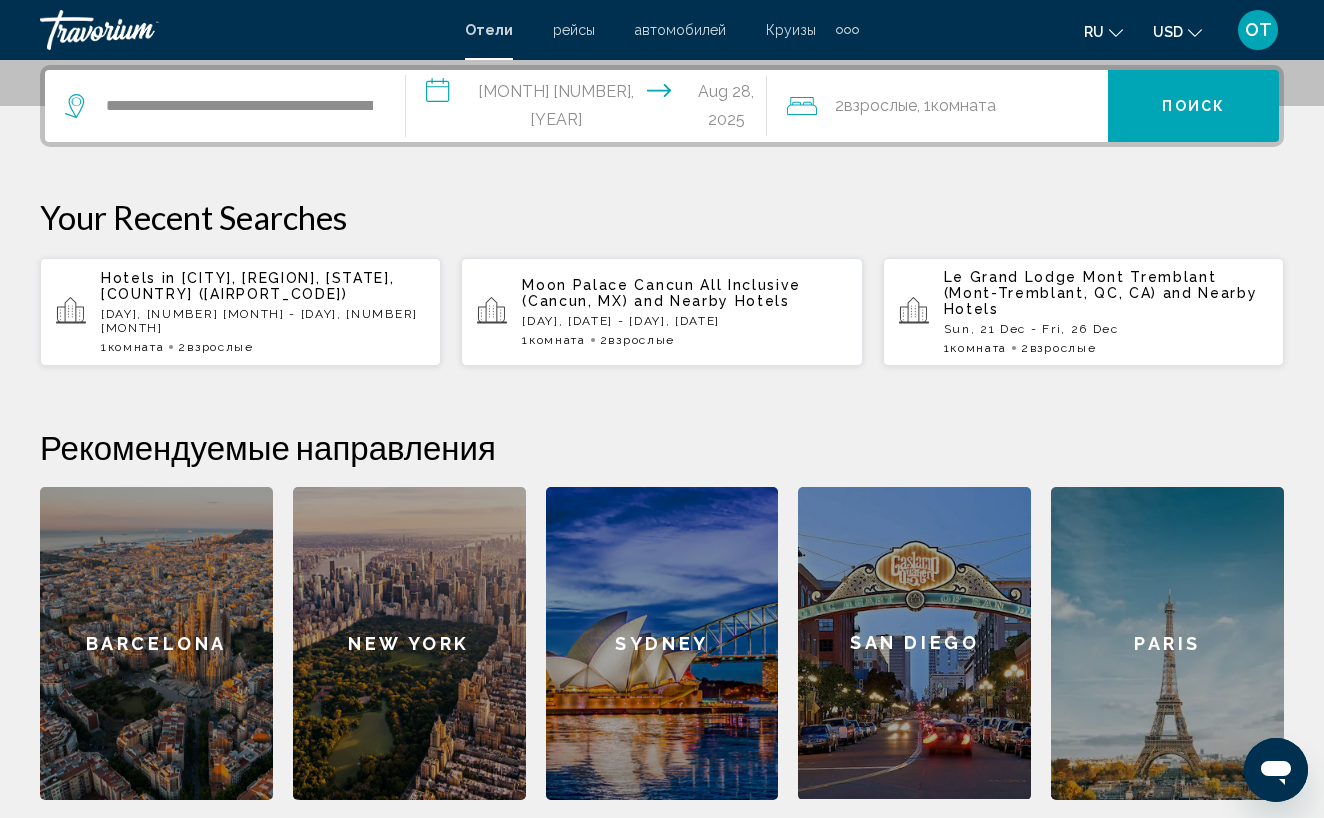 click on "Поиск" at bounding box center [1193, 107] 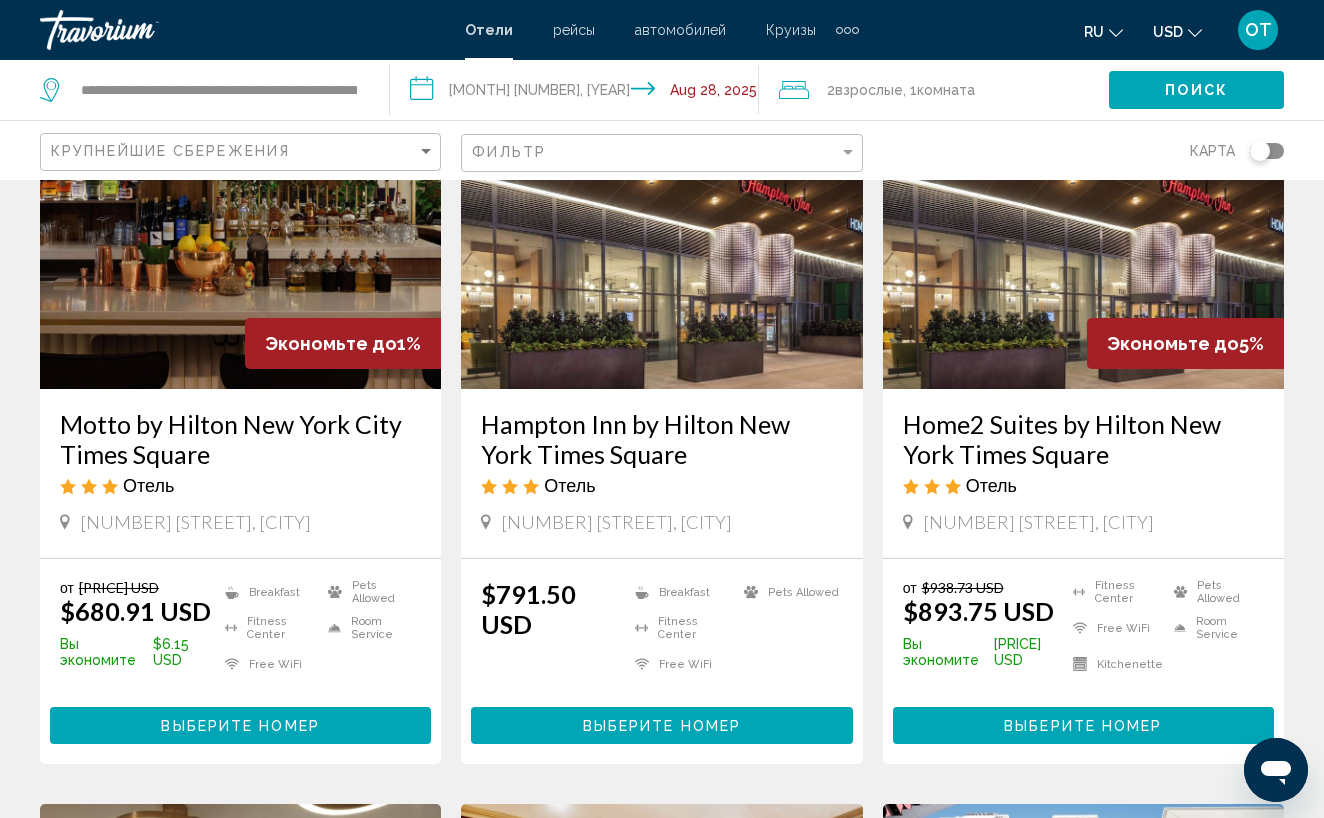 scroll, scrollTop: 192, scrollLeft: 0, axis: vertical 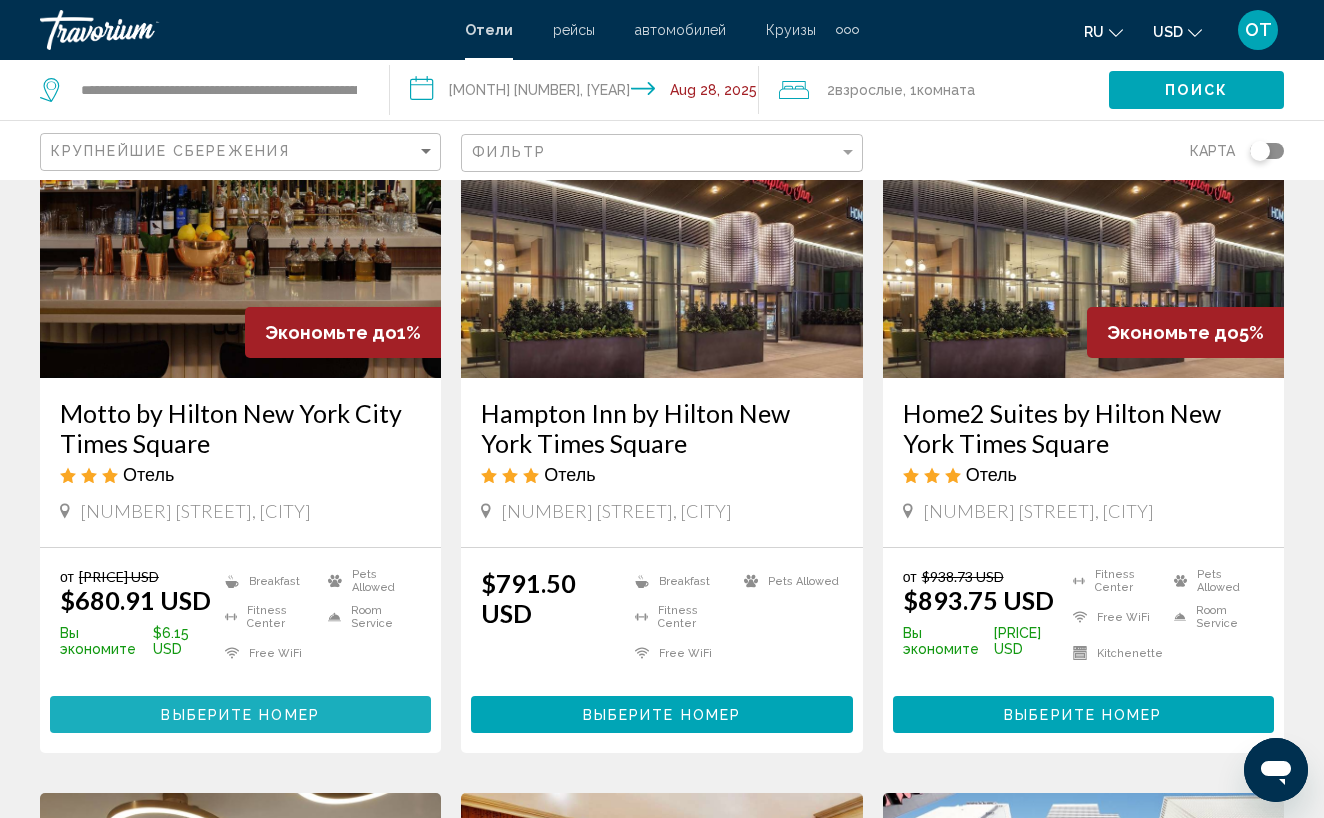 click on "Выберите номер" at bounding box center [240, 715] 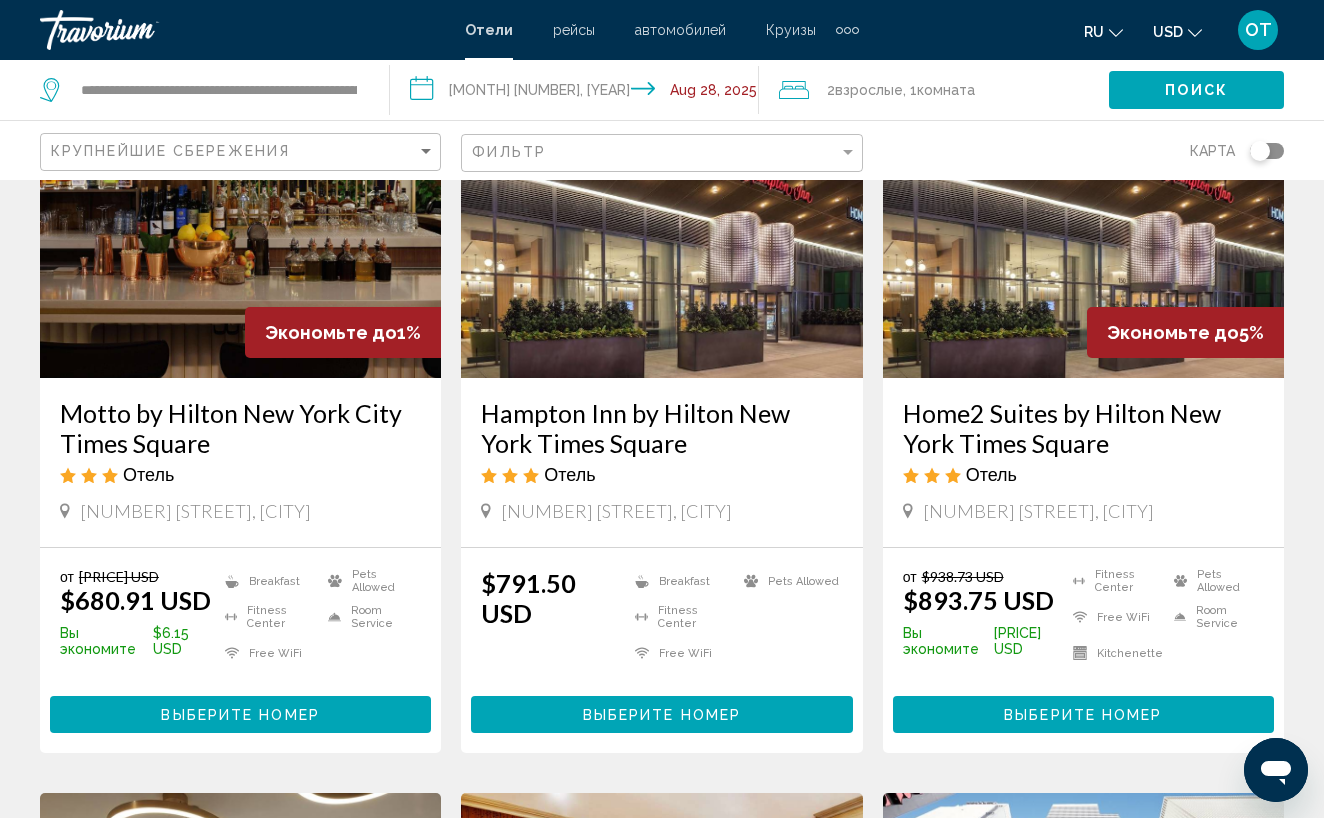 scroll, scrollTop: 0, scrollLeft: 0, axis: both 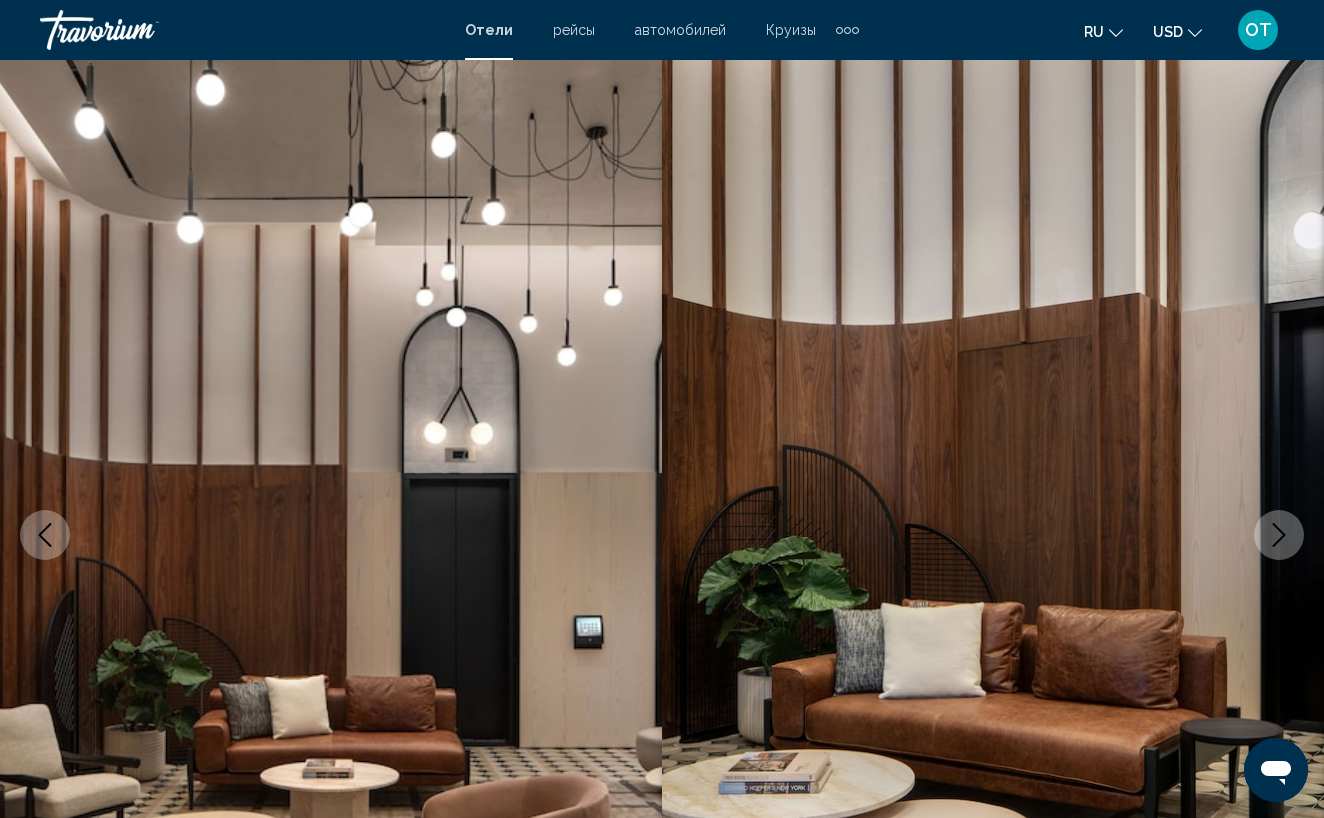 click 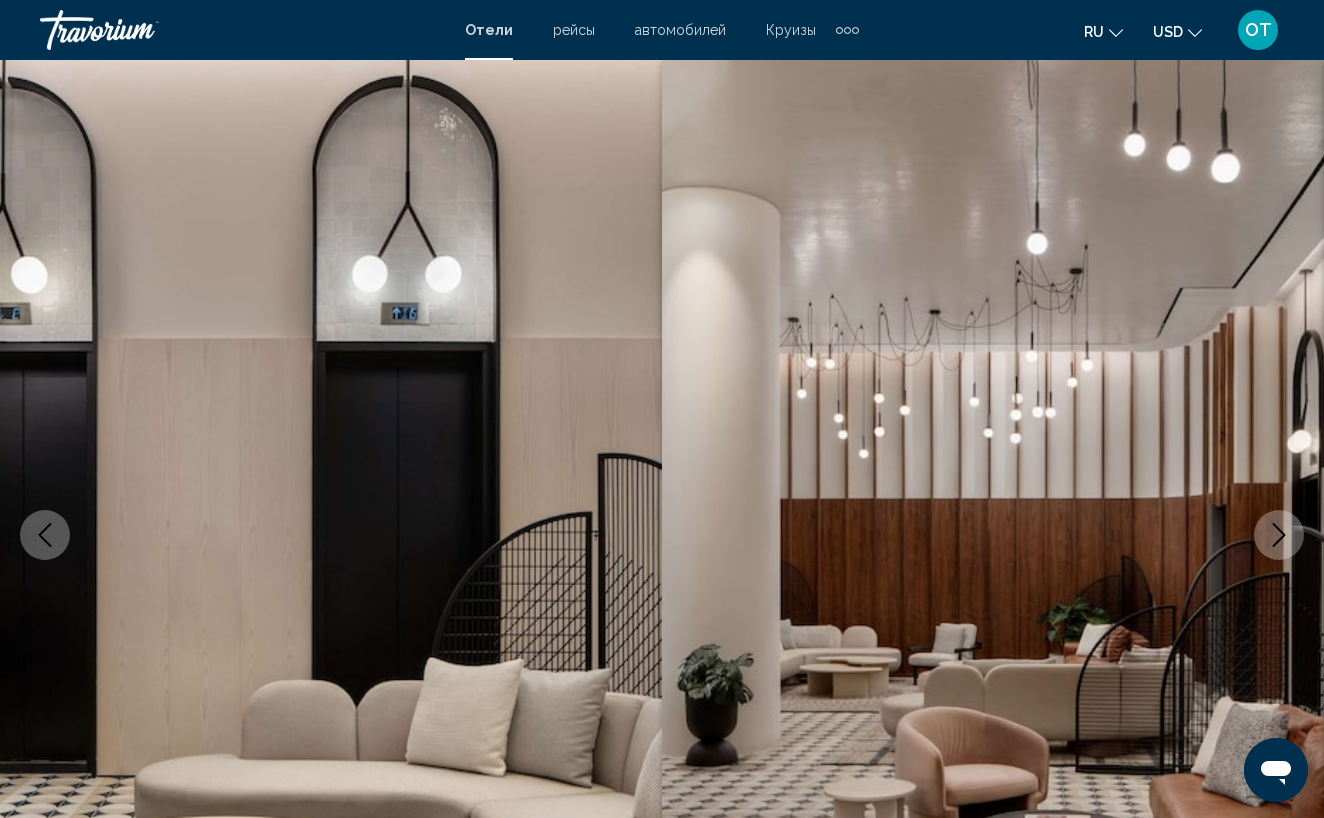click 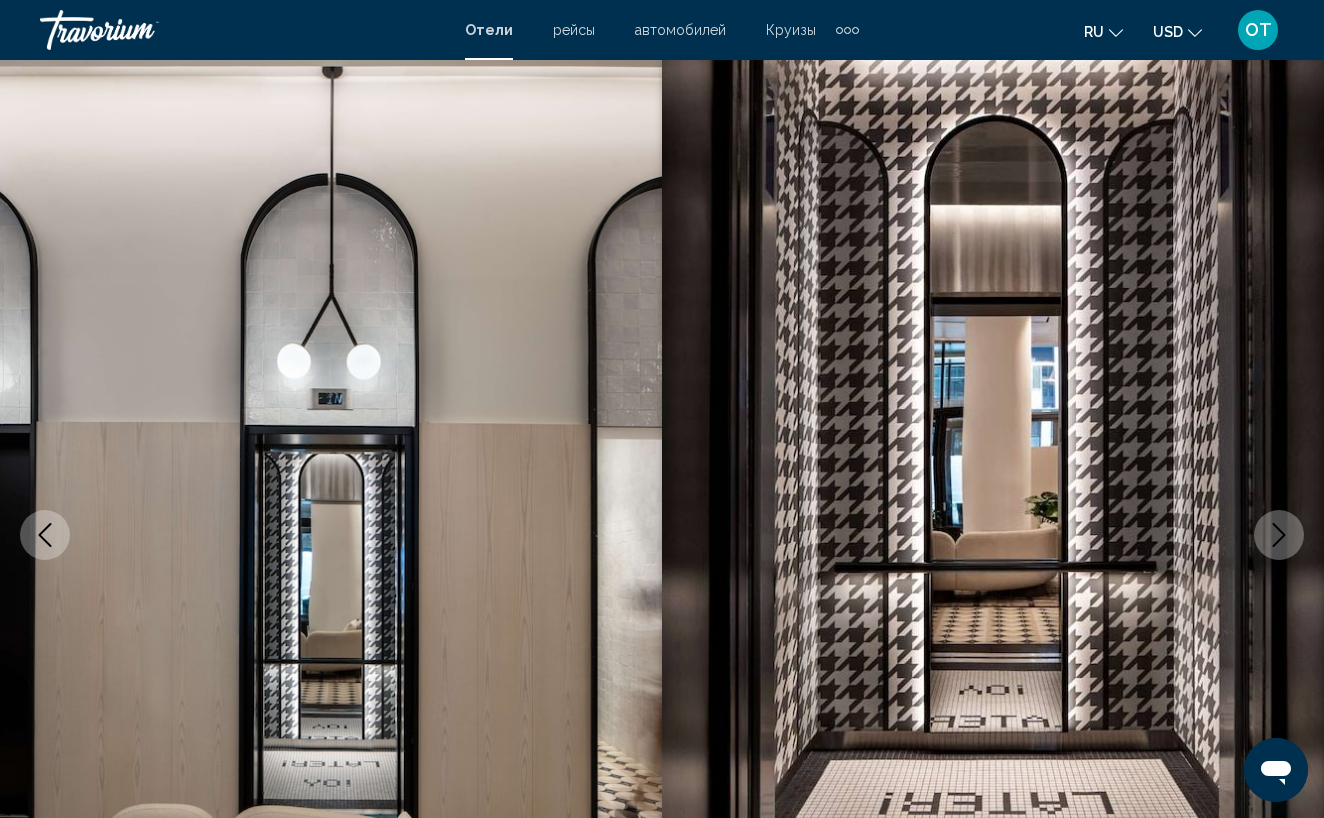 click 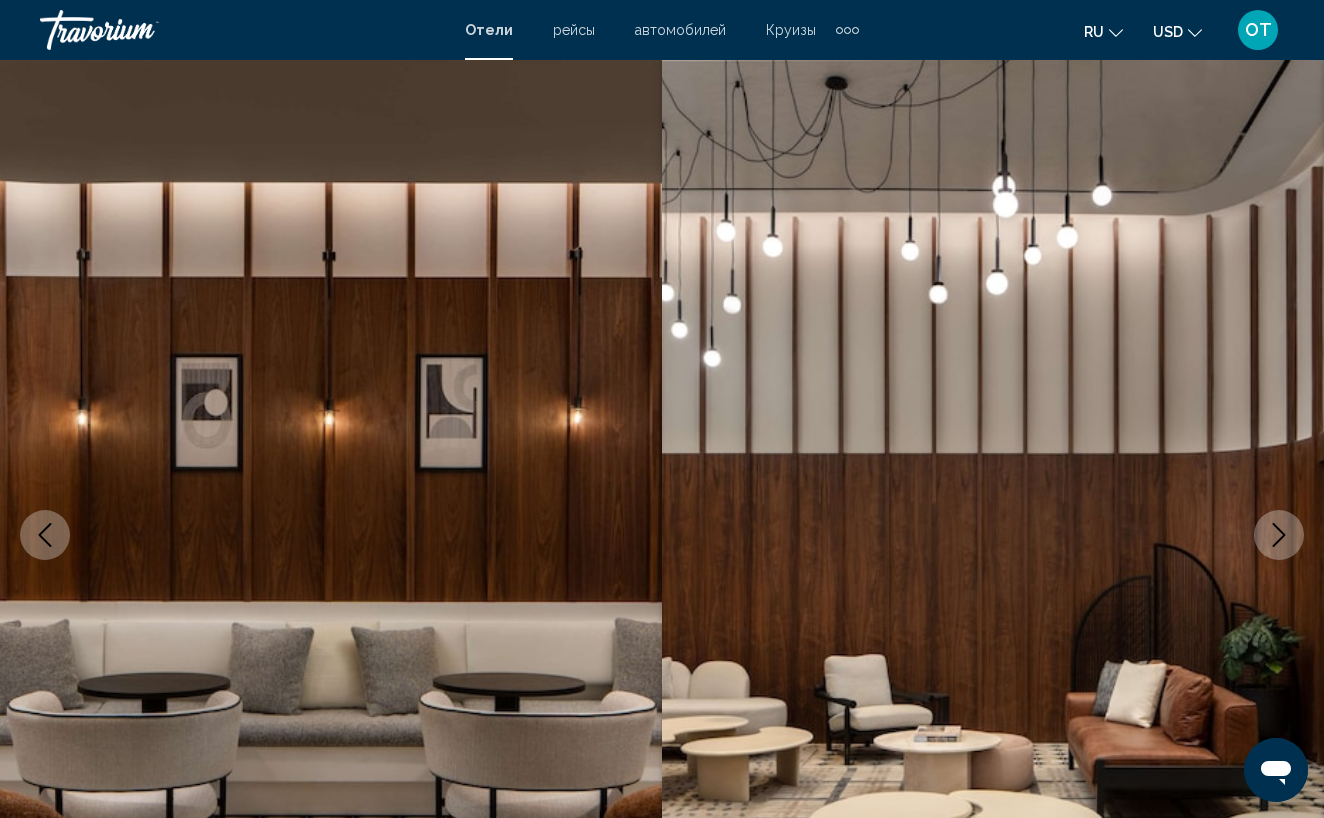 click 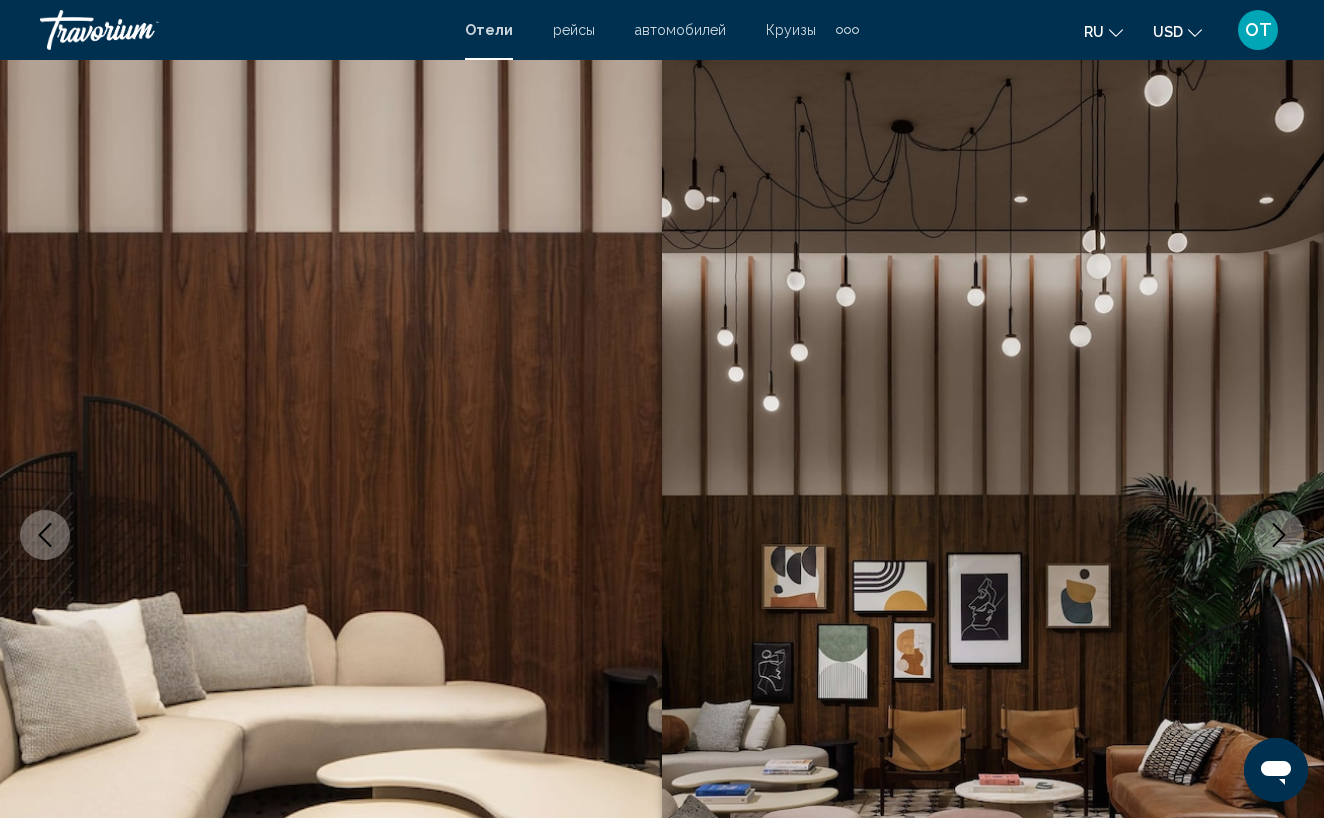 click 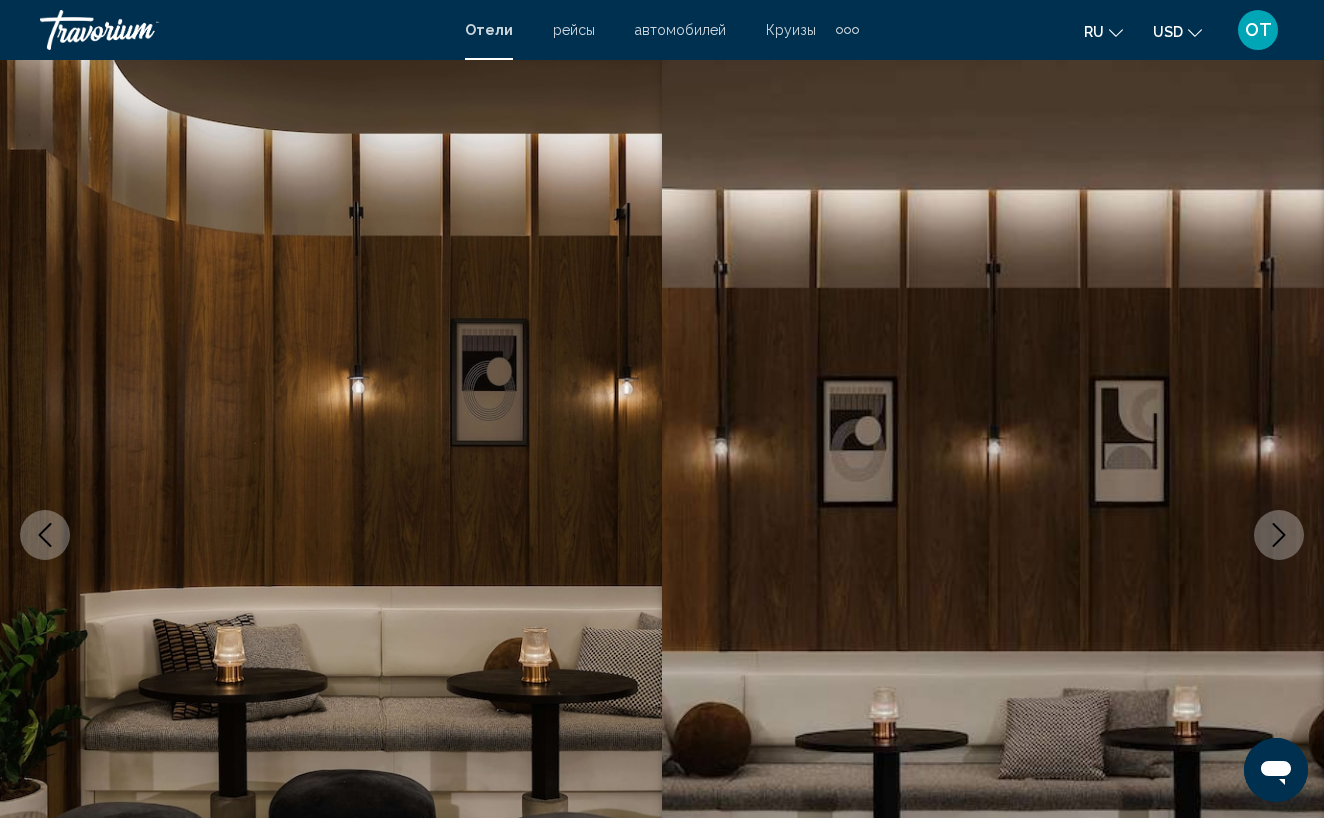 click 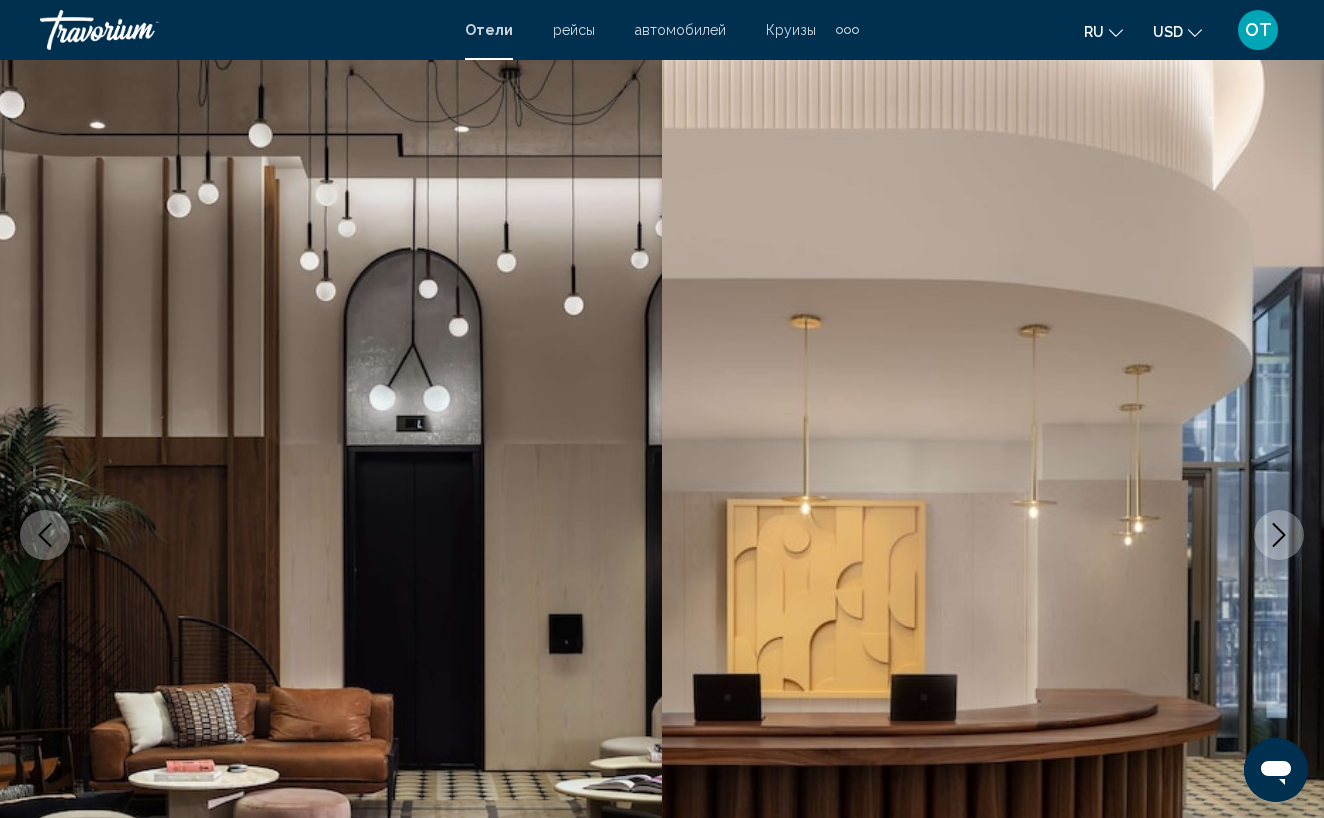 click 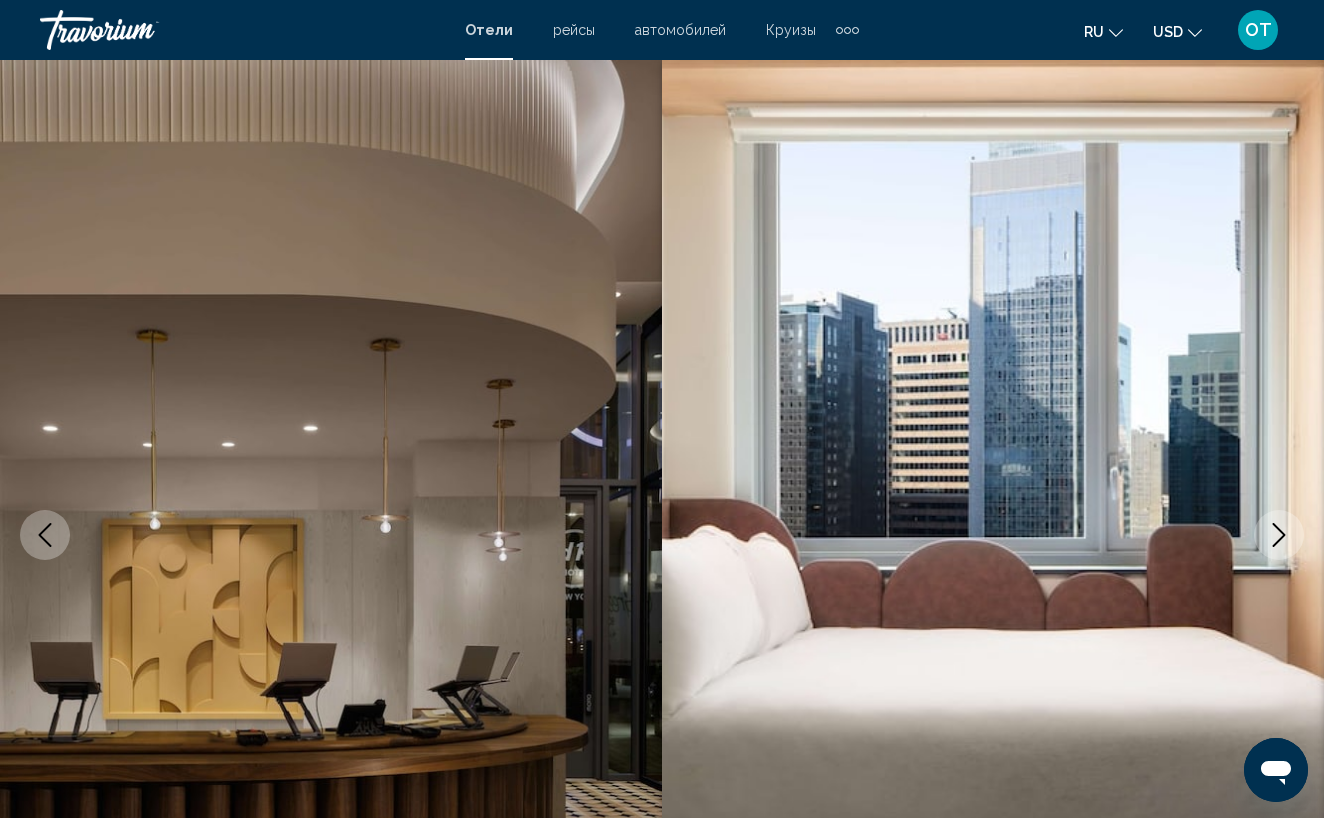 click 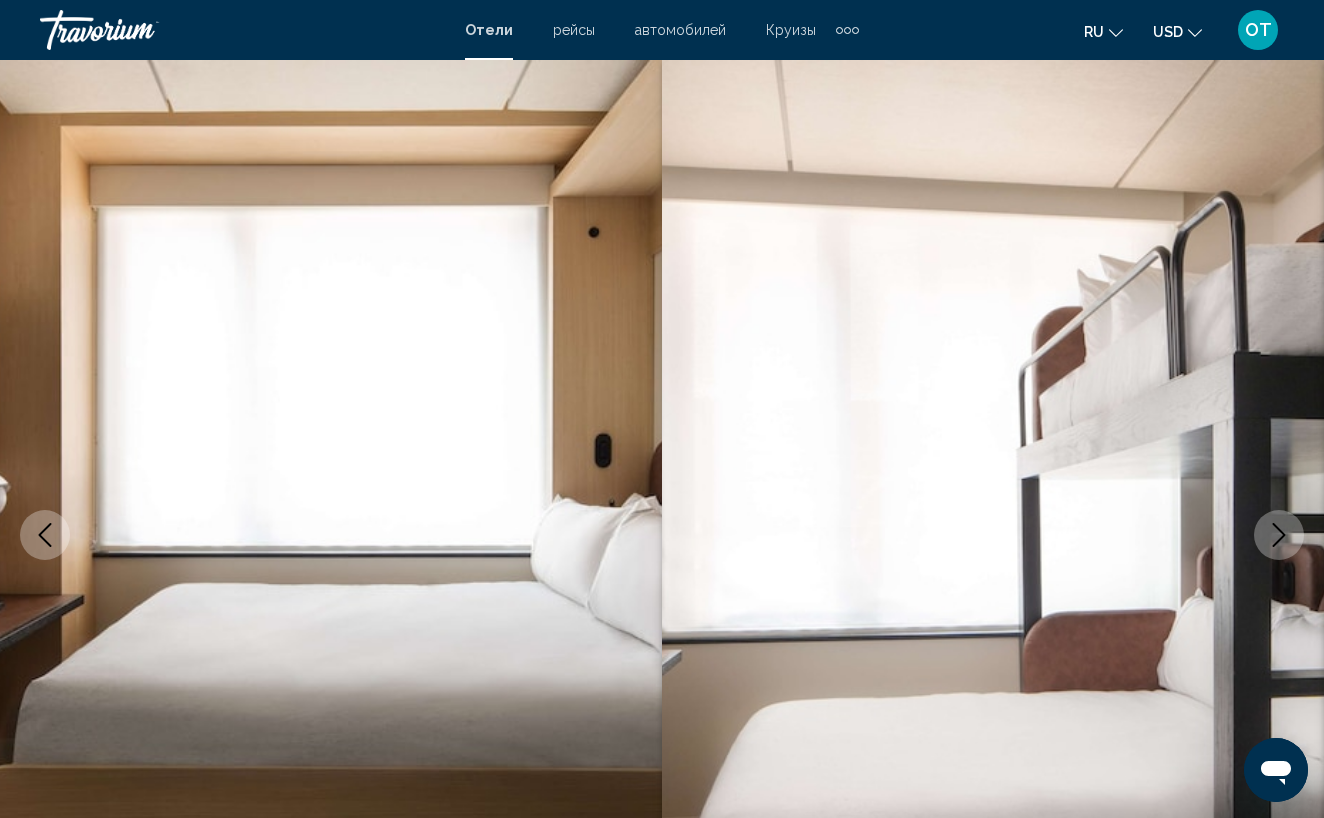 click 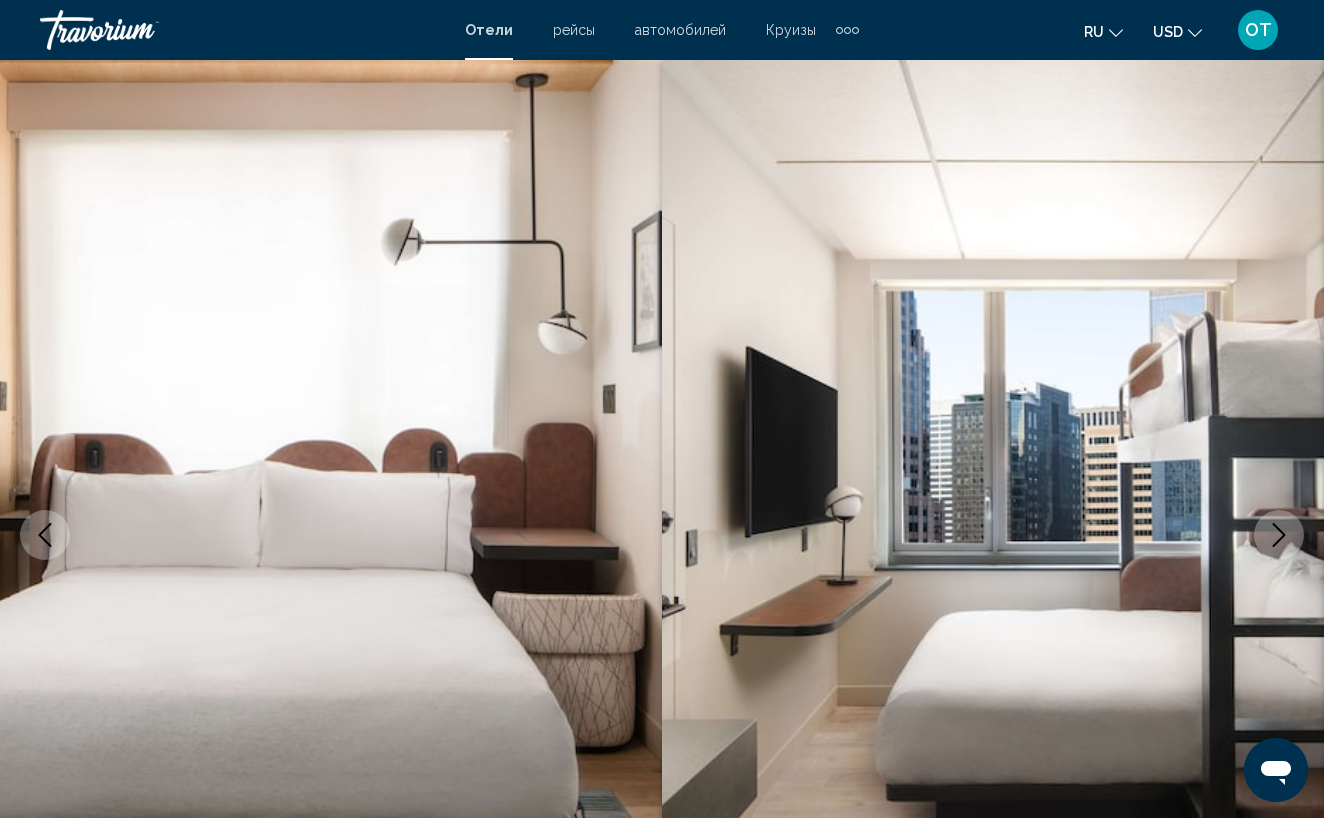 click 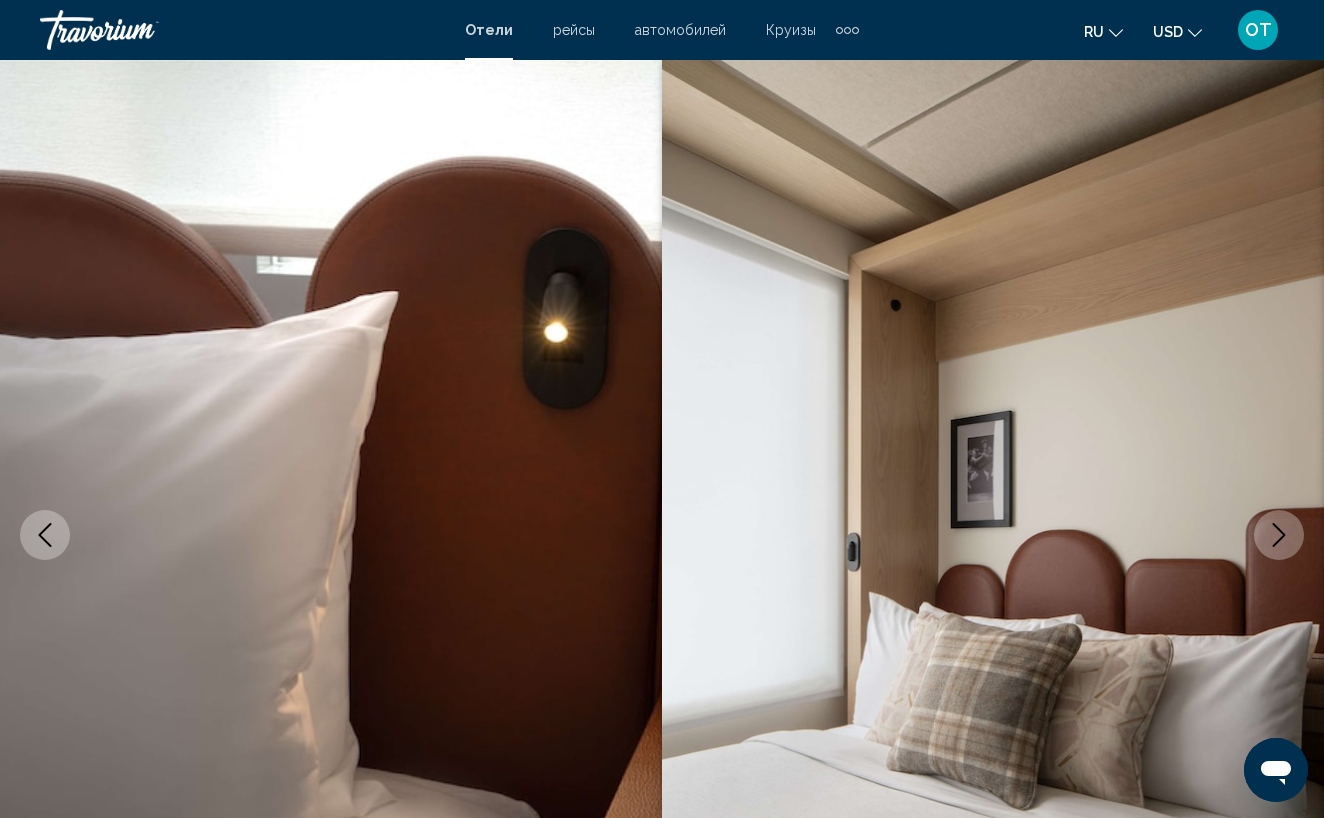 click 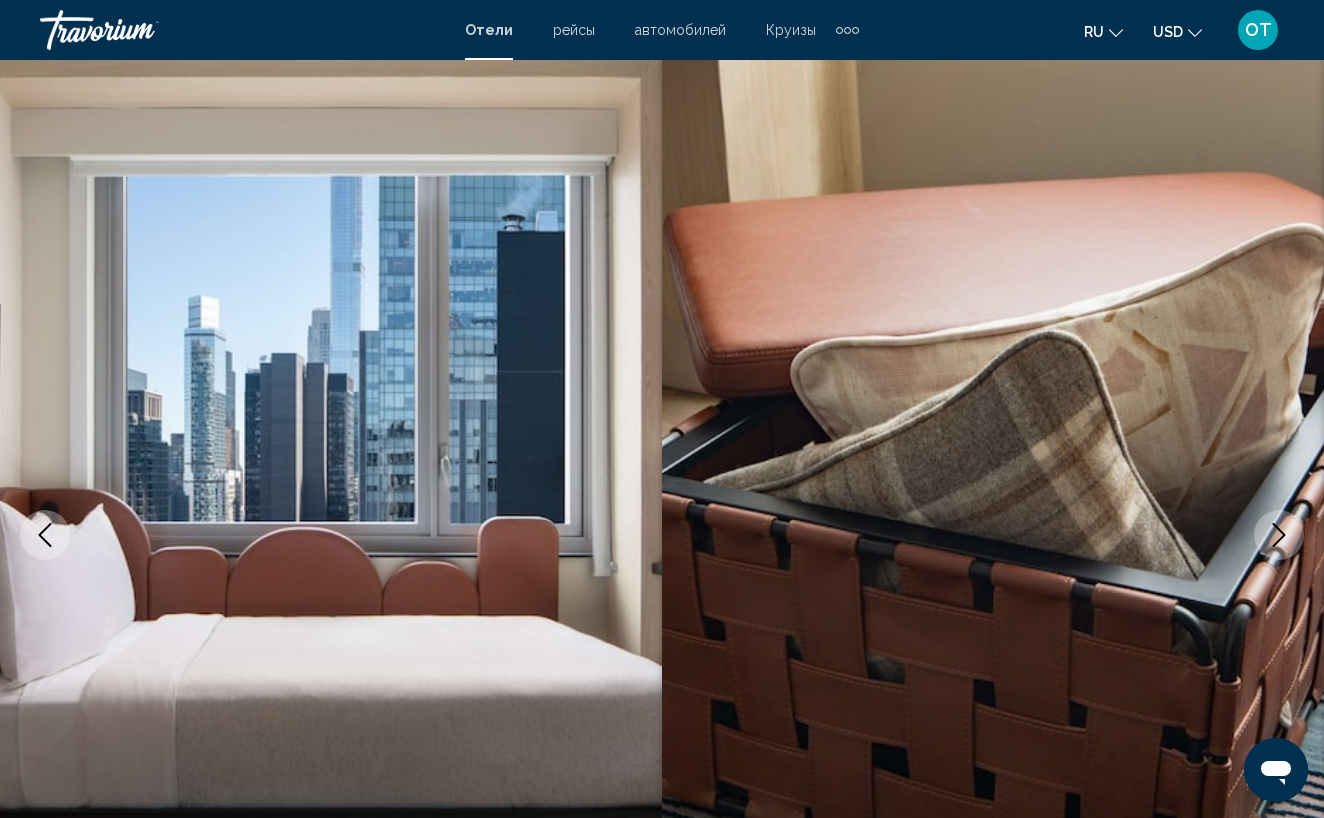 click 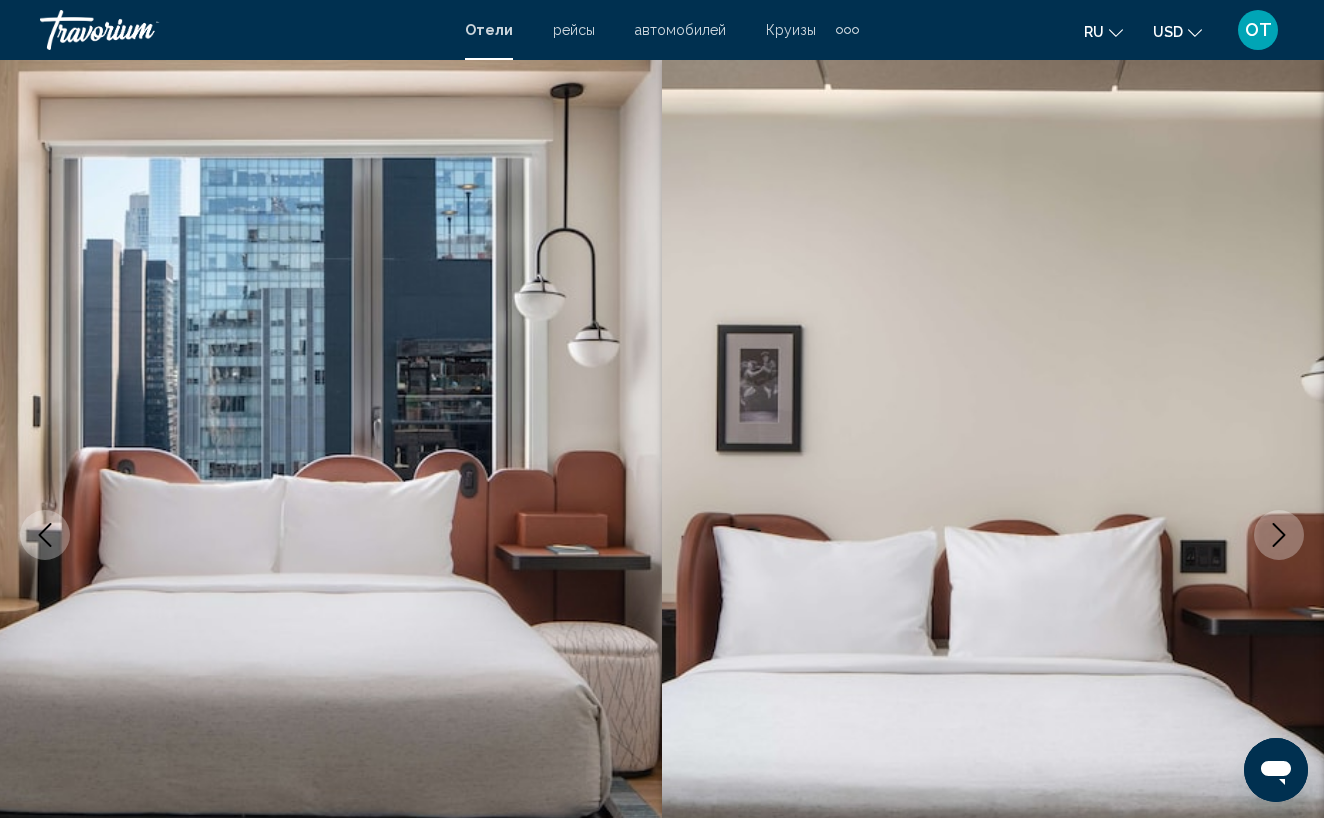 click 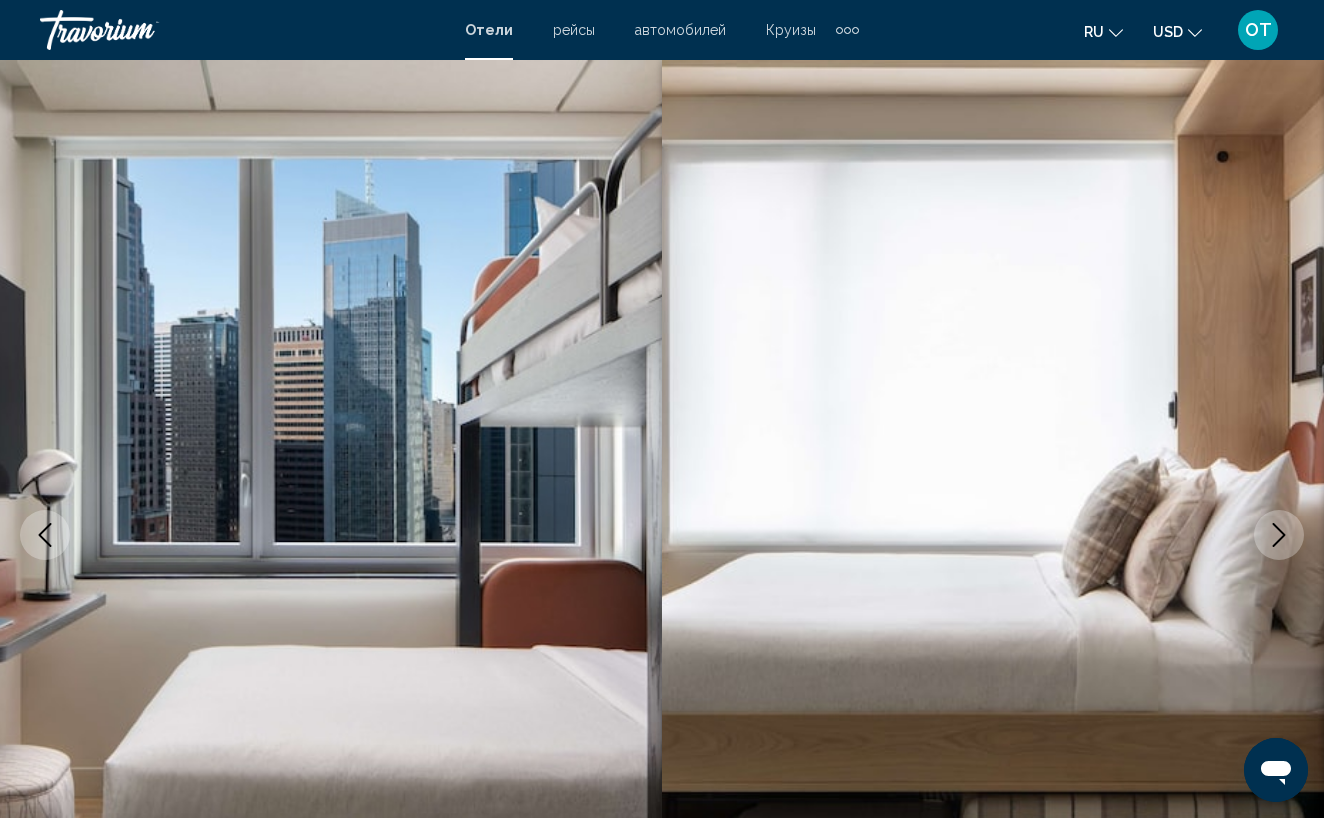 click 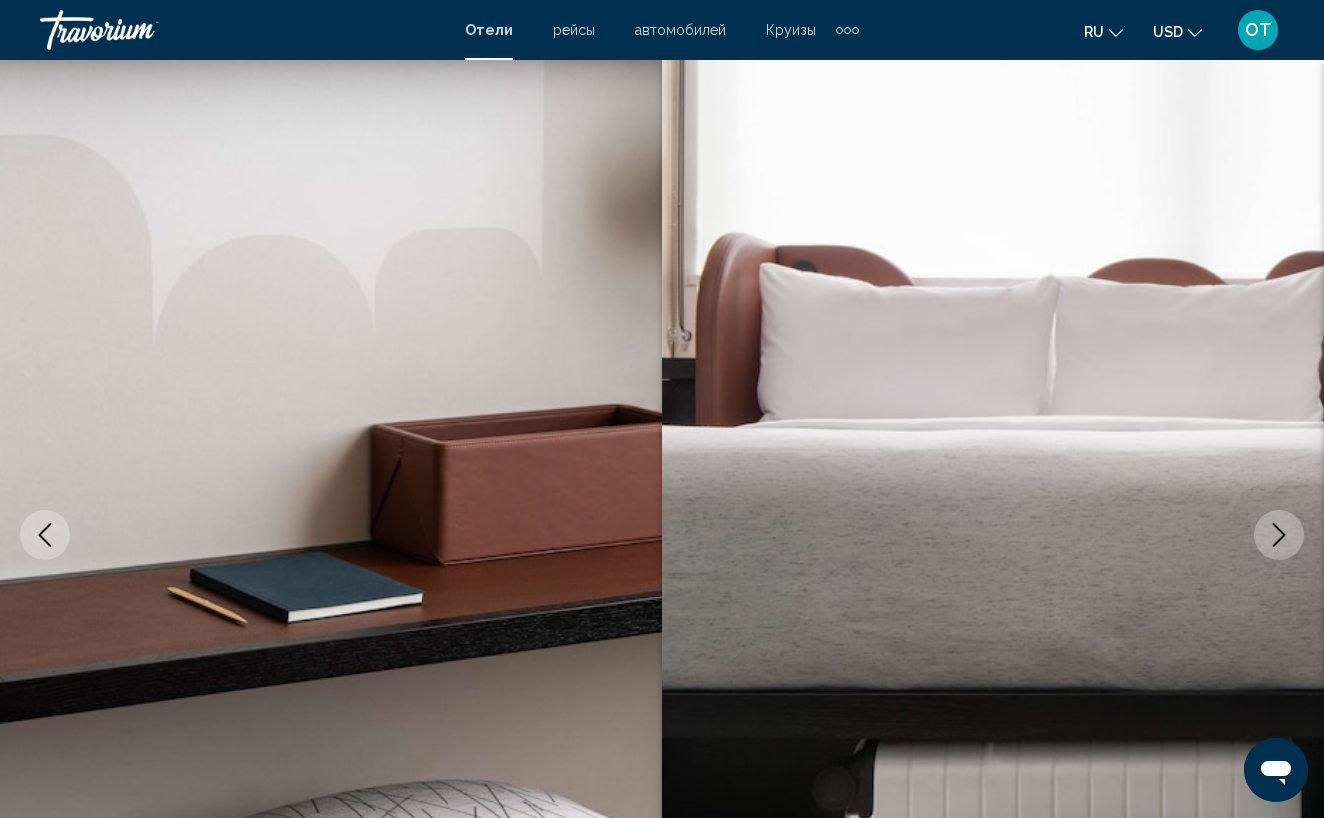 click 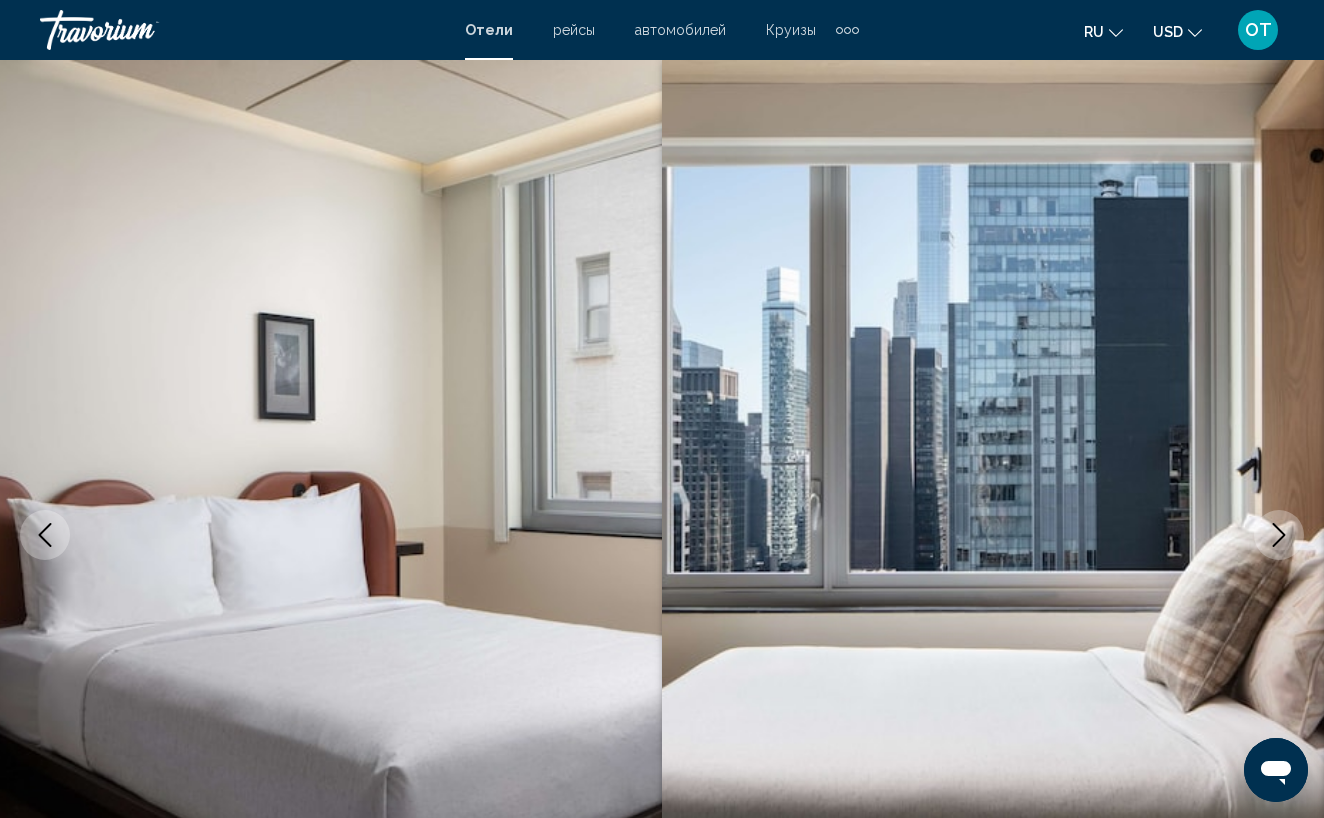 click 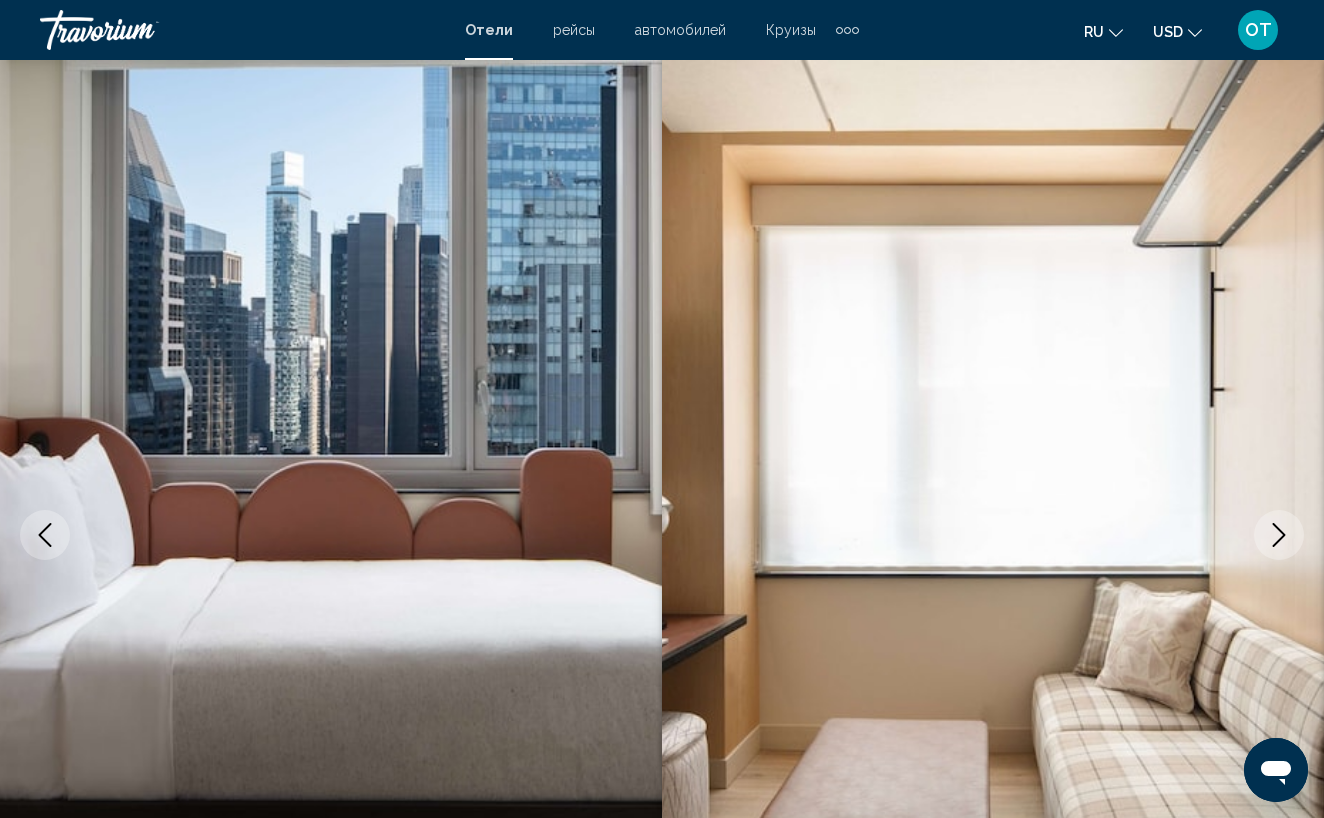 click 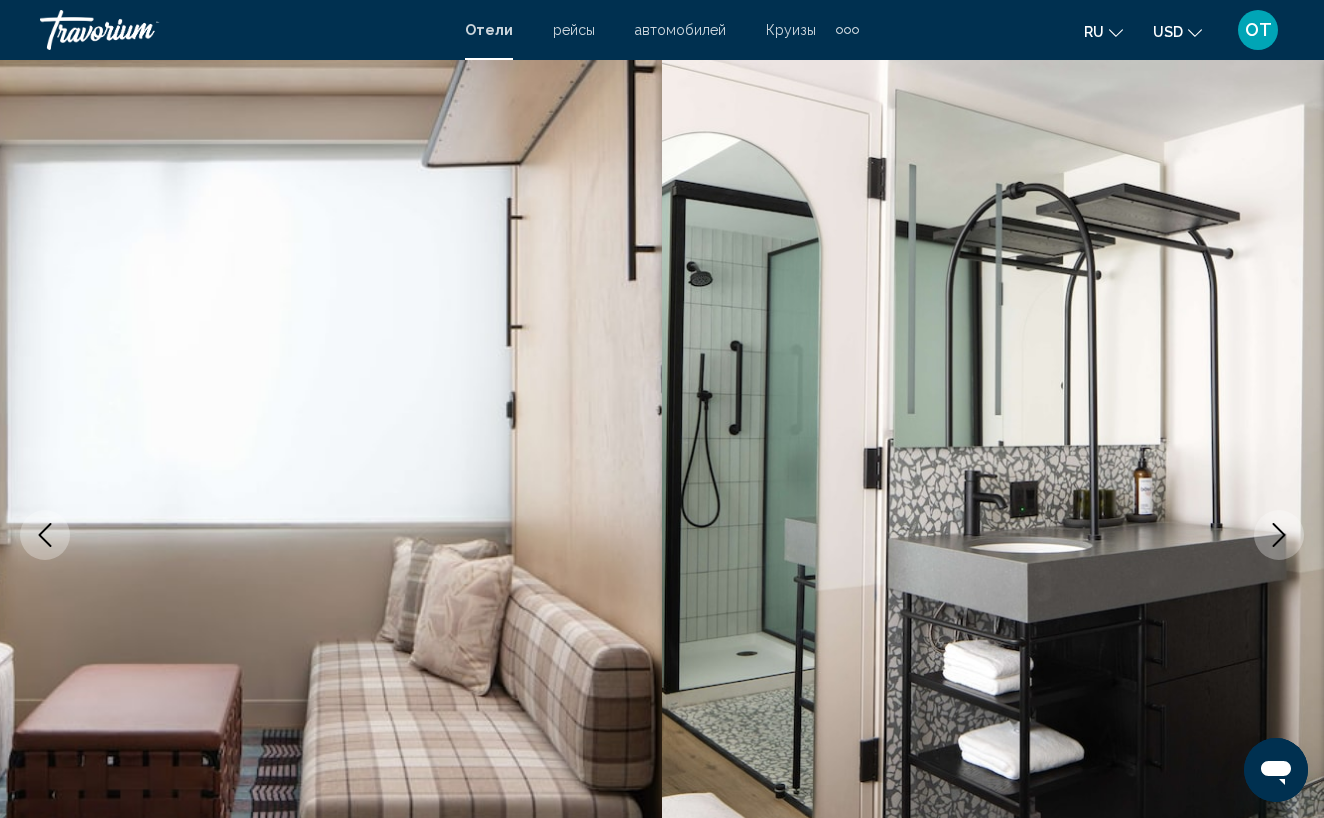 click 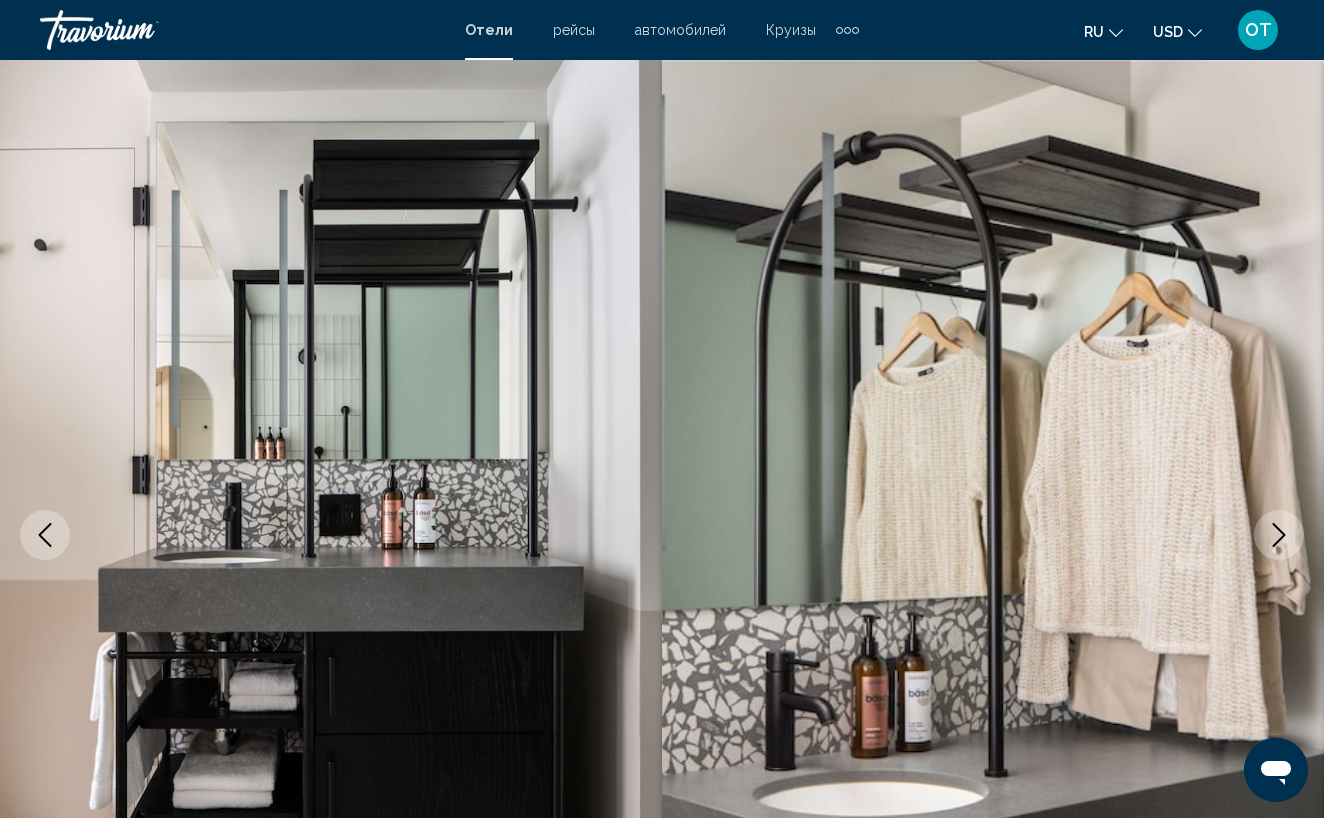 click 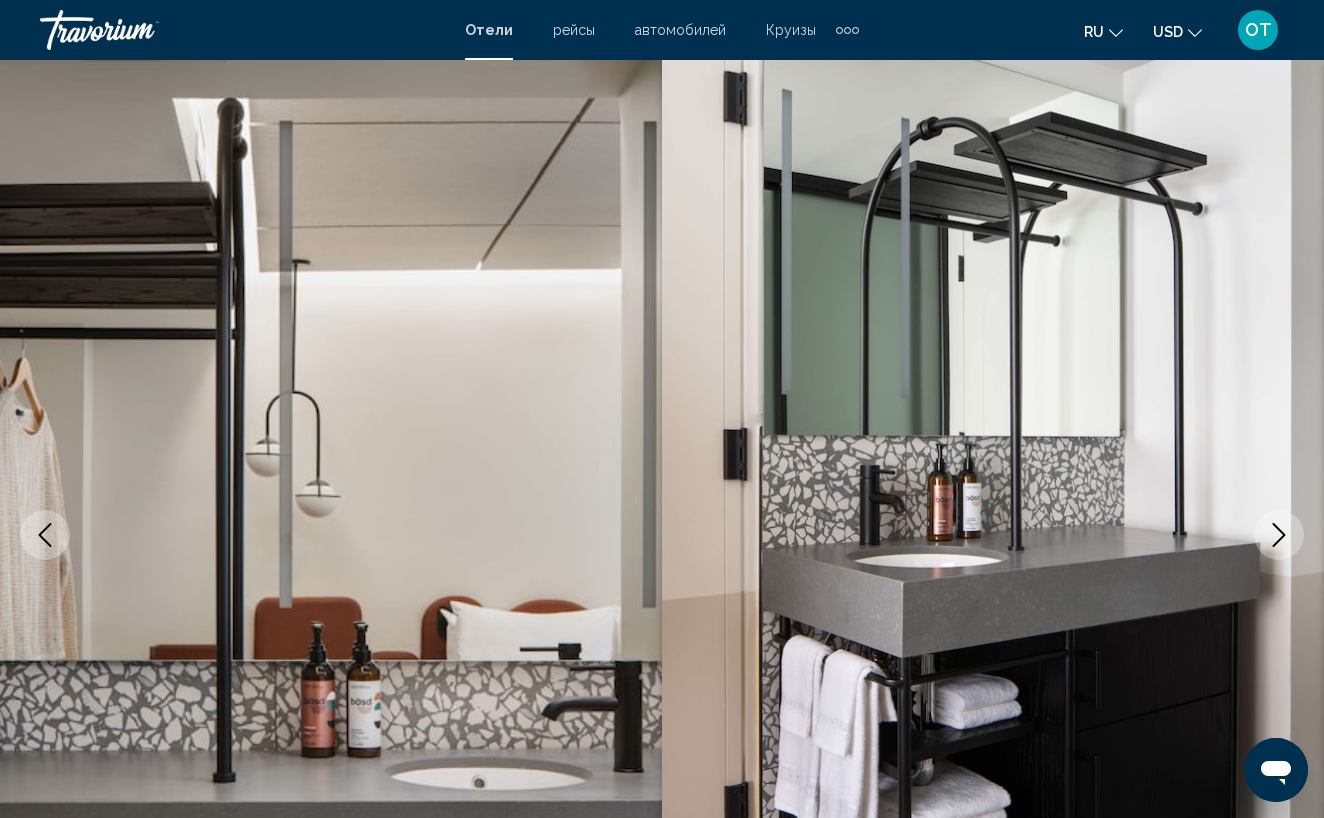 click 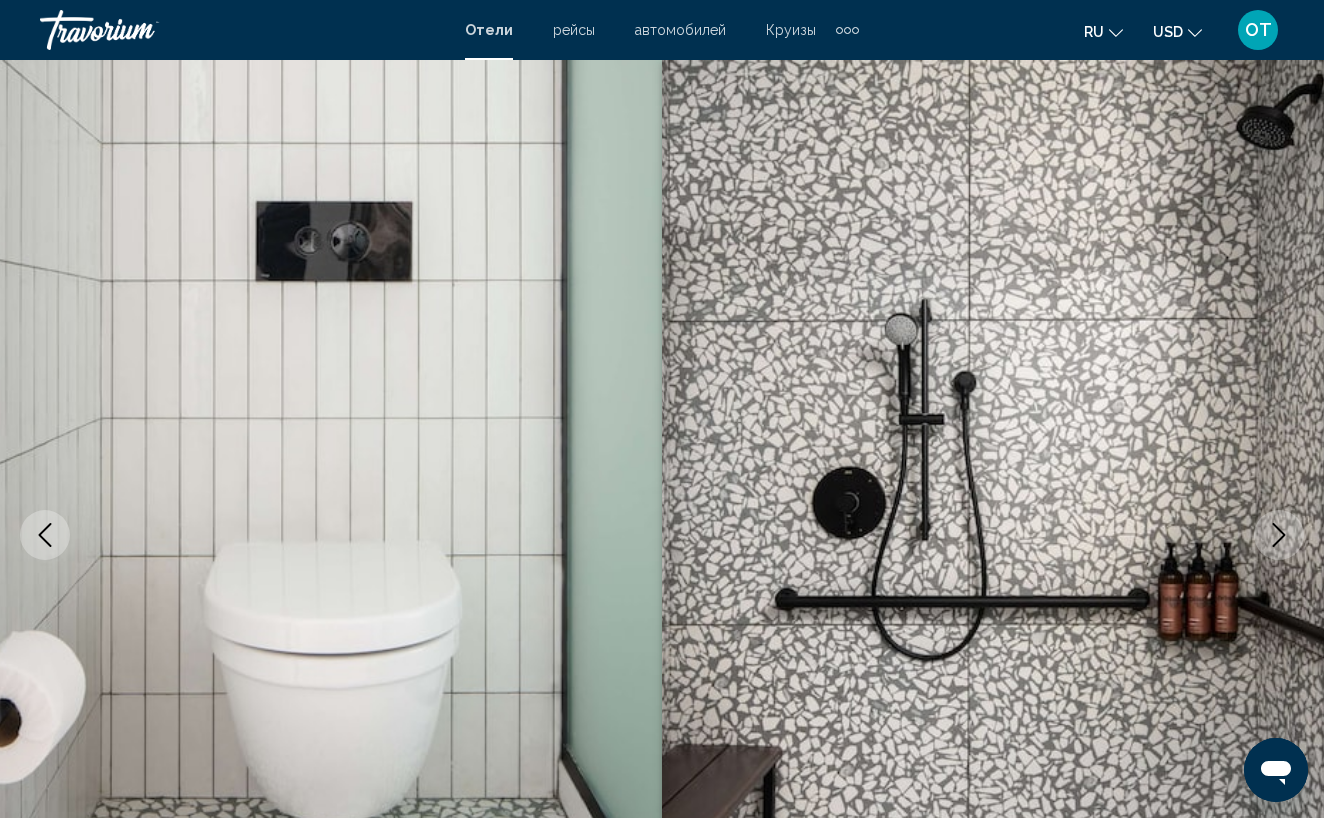 click 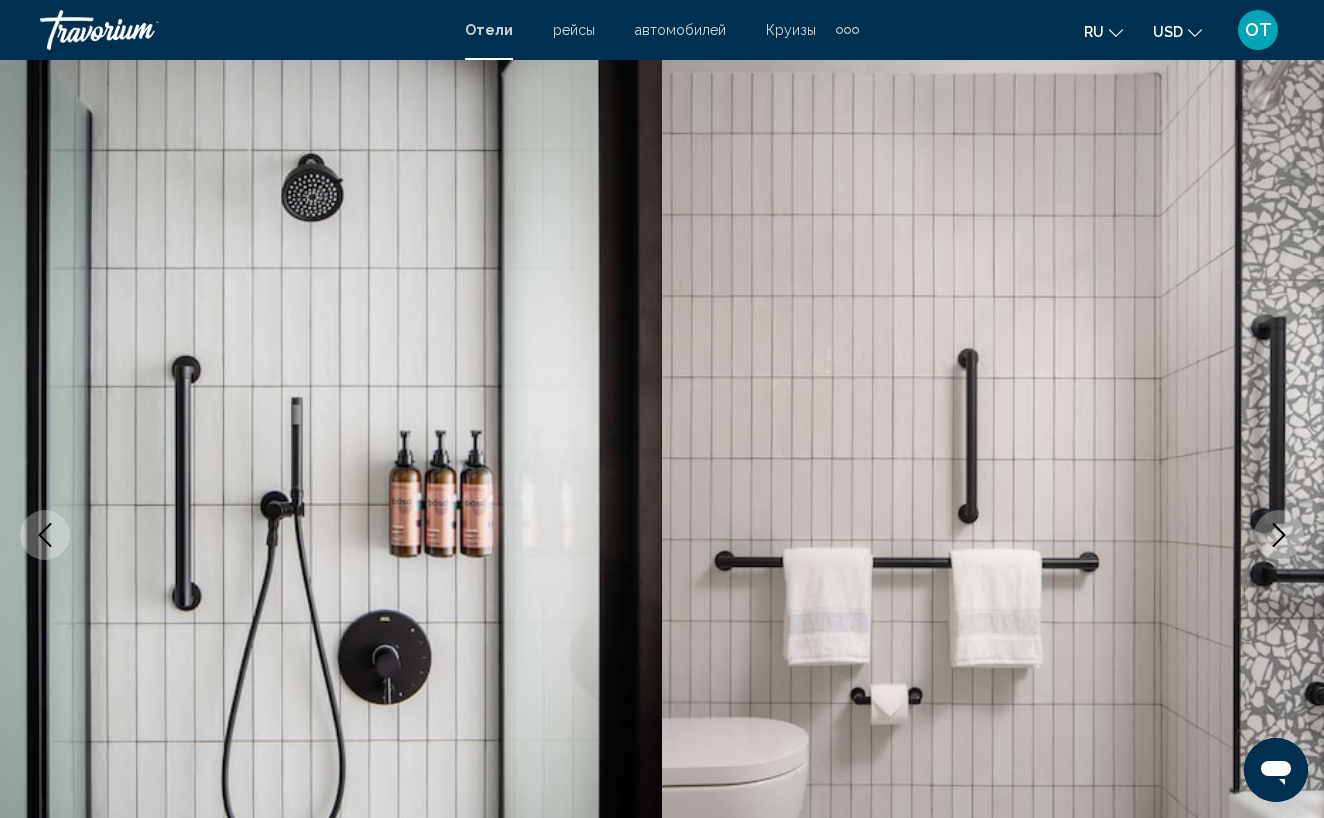 click 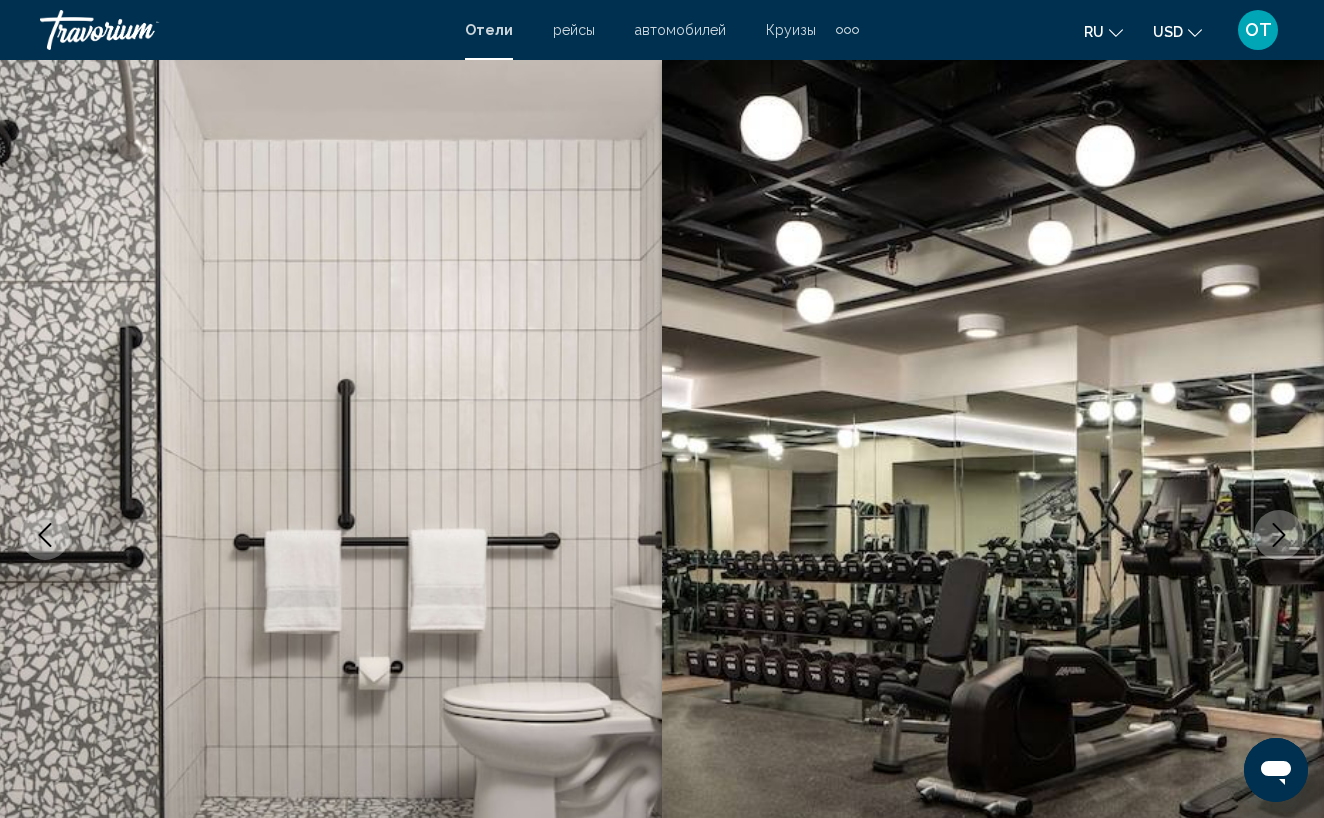 click 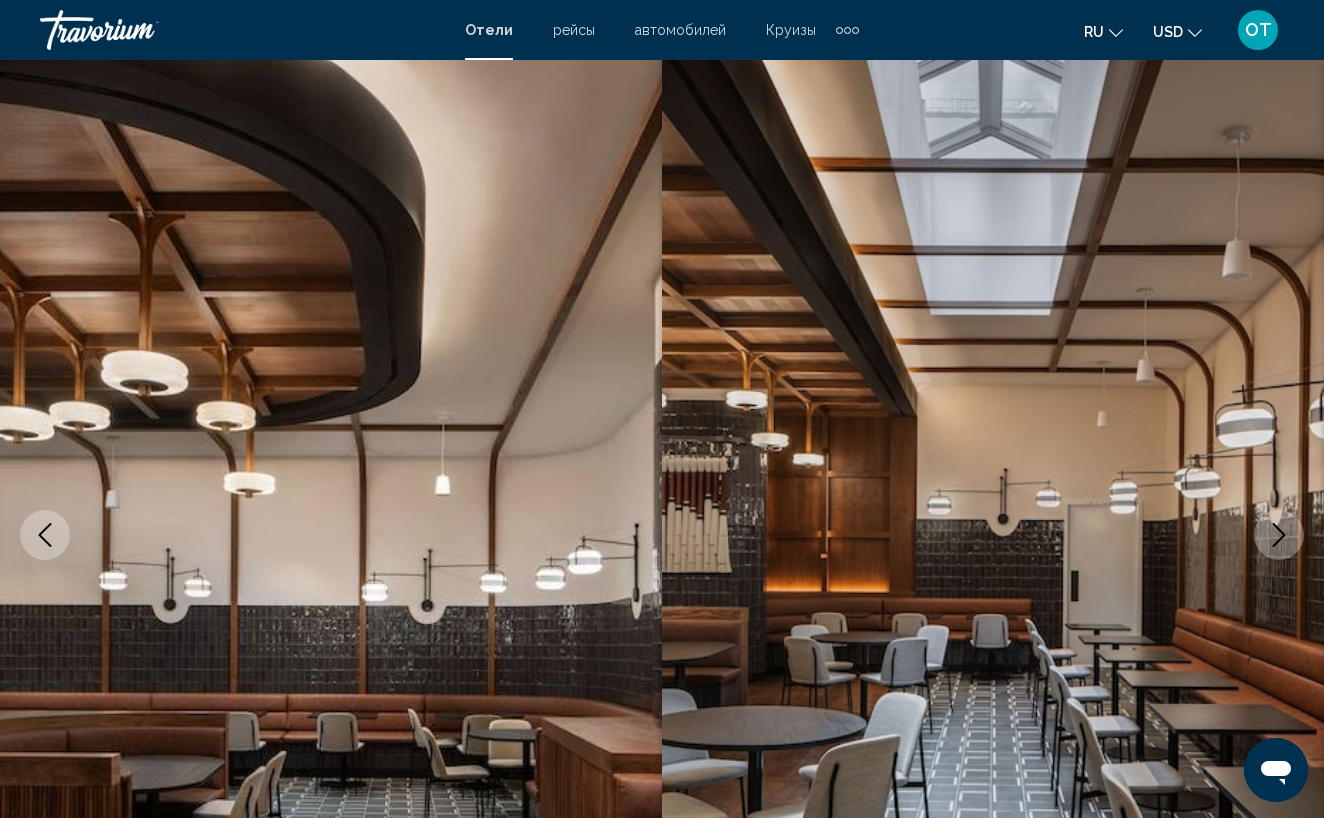 click 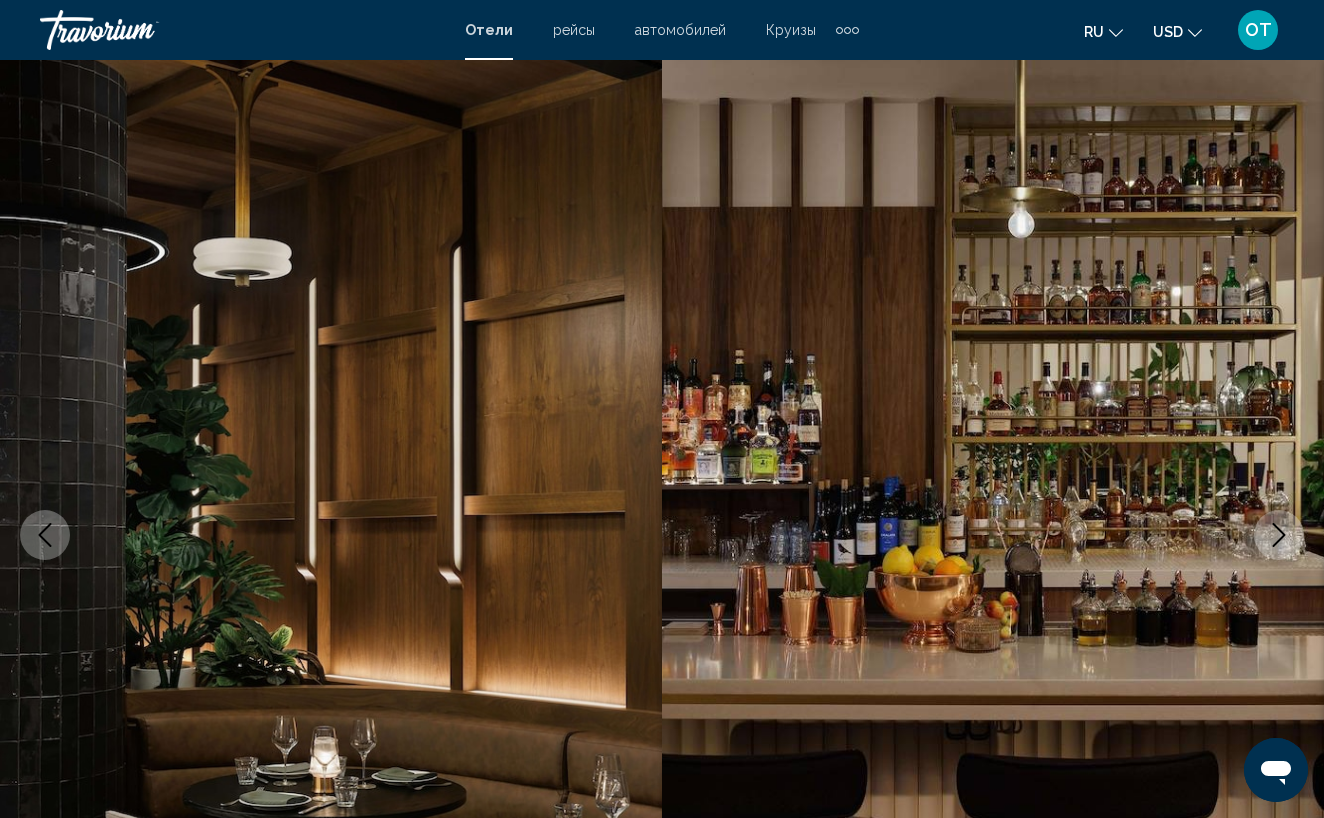 click 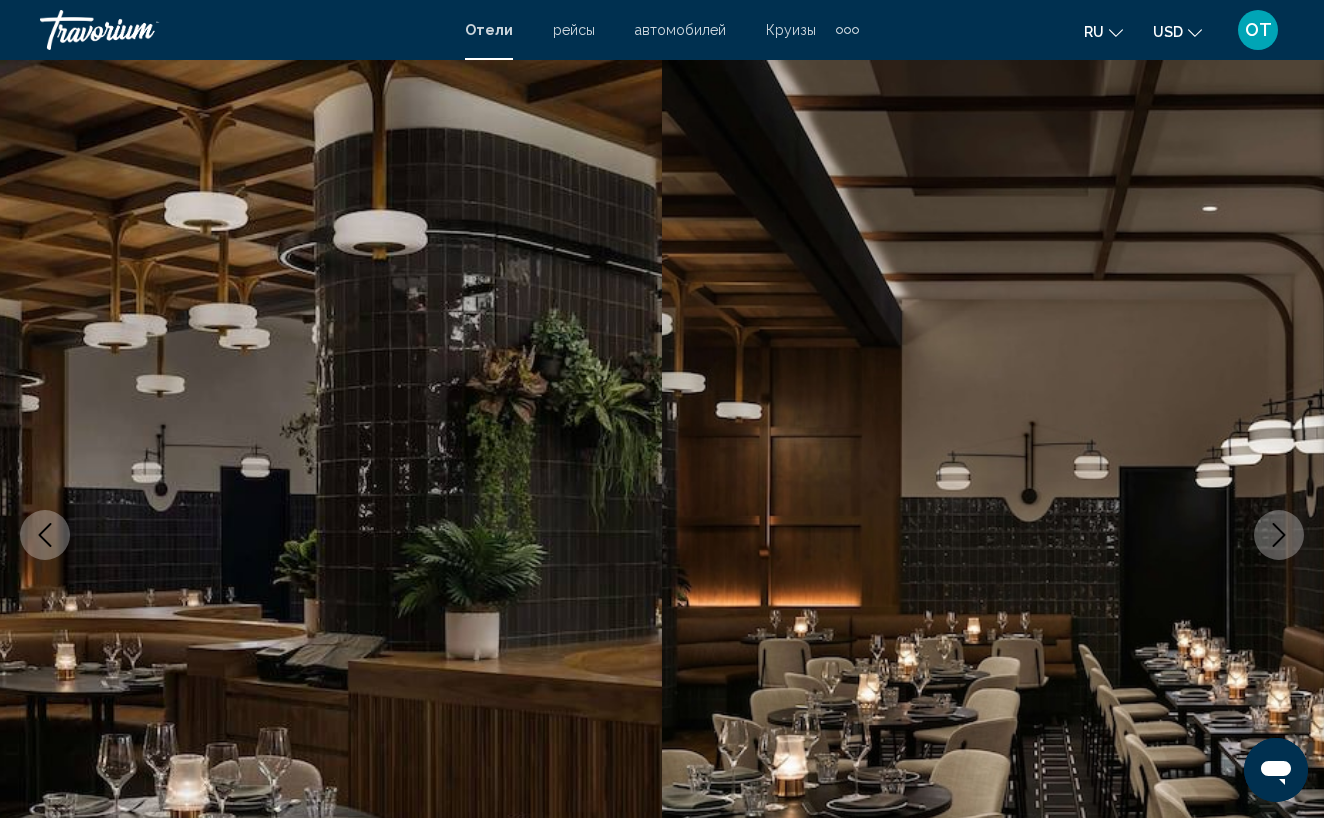 click 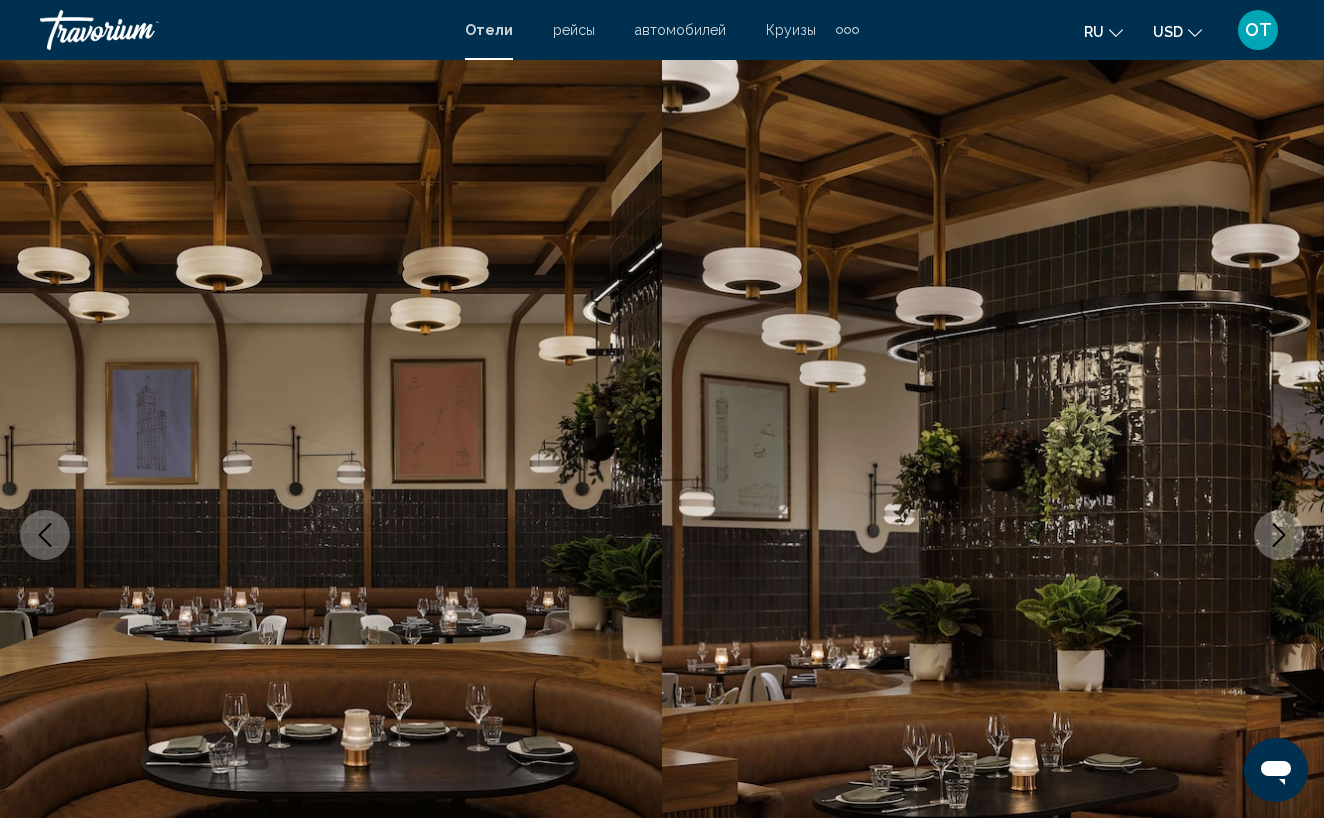 click 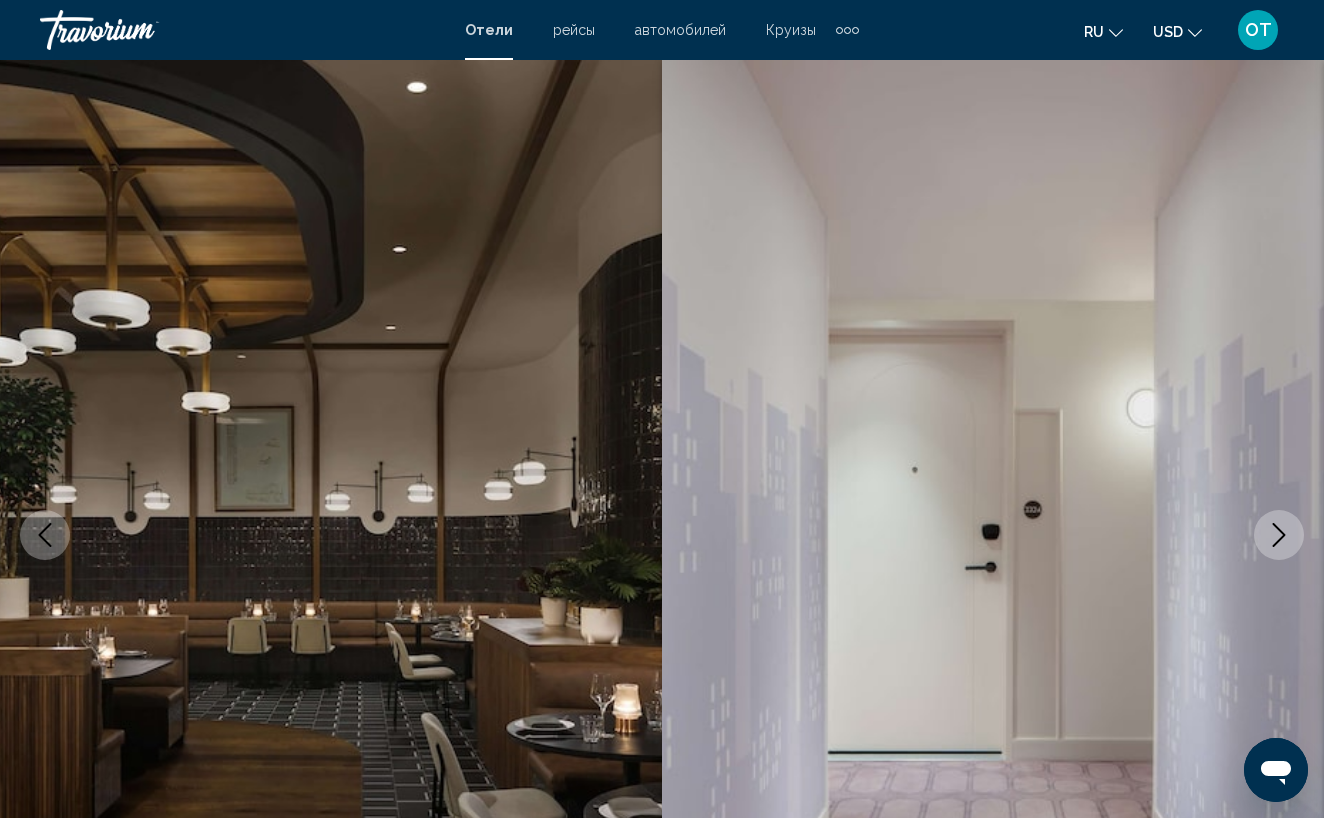 click 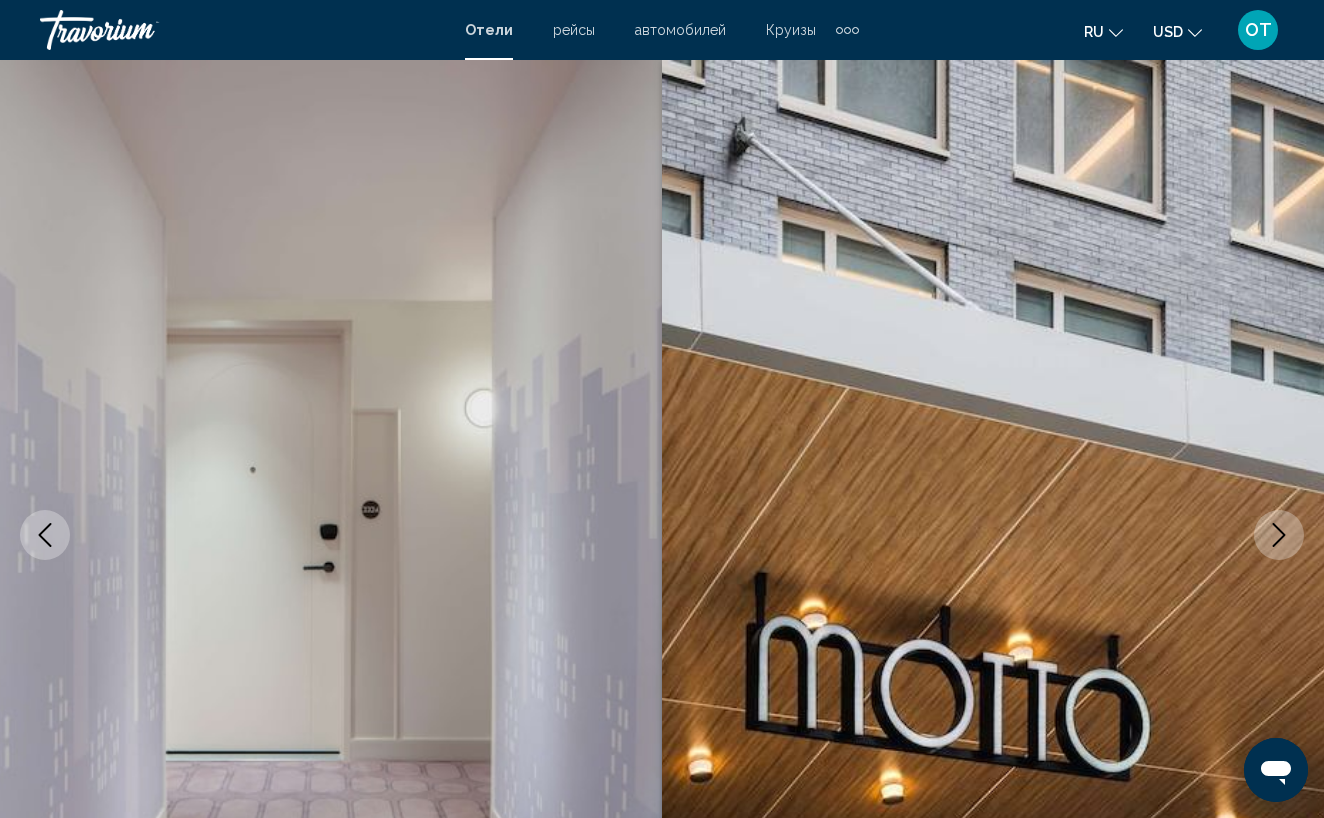 click 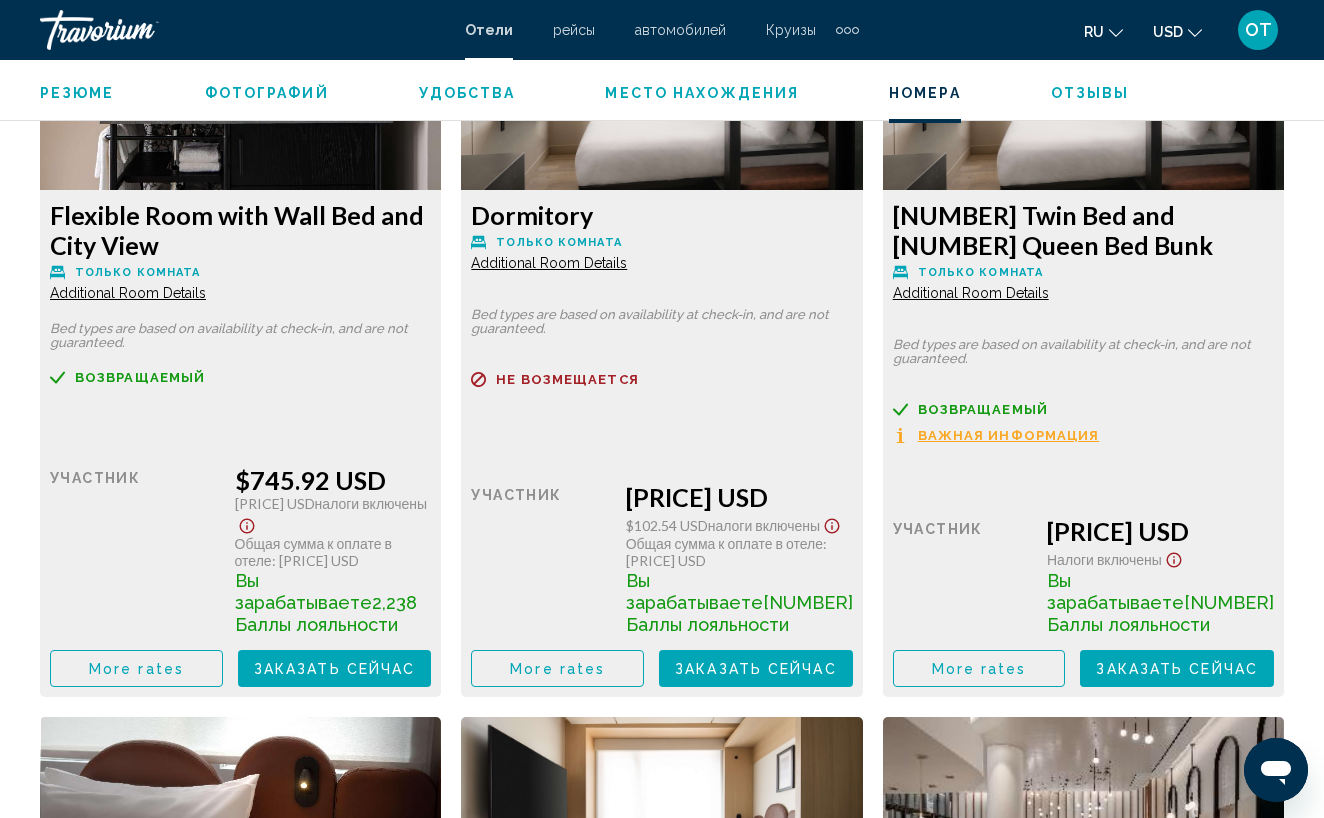 scroll, scrollTop: 5511, scrollLeft: 0, axis: vertical 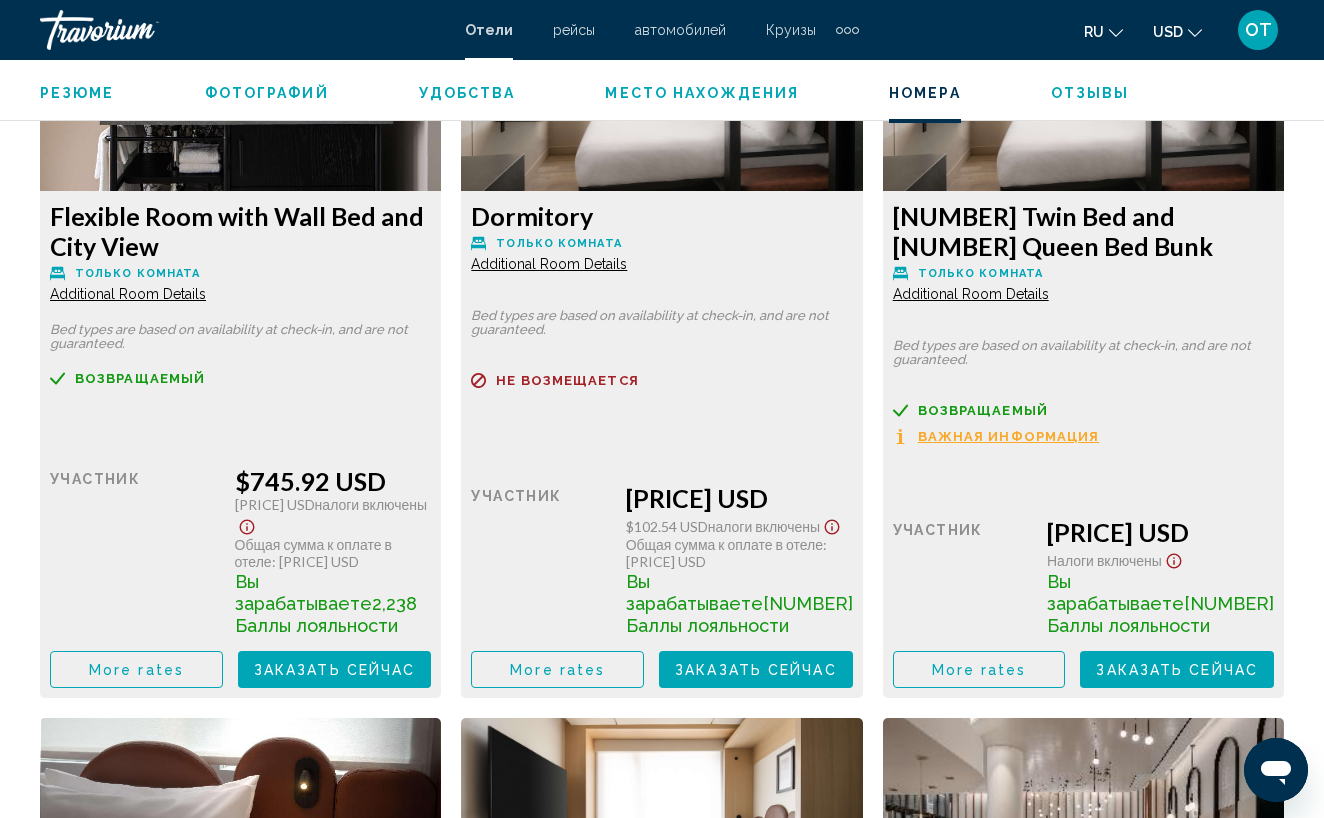 click on "Заказать сейчас" at bounding box center (335, -1600) 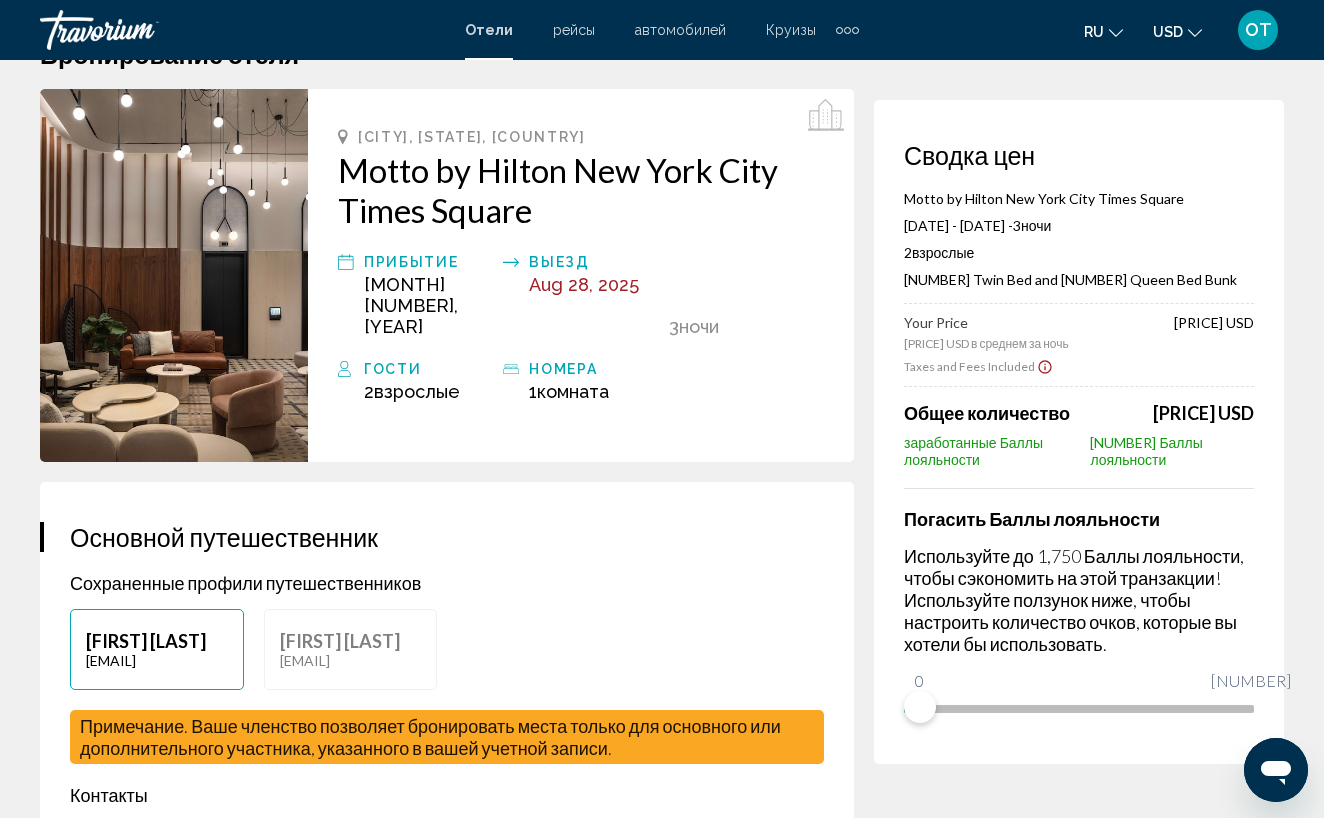 scroll, scrollTop: 63, scrollLeft: 0, axis: vertical 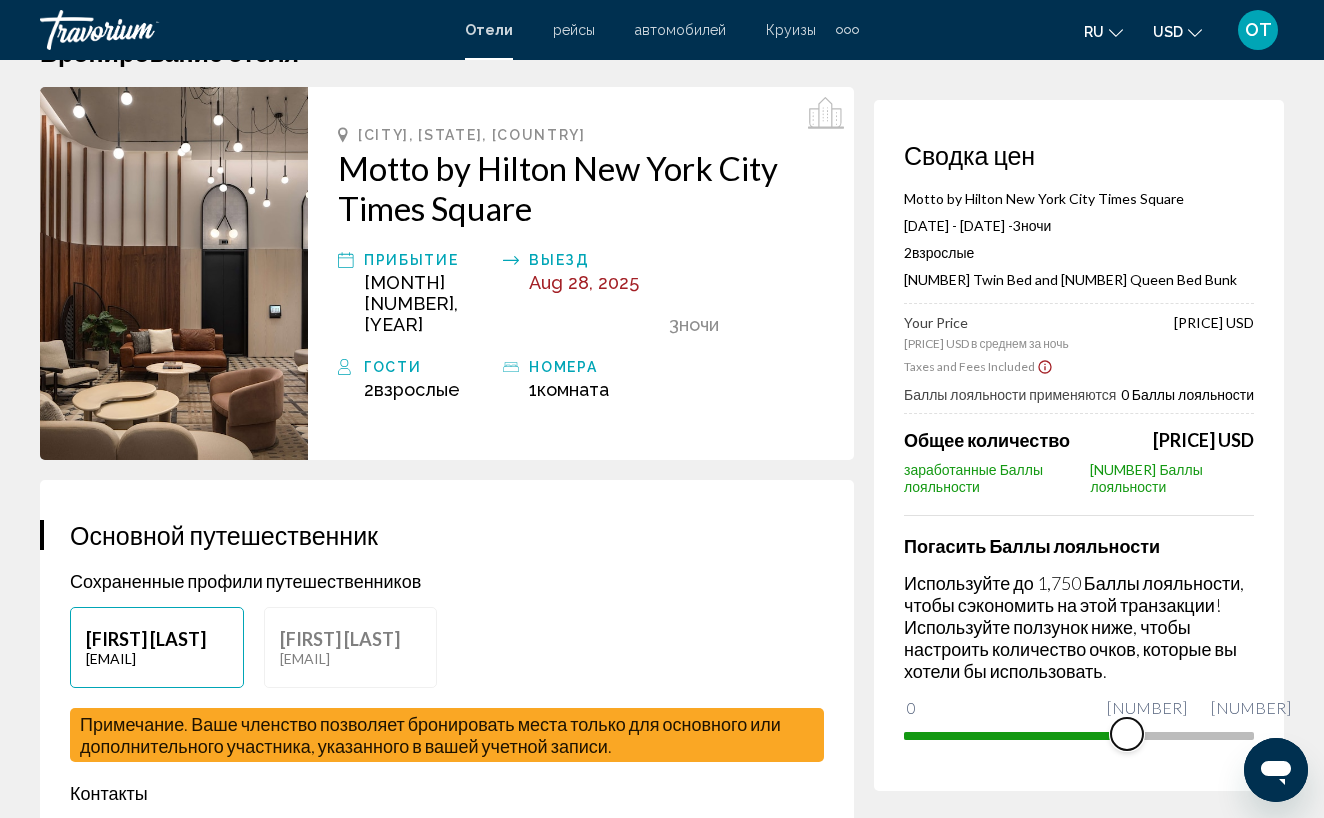 drag, startPoint x: 913, startPoint y: 705, endPoint x: 1127, endPoint y: 720, distance: 214.52505 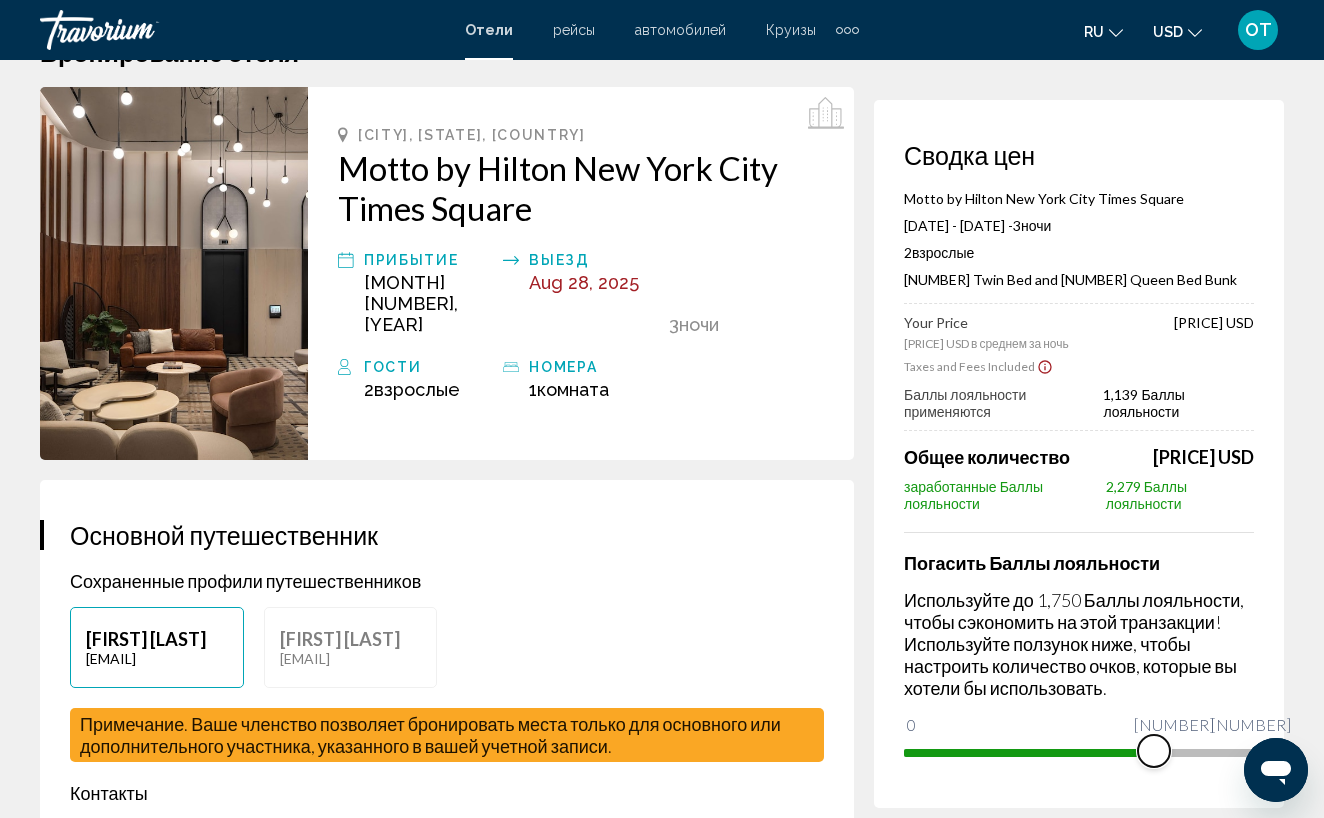 drag, startPoint x: 1122, startPoint y: 754, endPoint x: 1164, endPoint y: 755, distance: 42.0119 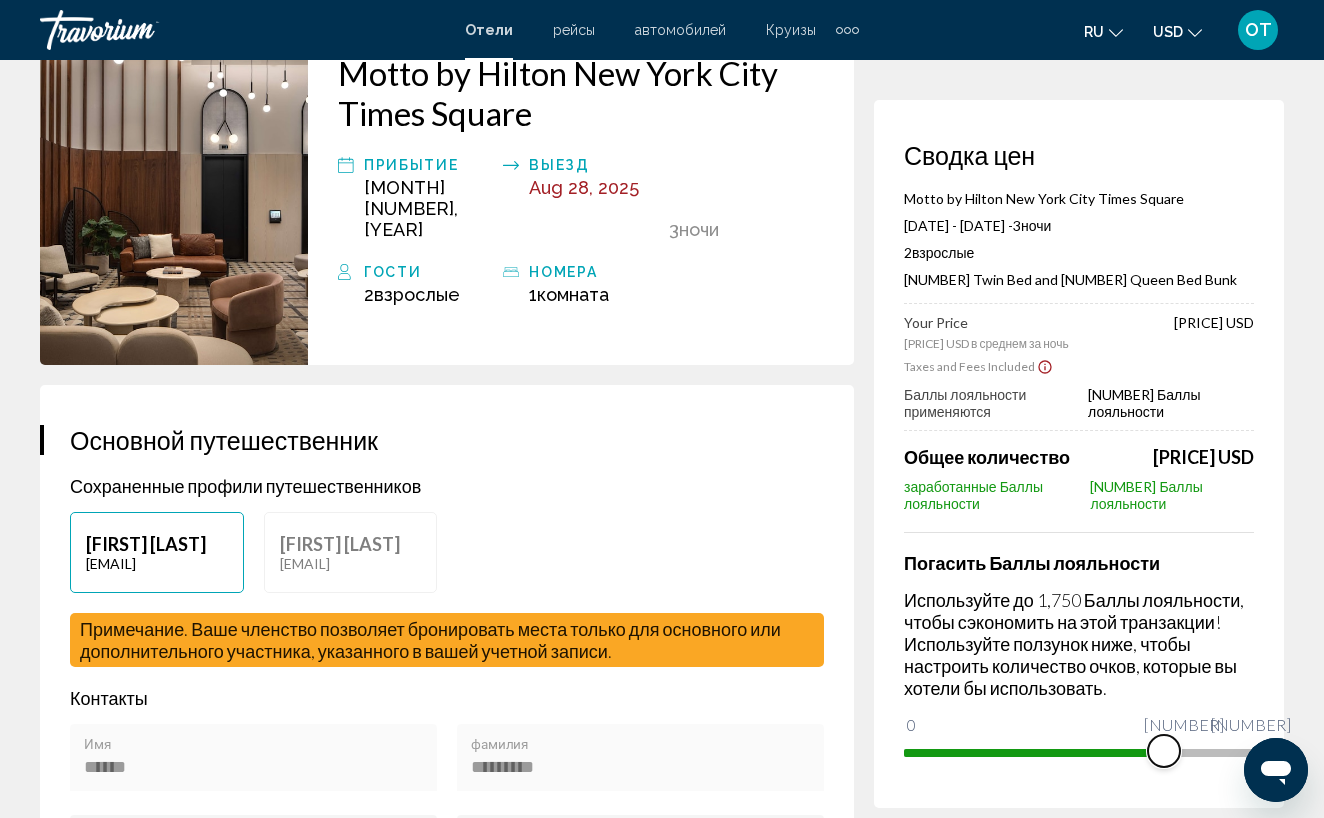 scroll, scrollTop: 171, scrollLeft: 0, axis: vertical 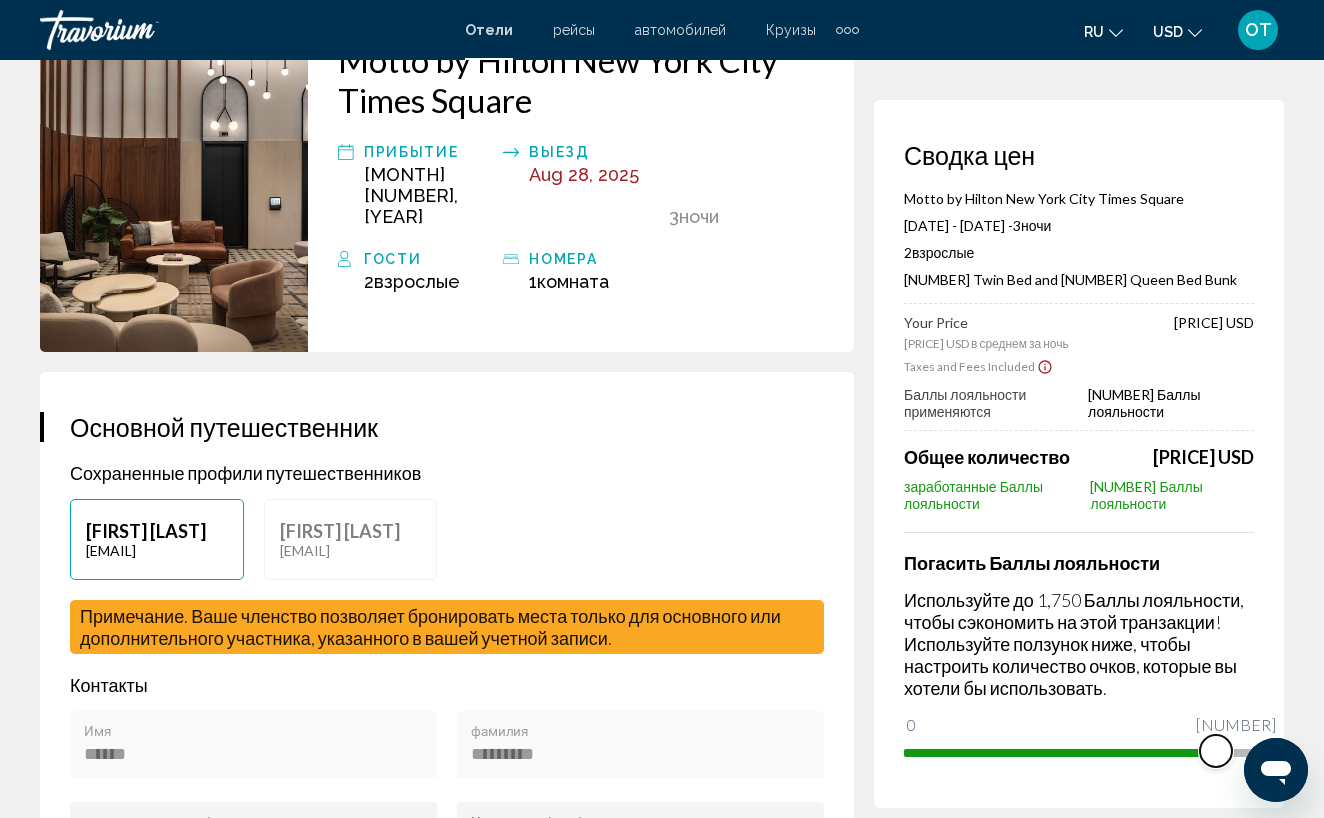 drag, startPoint x: 1156, startPoint y: 753, endPoint x: 1218, endPoint y: 754, distance: 62.008064 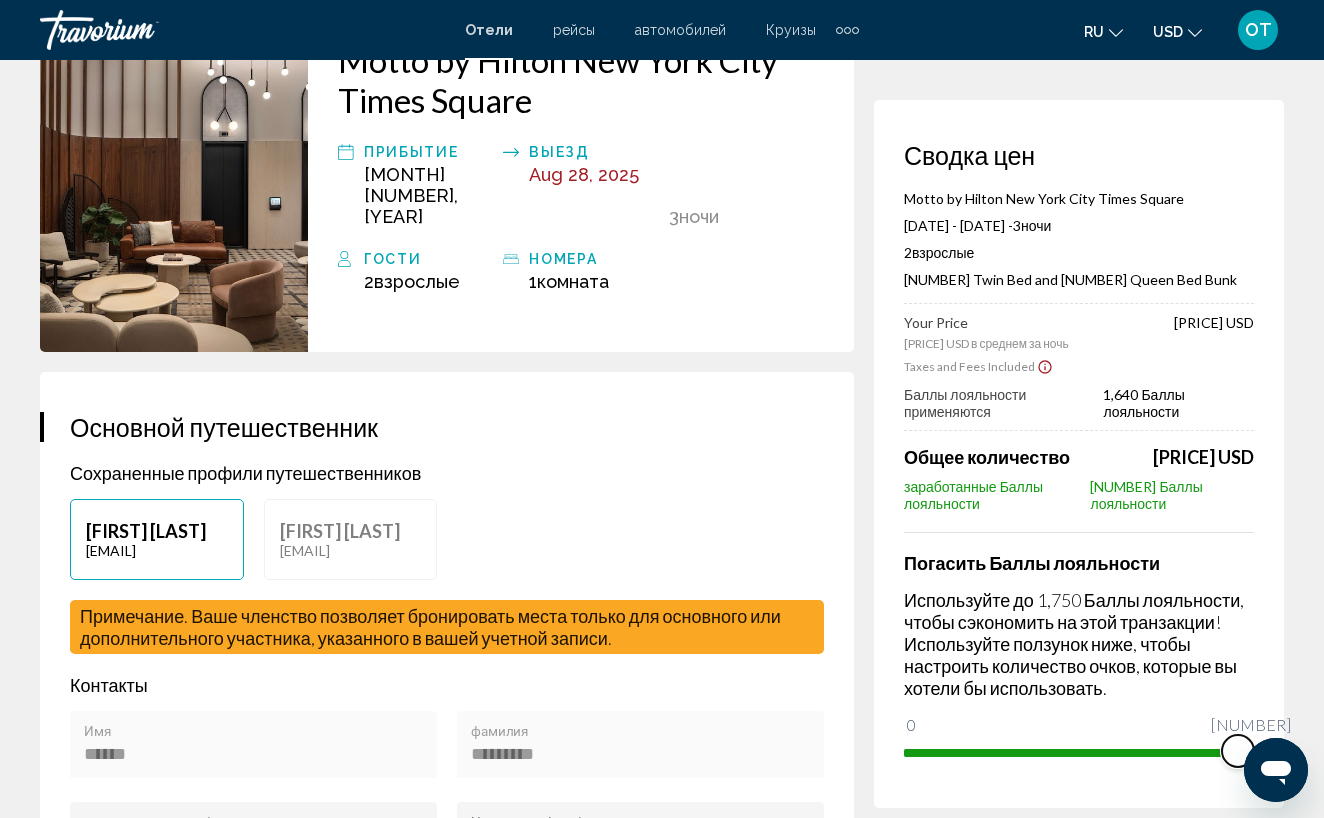 drag, startPoint x: 2452, startPoint y: 1489, endPoint x: 1268, endPoint y: 748, distance: 1396.7595 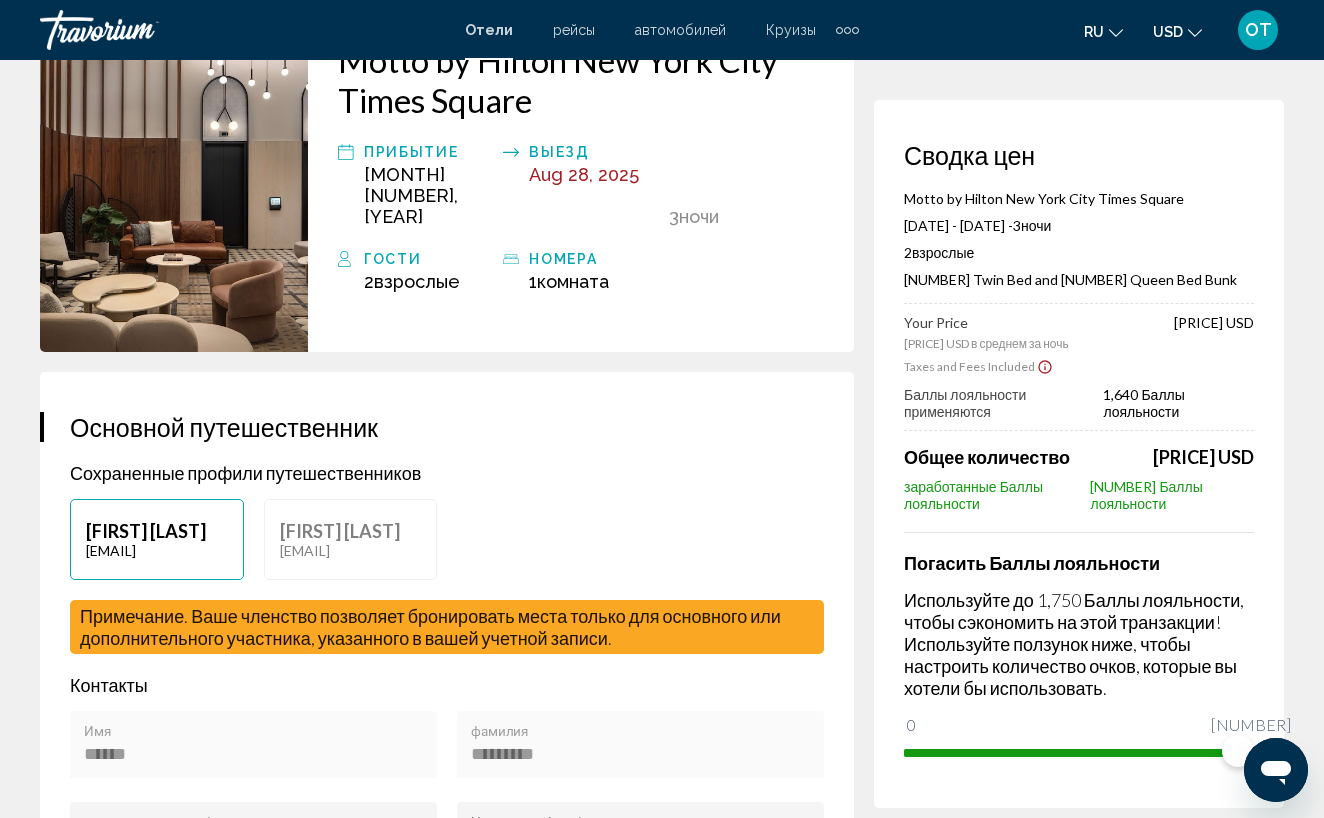 click on "Бронирование отеля Сводка цен Motto by Hilton New York City Times Square  Aug 25, 2025 - Aug 28, 2025 -  3  ночь ночи 2  Взрослый Взрослые , 0  Ребенок Дети  ( возраст   )   1 Twin Bed and 1 Queen Bed Bunk   Your Price  $257.01 USD в среднем за ночь  $771.04 USD  Taxes and Fees Included
Баллы лояльности применяются 1,640 Баллы лояльности Общее количество  $754.64 USD  заработанные Баллы лояльности  2,264 Баллы лояльности  Погасить Баллы лояльности Используйте до 1,750 Баллы лояльности, чтобы сэкономить на этой транзакции! Используйте ползунок ниже, чтобы настроить количество очков, которые вы хотели бы использовать. 0 1,750 1,750
3  2" at bounding box center (662, 1703) 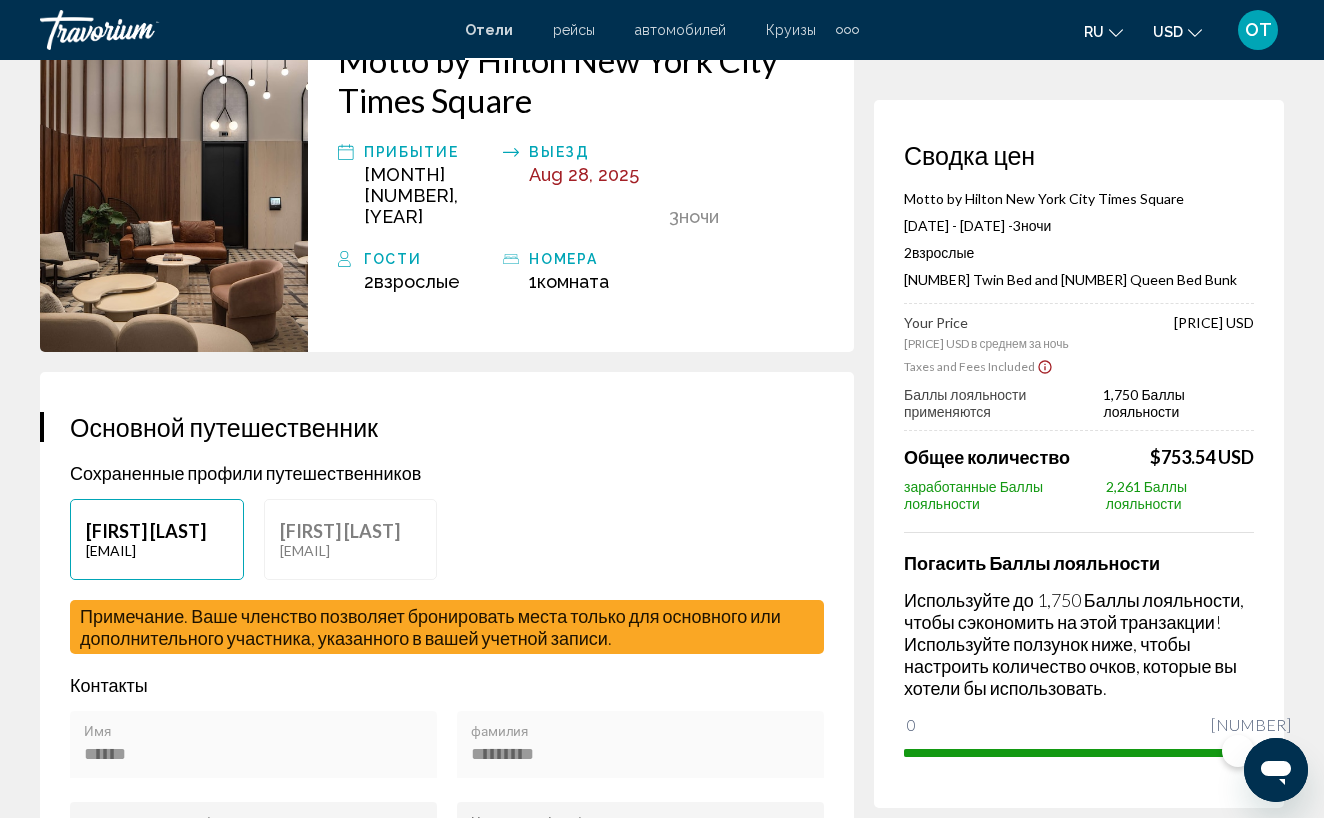 click on "Примечание. Ваше членство позволяет бронировать места только для основного или дополнительного участника, указанного в вашей учетной записи." at bounding box center [447, 627] 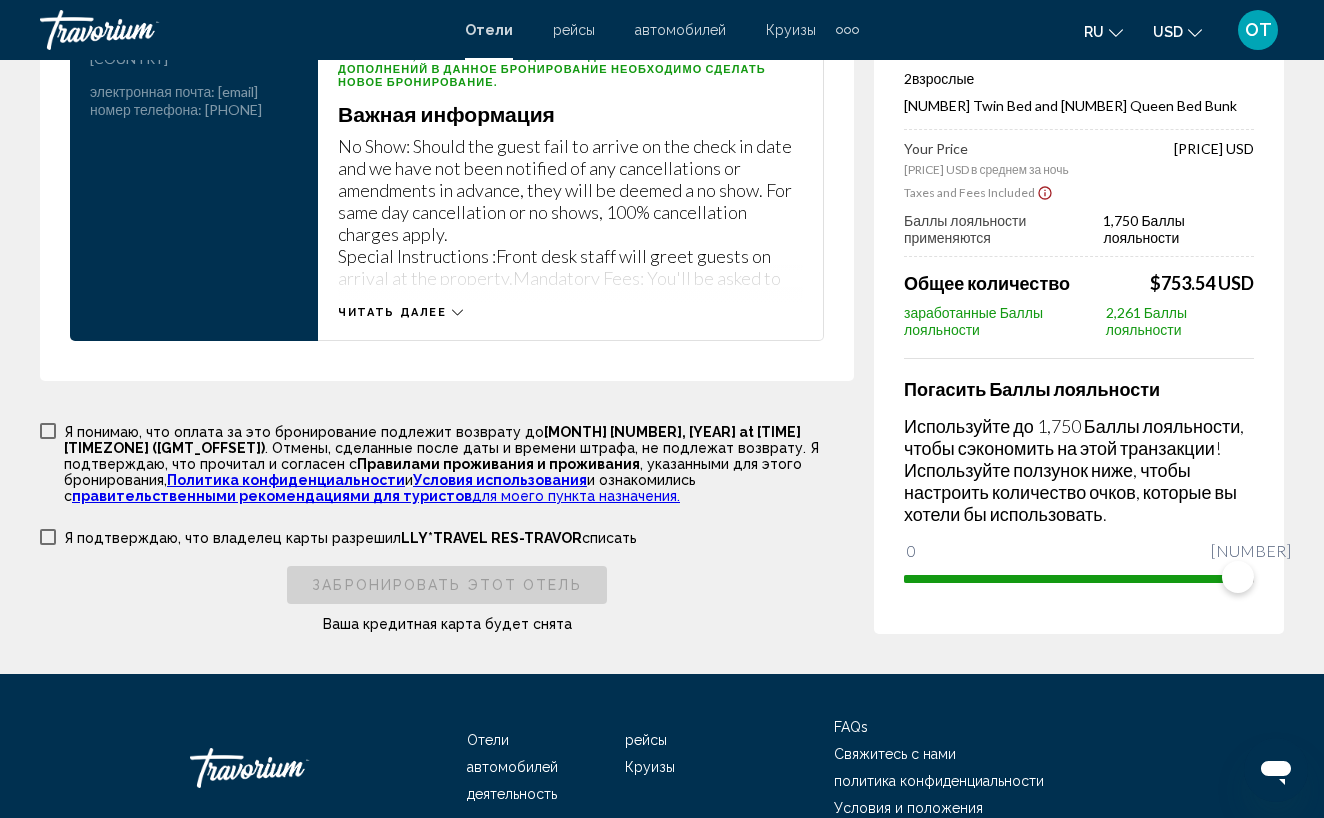 scroll, scrollTop: 3017, scrollLeft: 0, axis: vertical 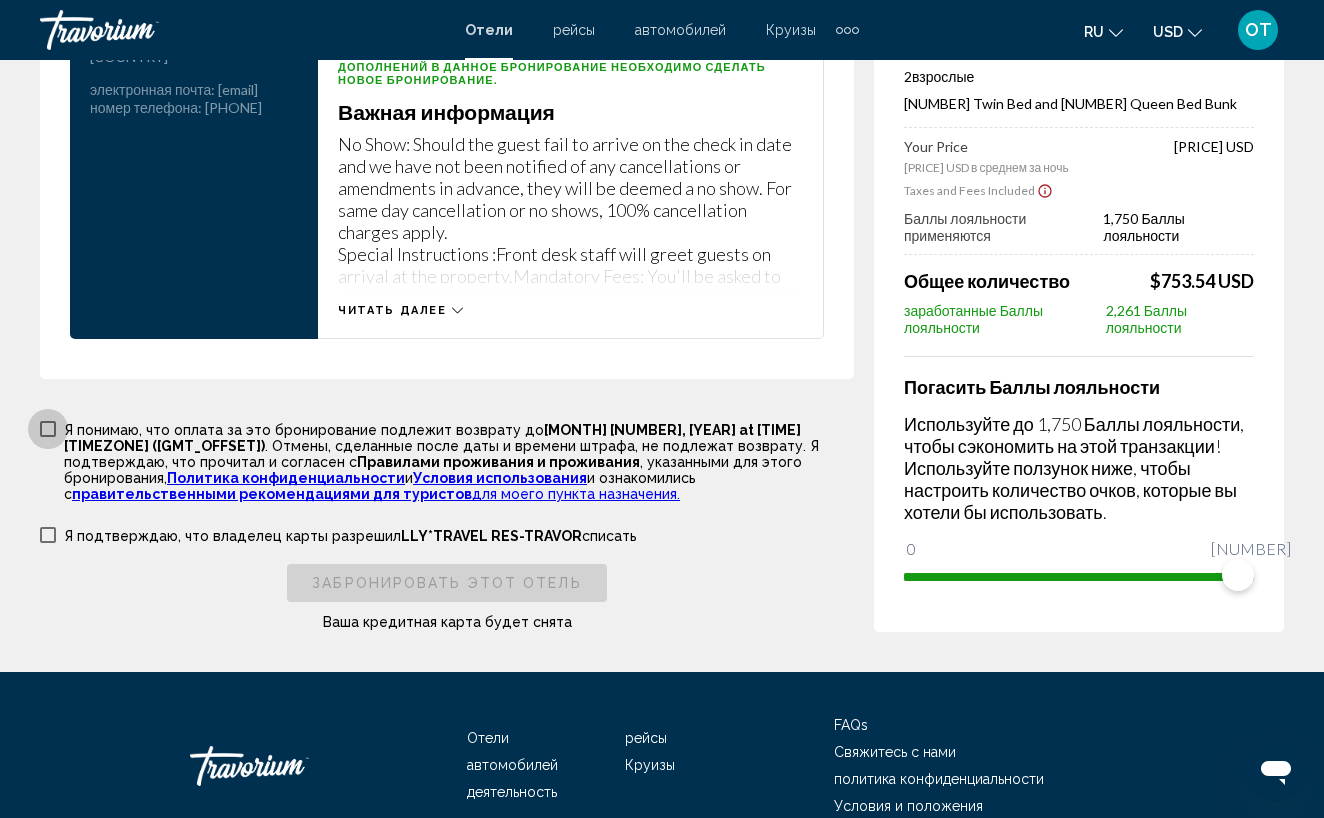 click at bounding box center [48, 429] 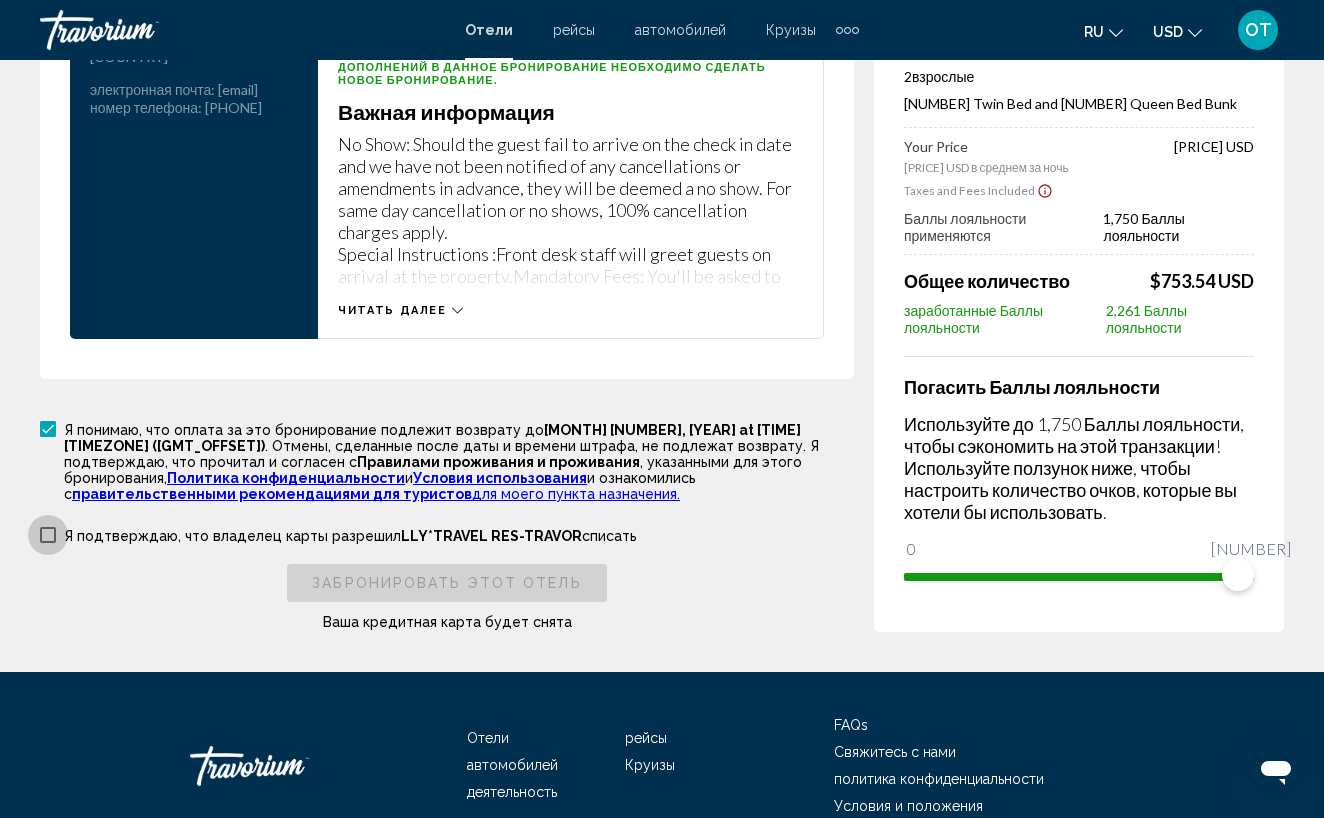 click at bounding box center [48, 535] 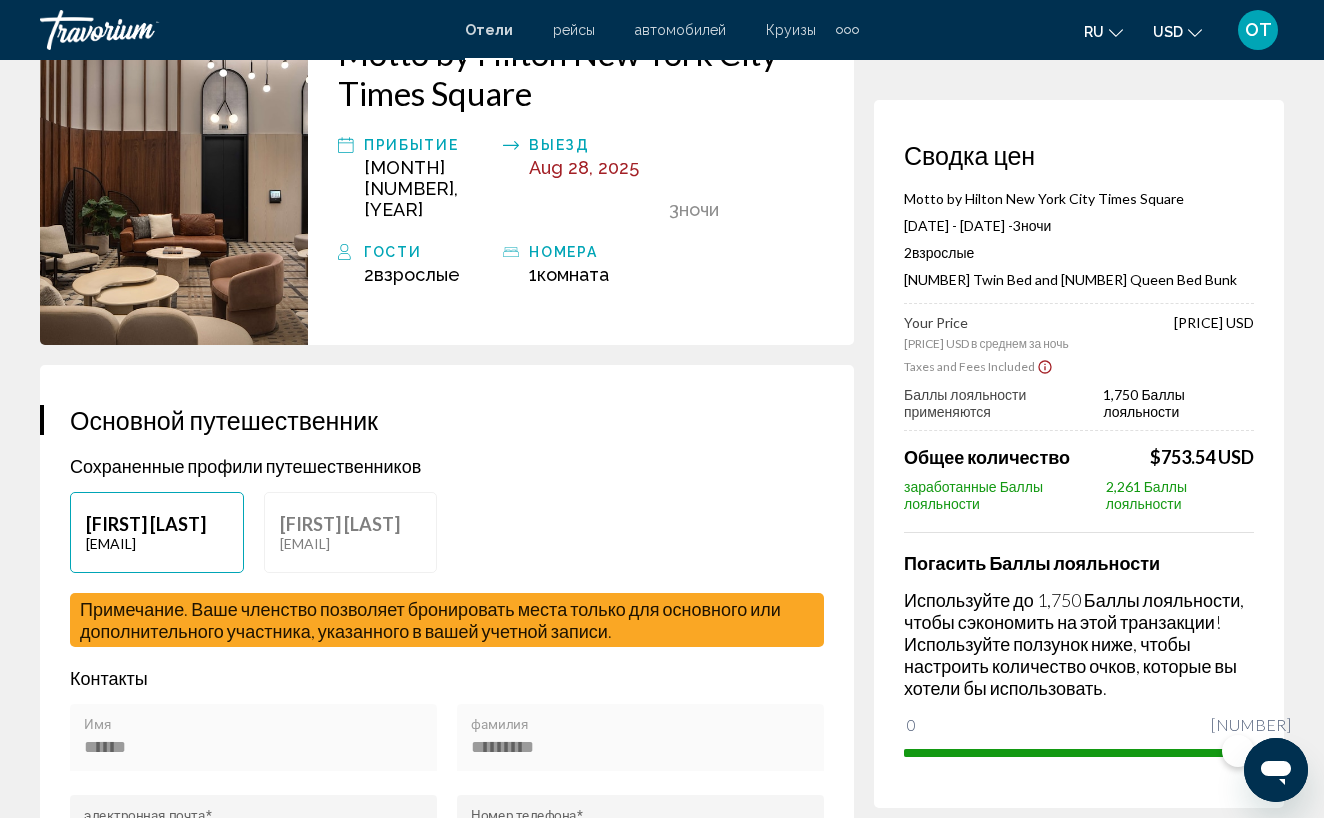 scroll, scrollTop: 0, scrollLeft: 0, axis: both 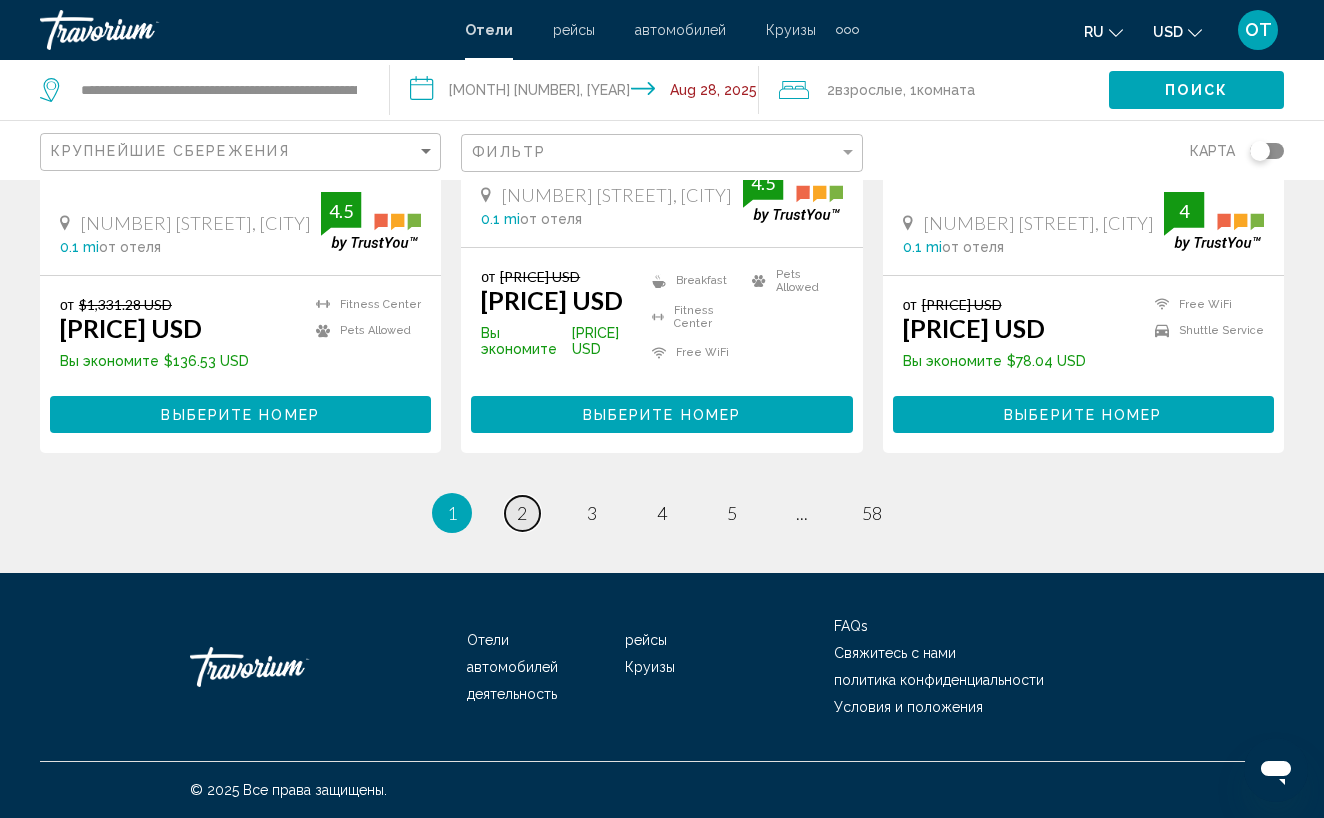 click on "2" at bounding box center (522, 513) 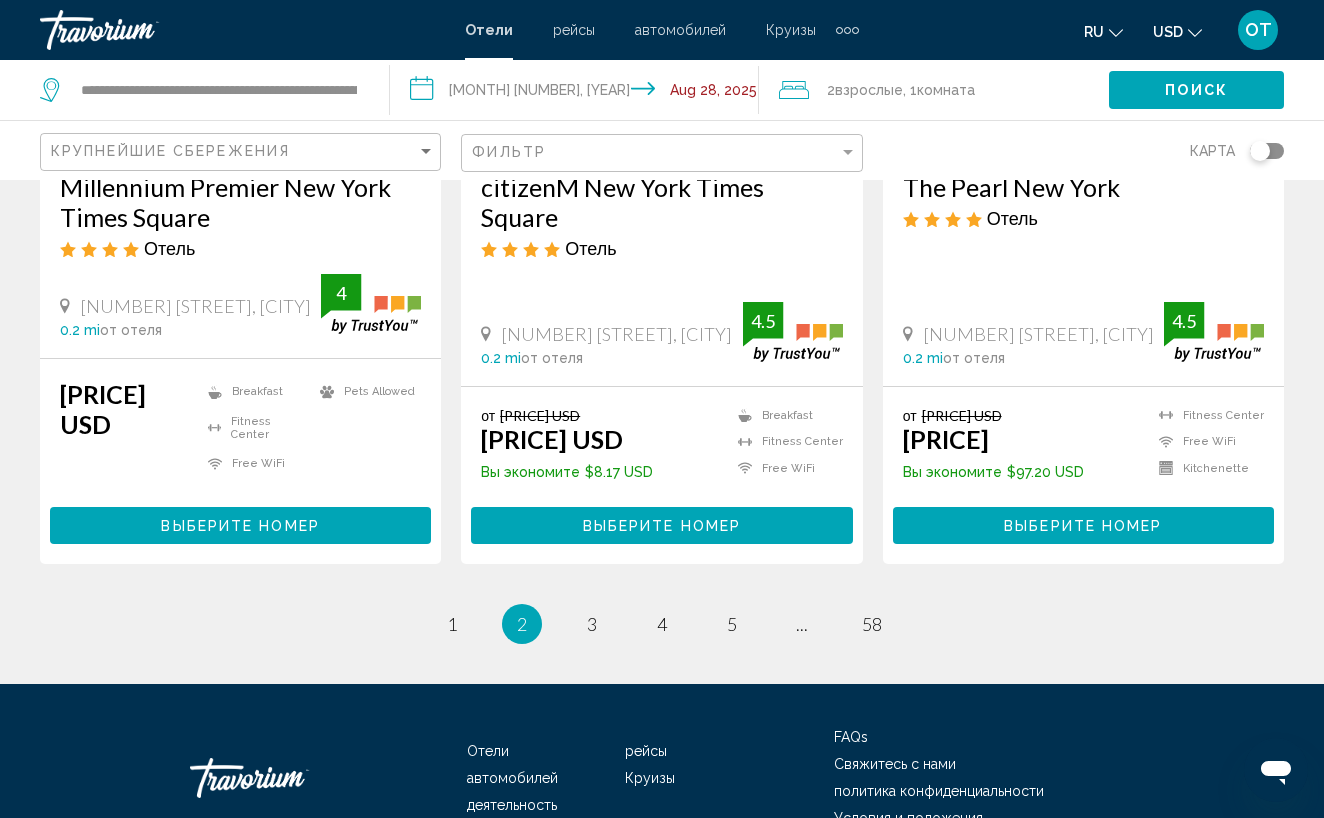scroll, scrollTop: 2676, scrollLeft: 0, axis: vertical 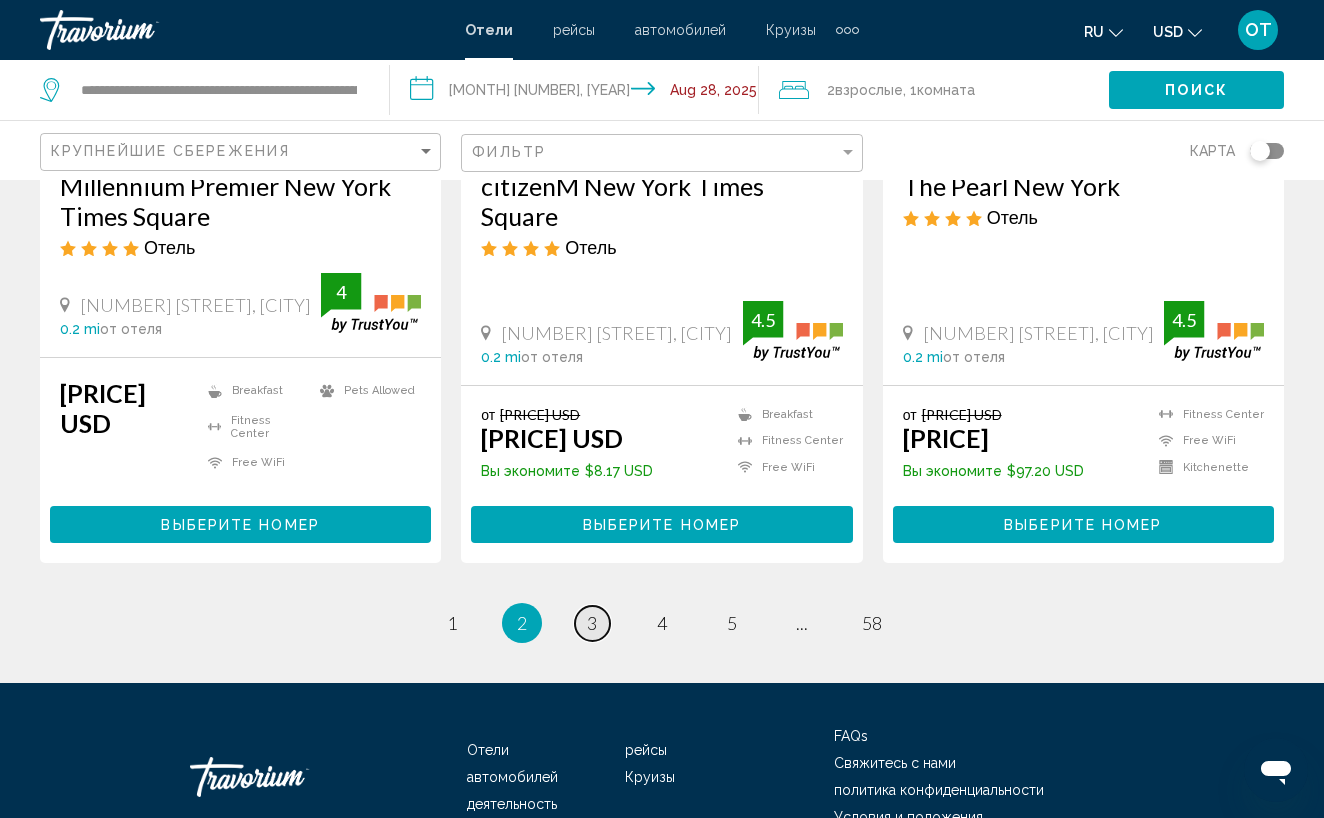 click on "page  3" at bounding box center [592, 623] 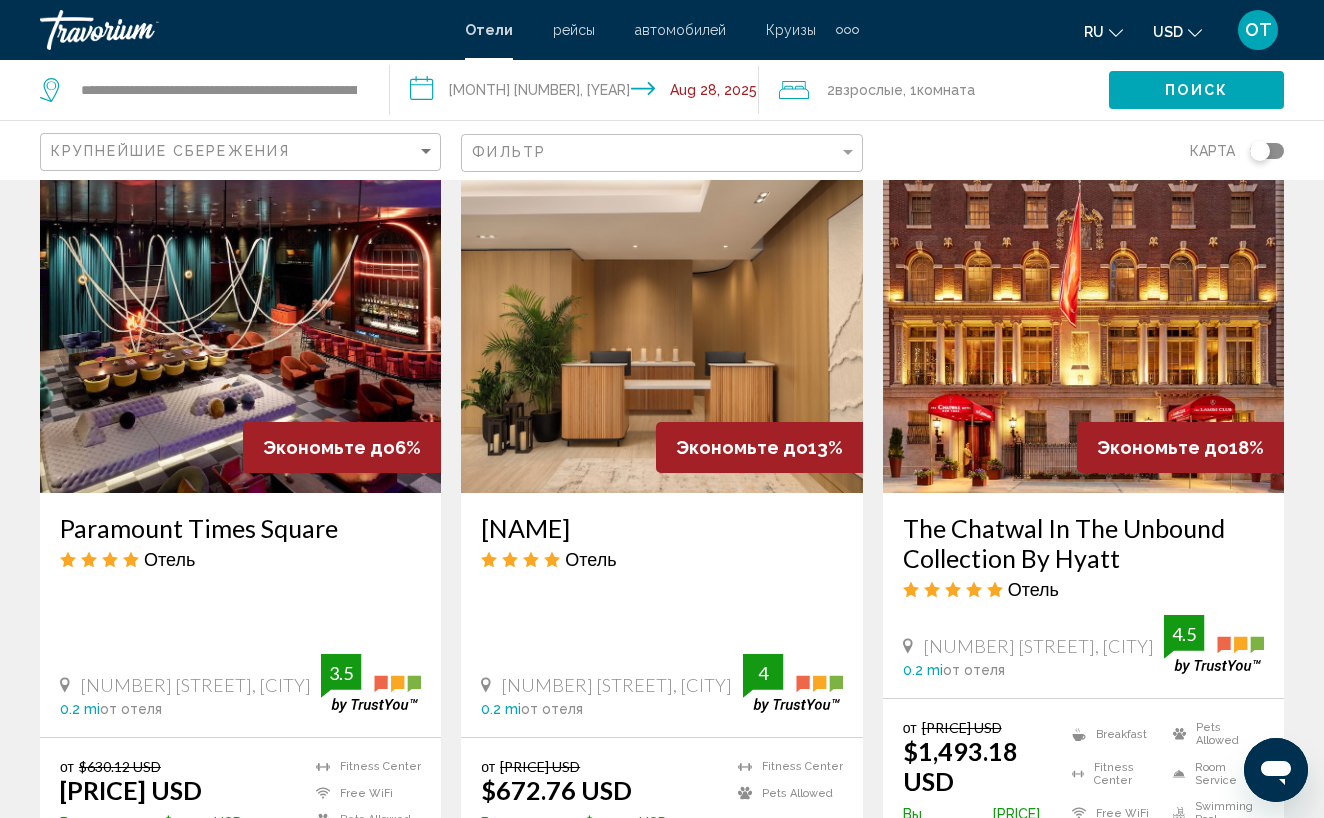 scroll, scrollTop: 0, scrollLeft: 0, axis: both 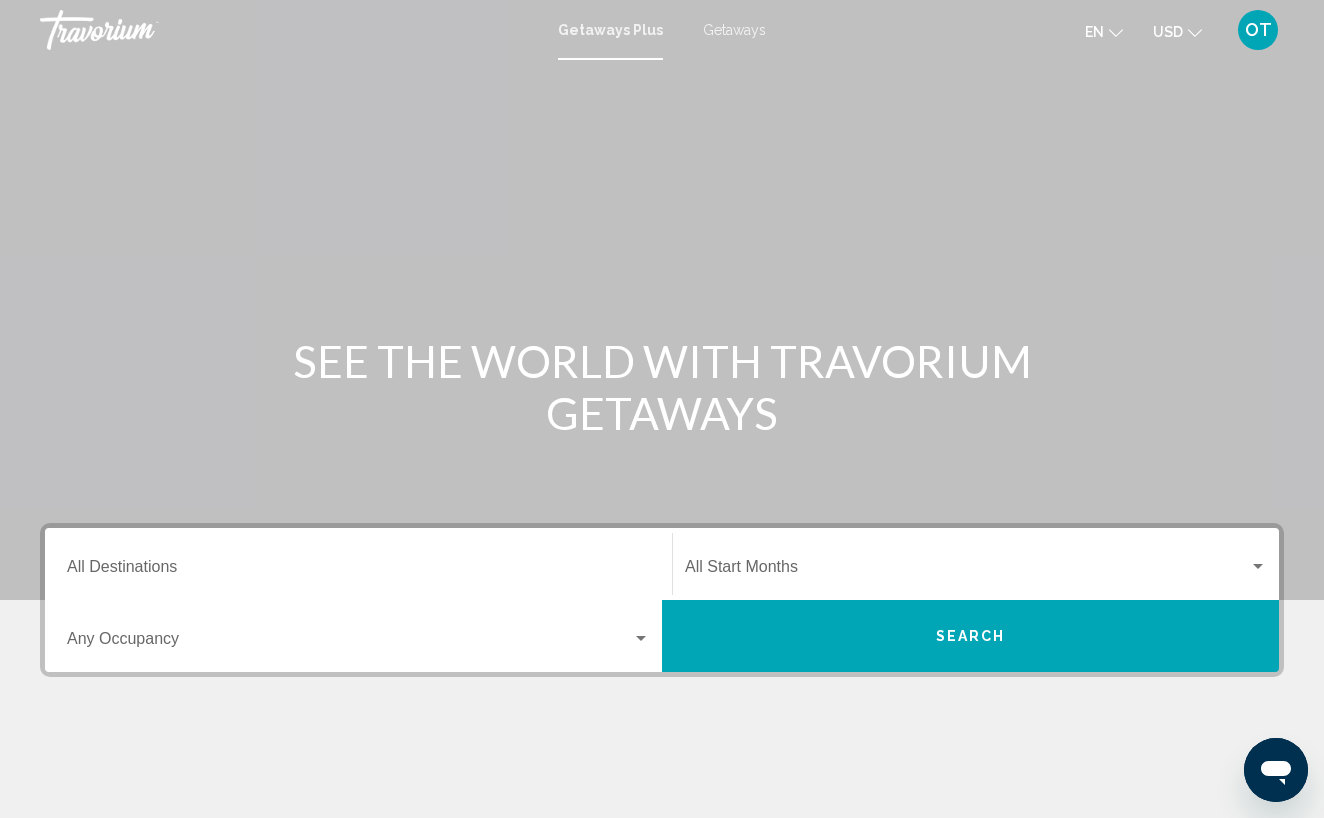 click on "Getaways" at bounding box center [734, 30] 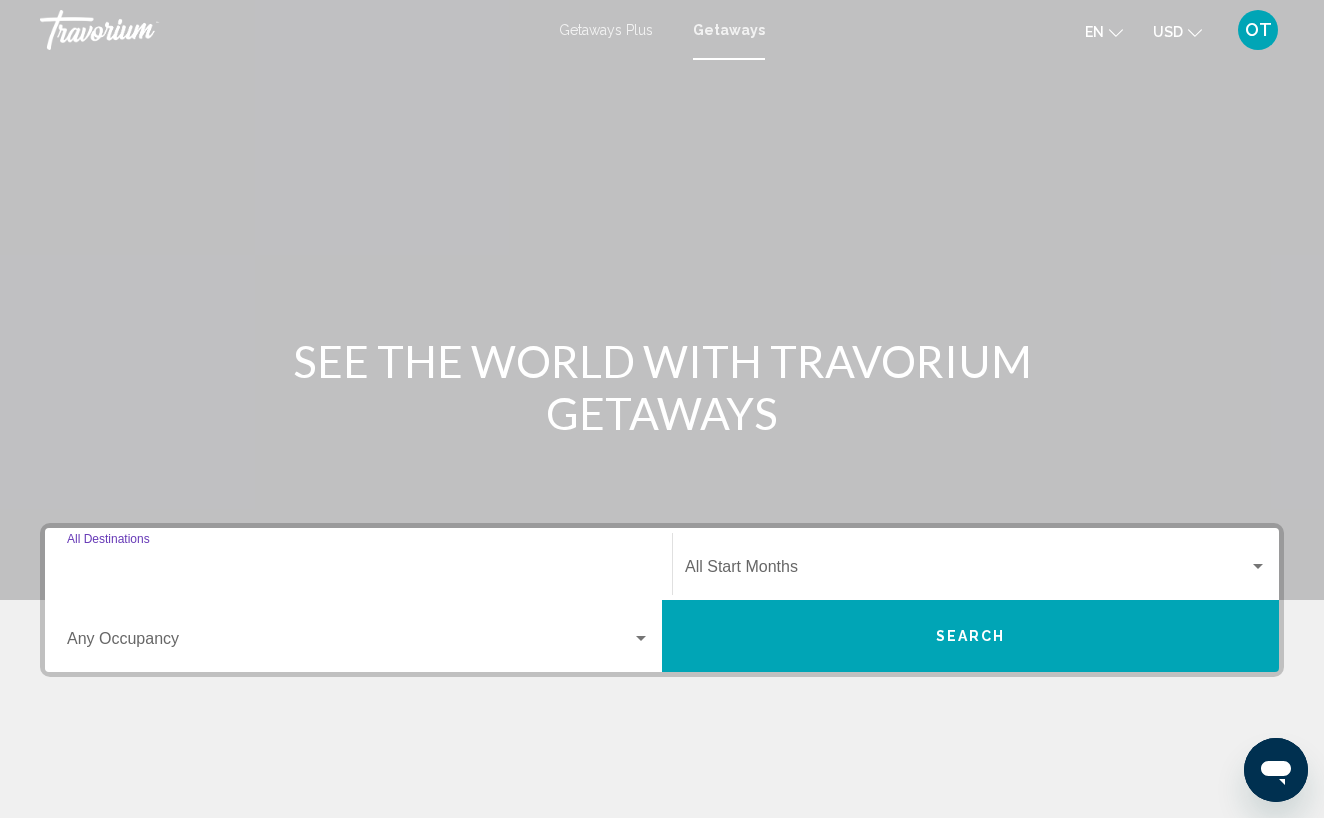 click on "Destination All Destinations" at bounding box center (358, 571) 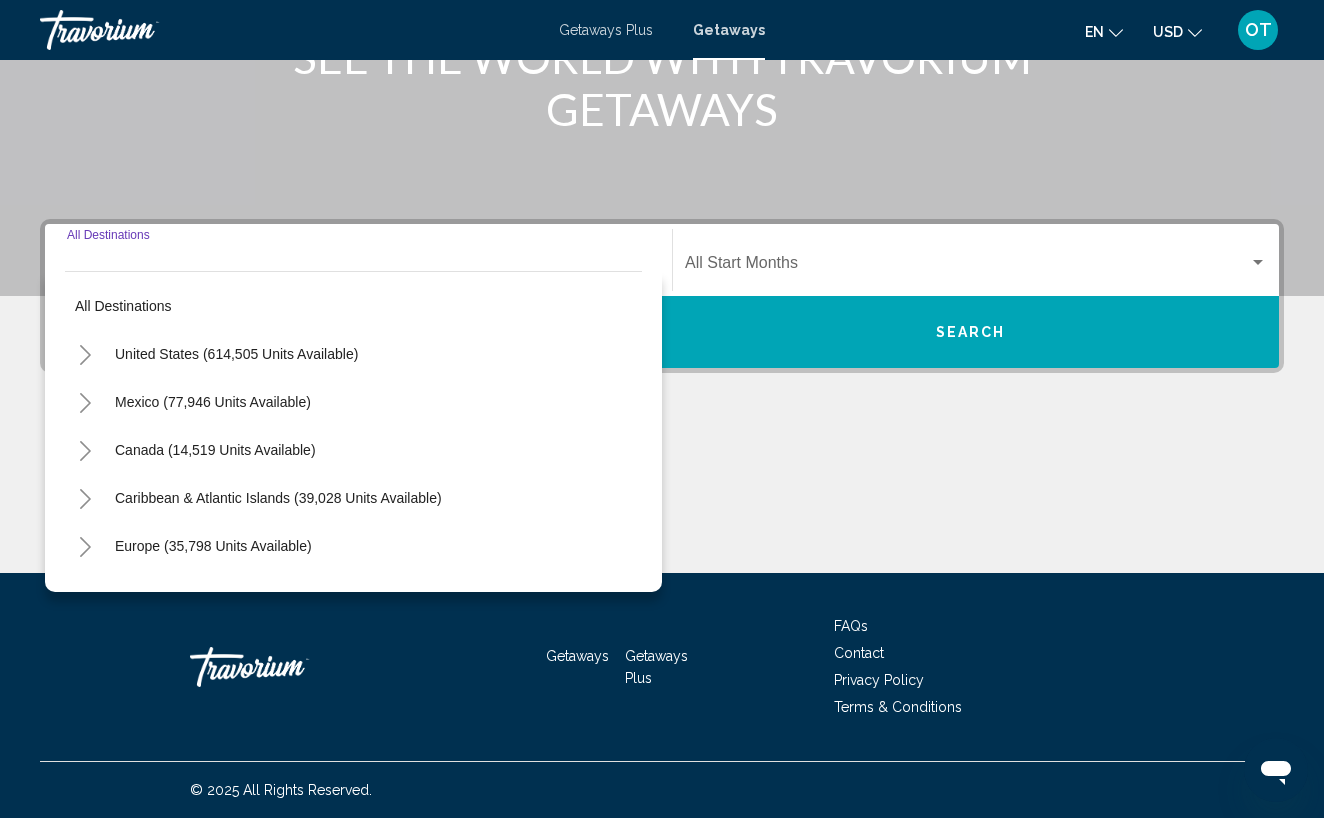 click 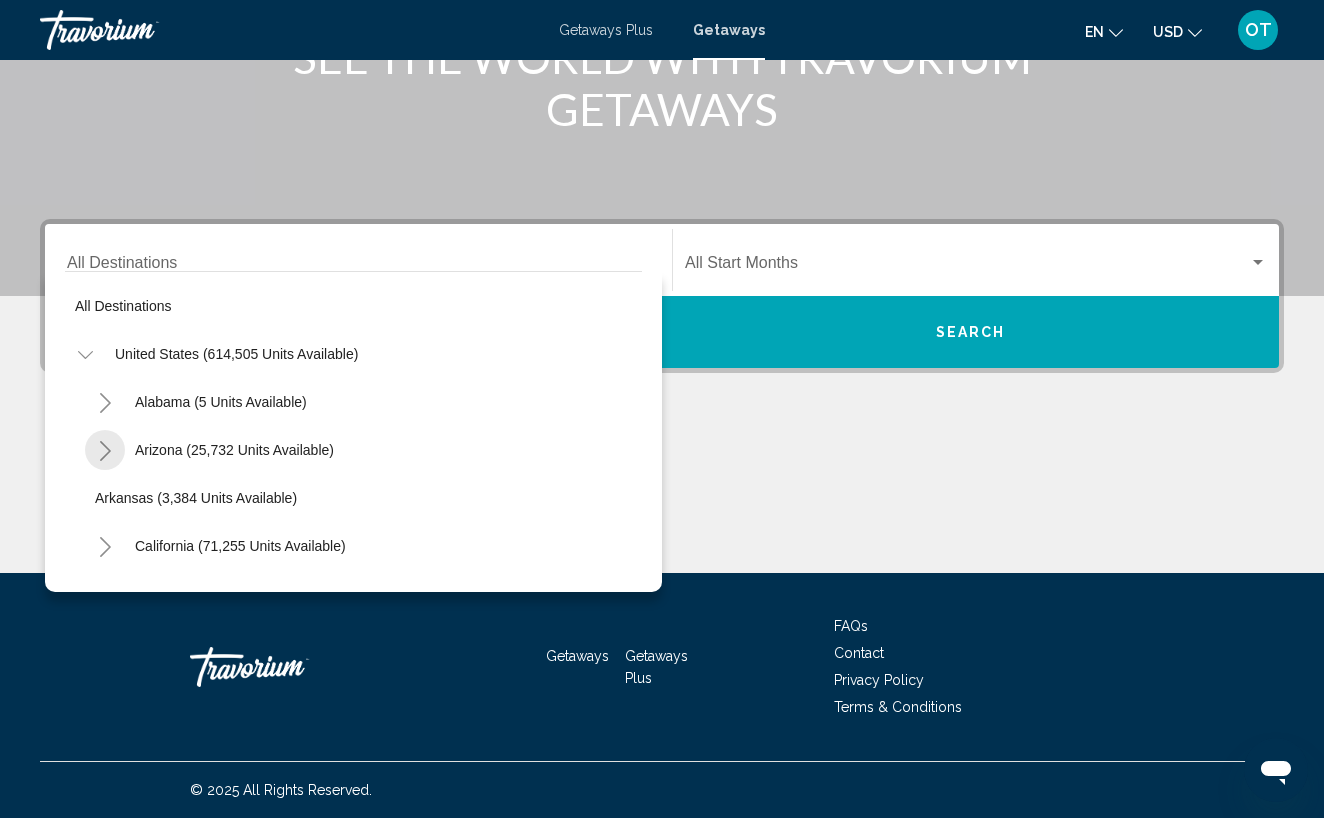 click 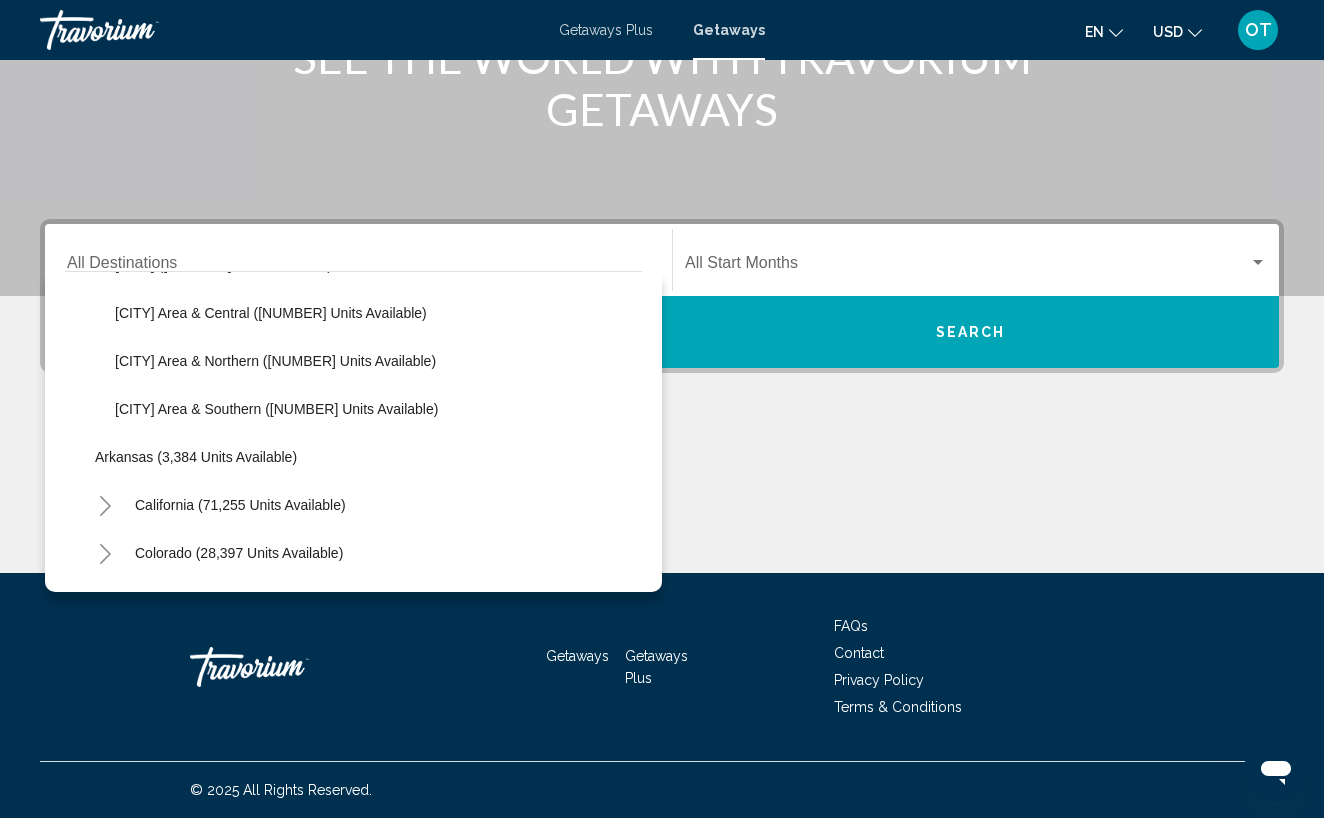scroll, scrollTop: 241, scrollLeft: 0, axis: vertical 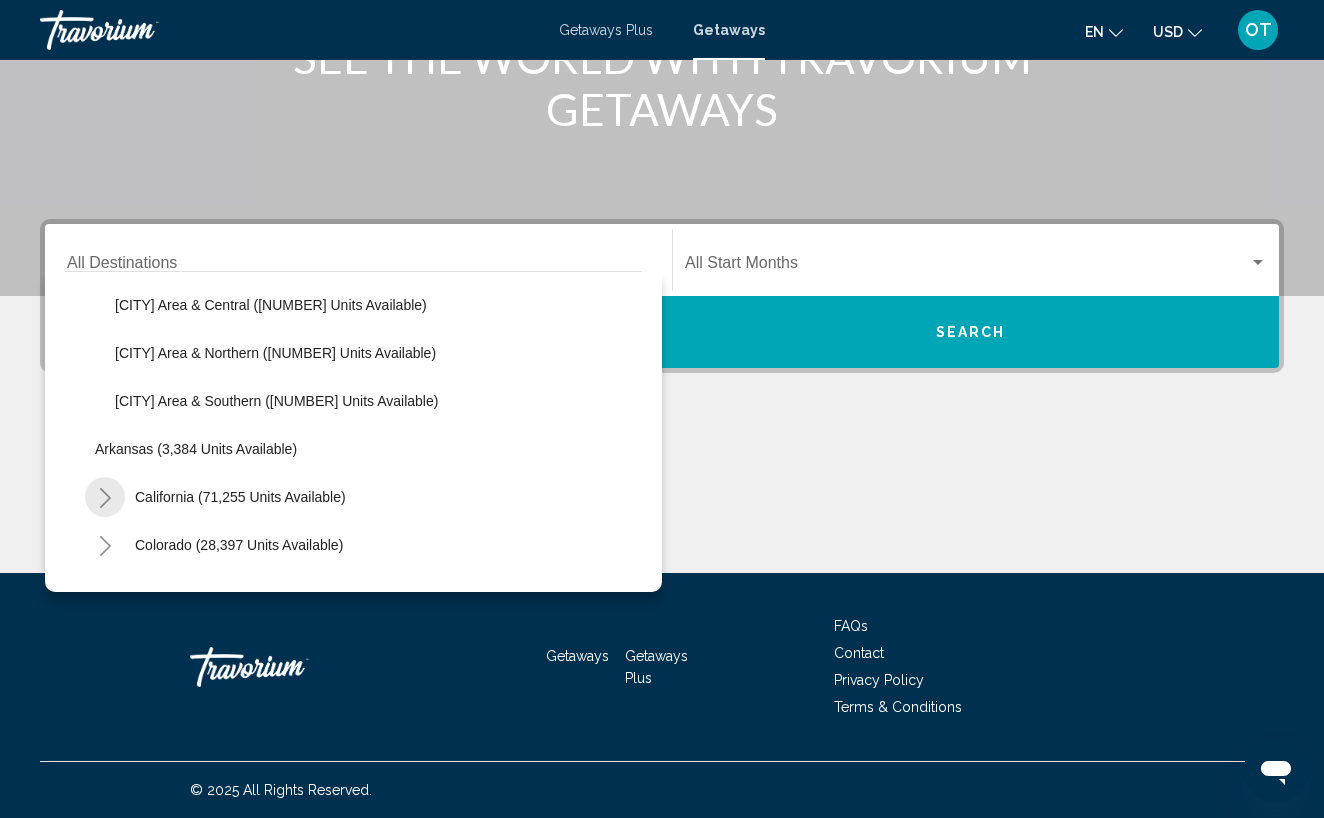 click 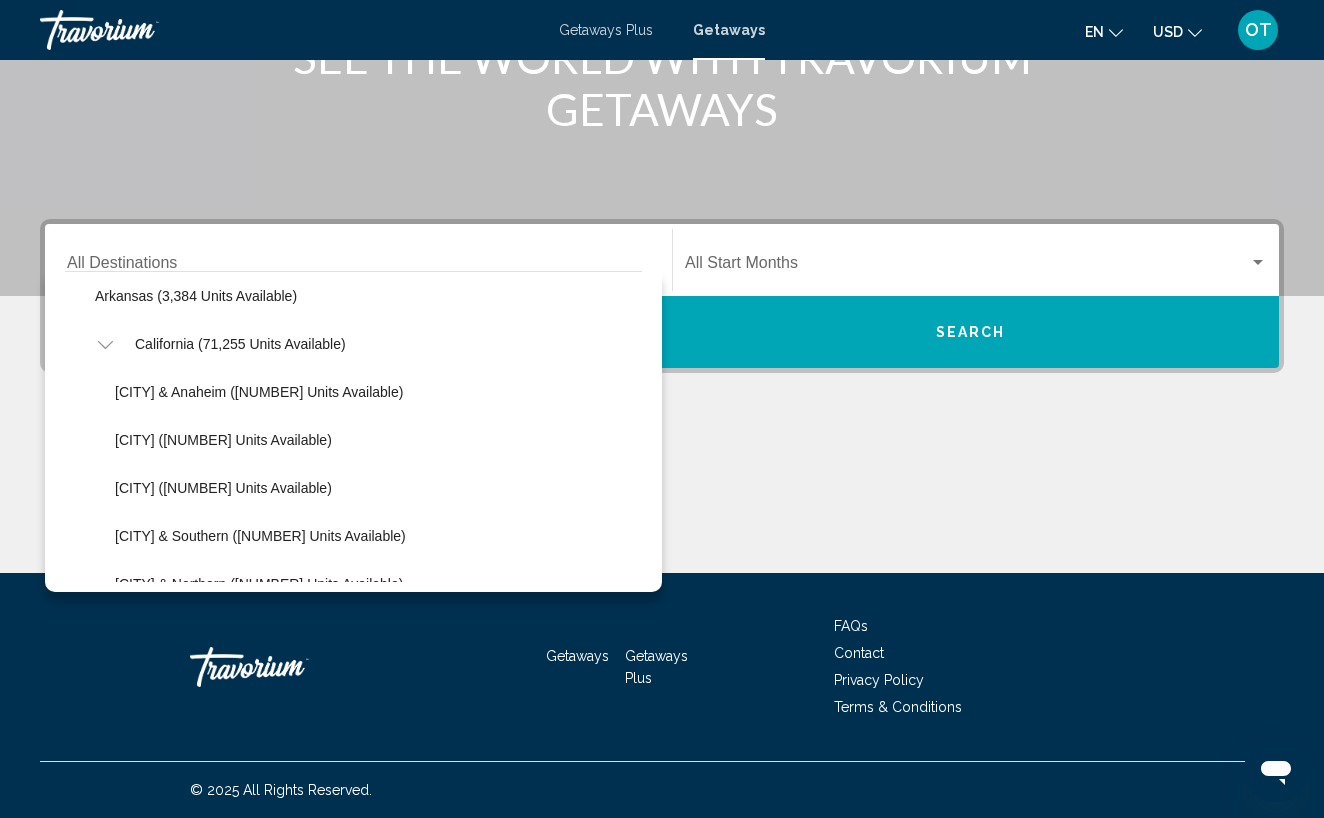 scroll, scrollTop: 391, scrollLeft: 0, axis: vertical 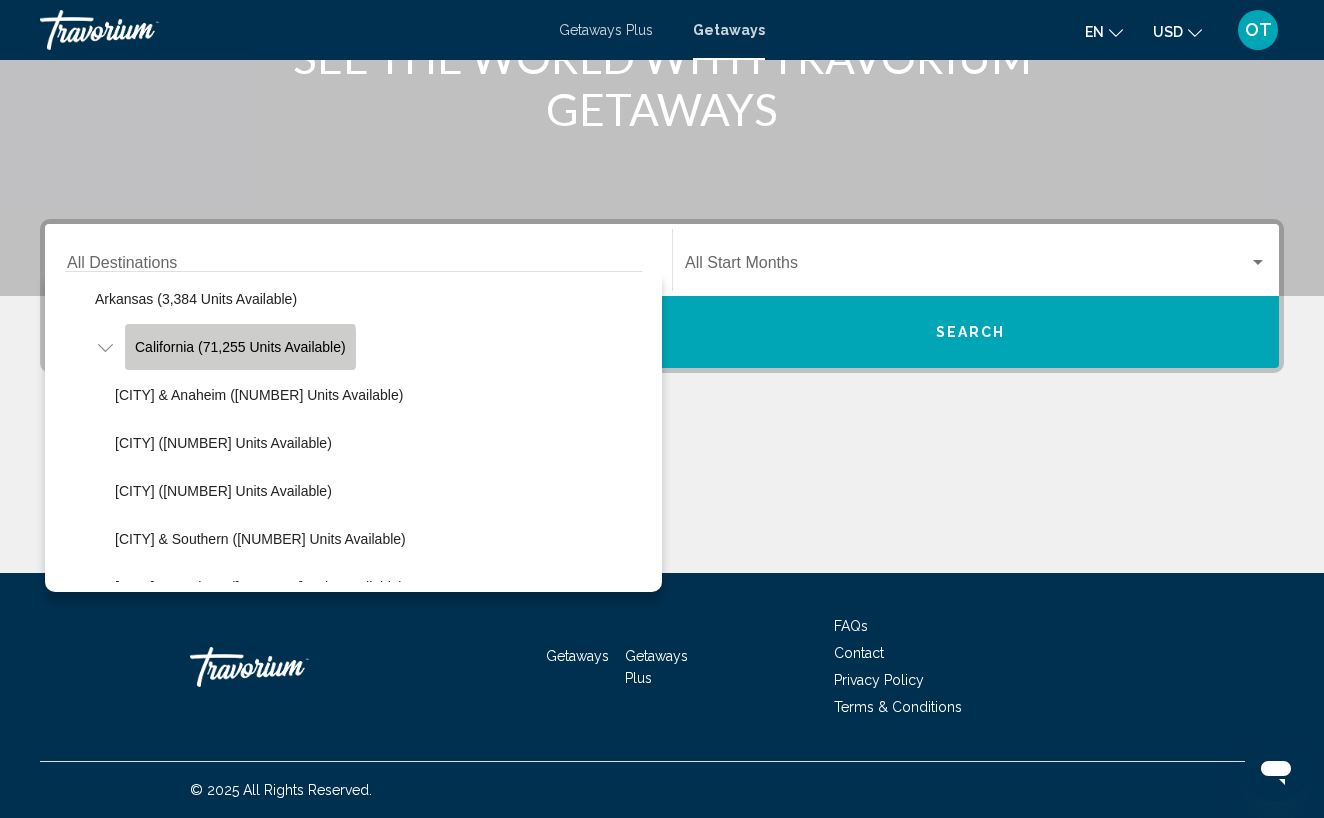 click on "California (71,255 units available)" 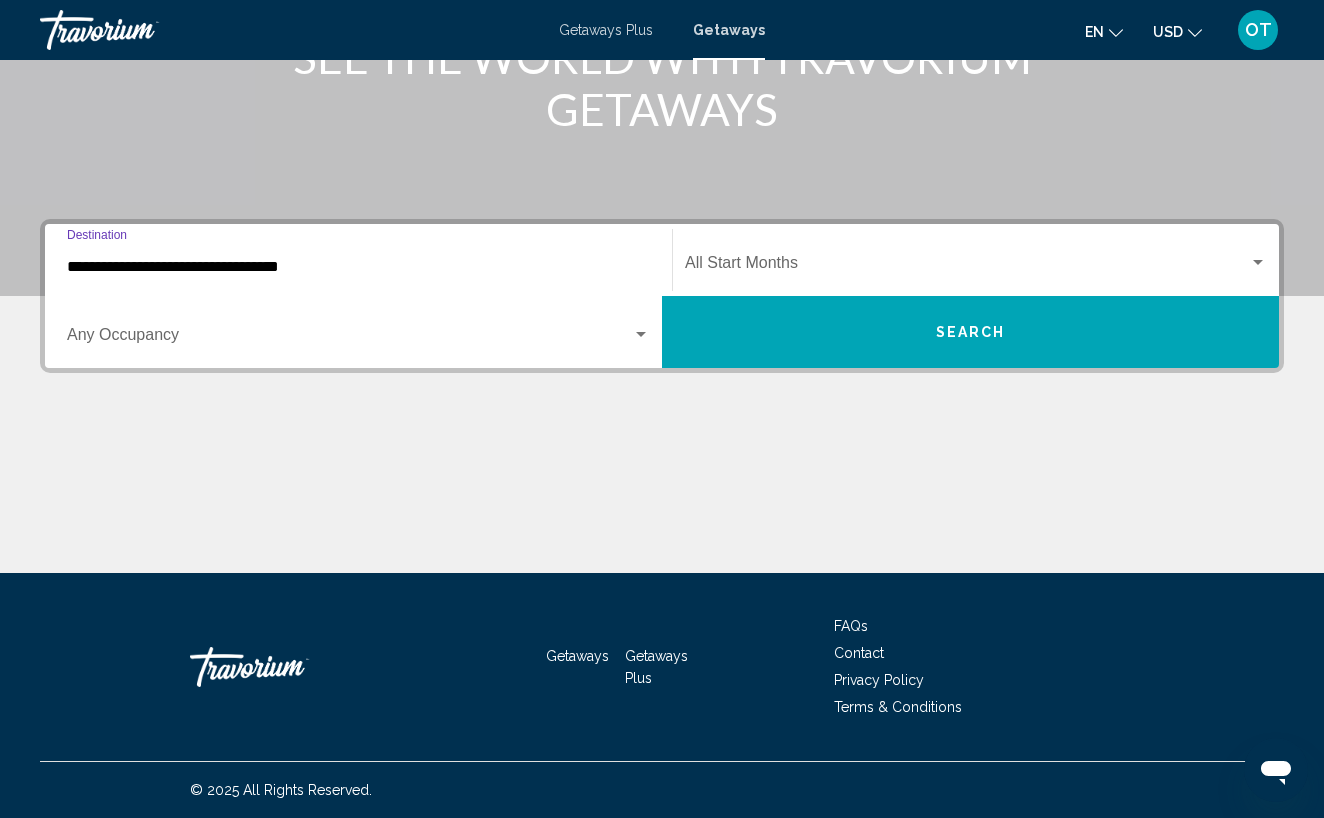 click at bounding box center (1258, 263) 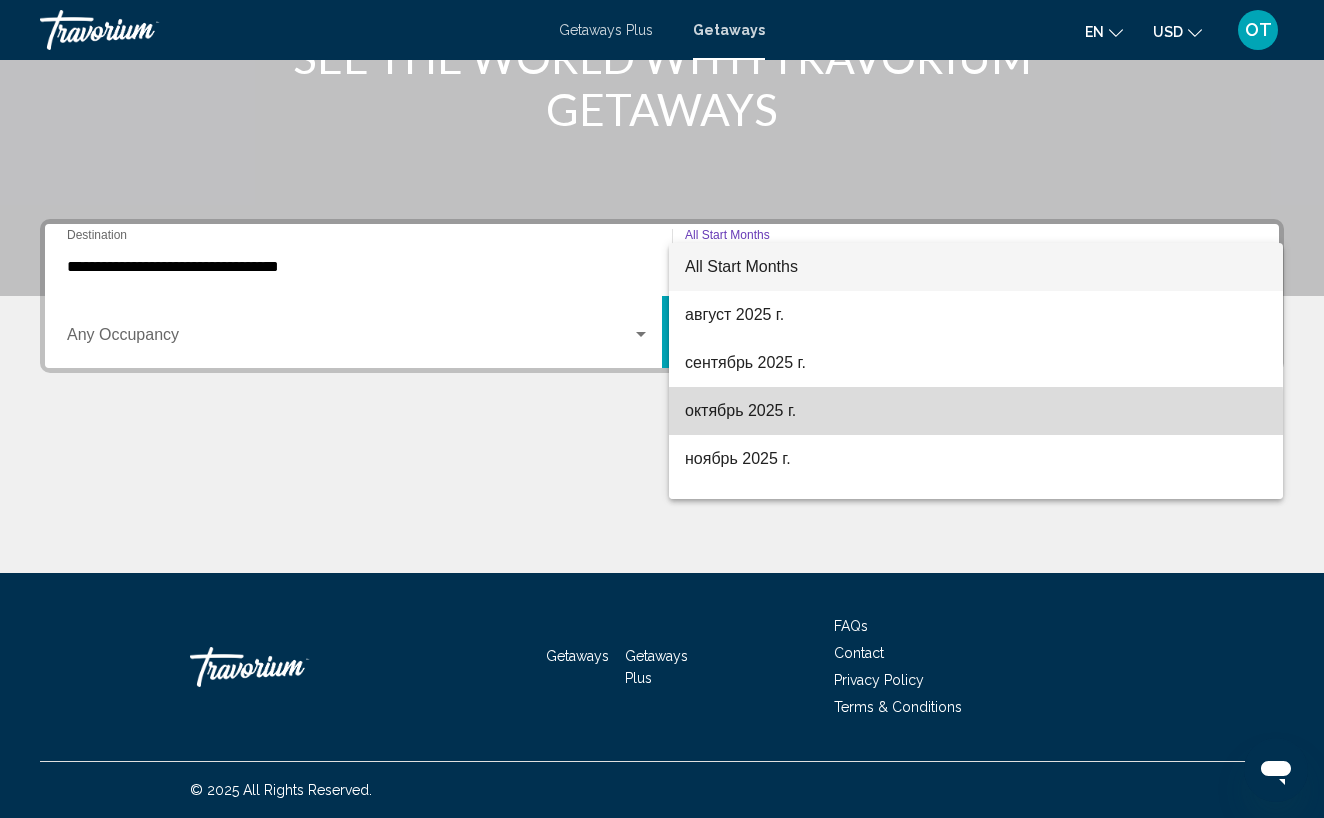 click on "октябрь 2025 г." at bounding box center (976, 411) 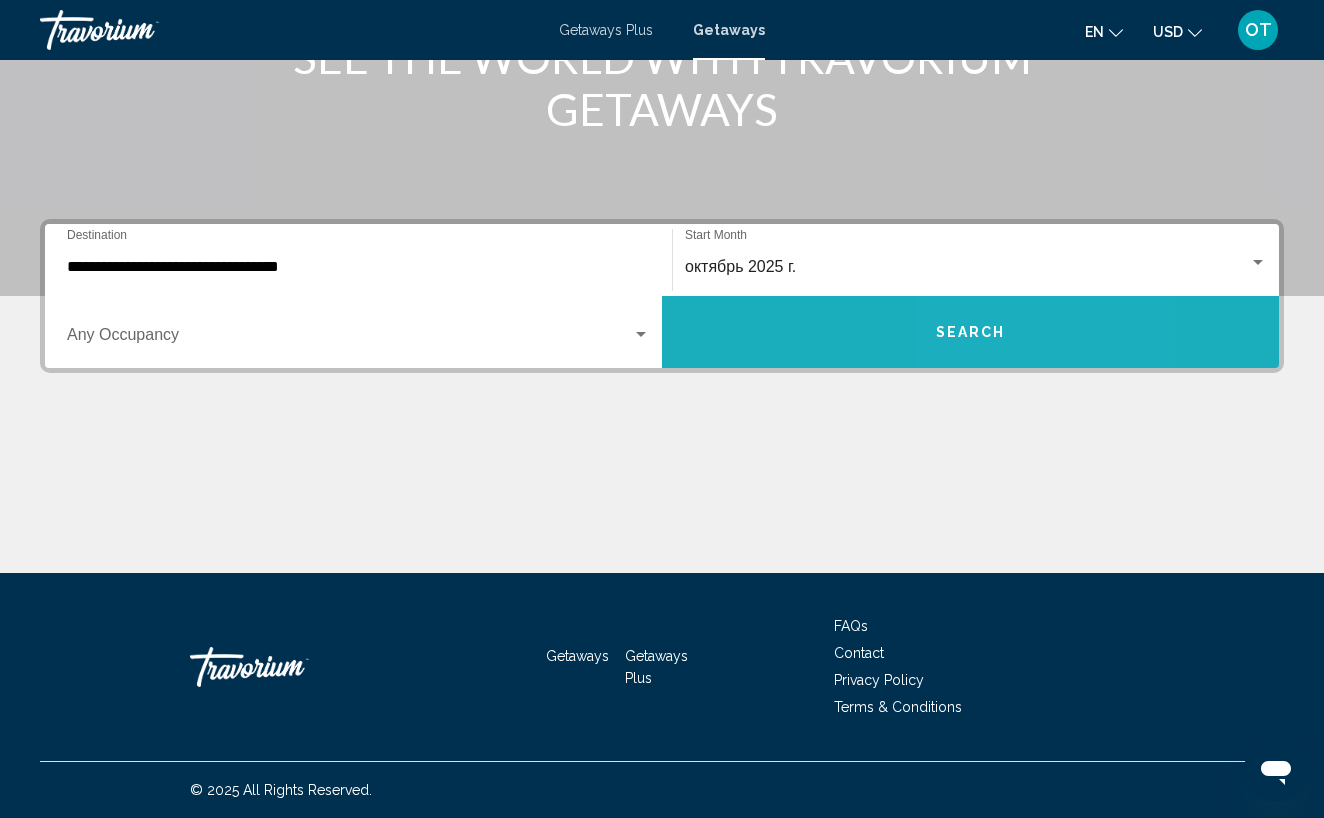click on "Search" at bounding box center [971, 333] 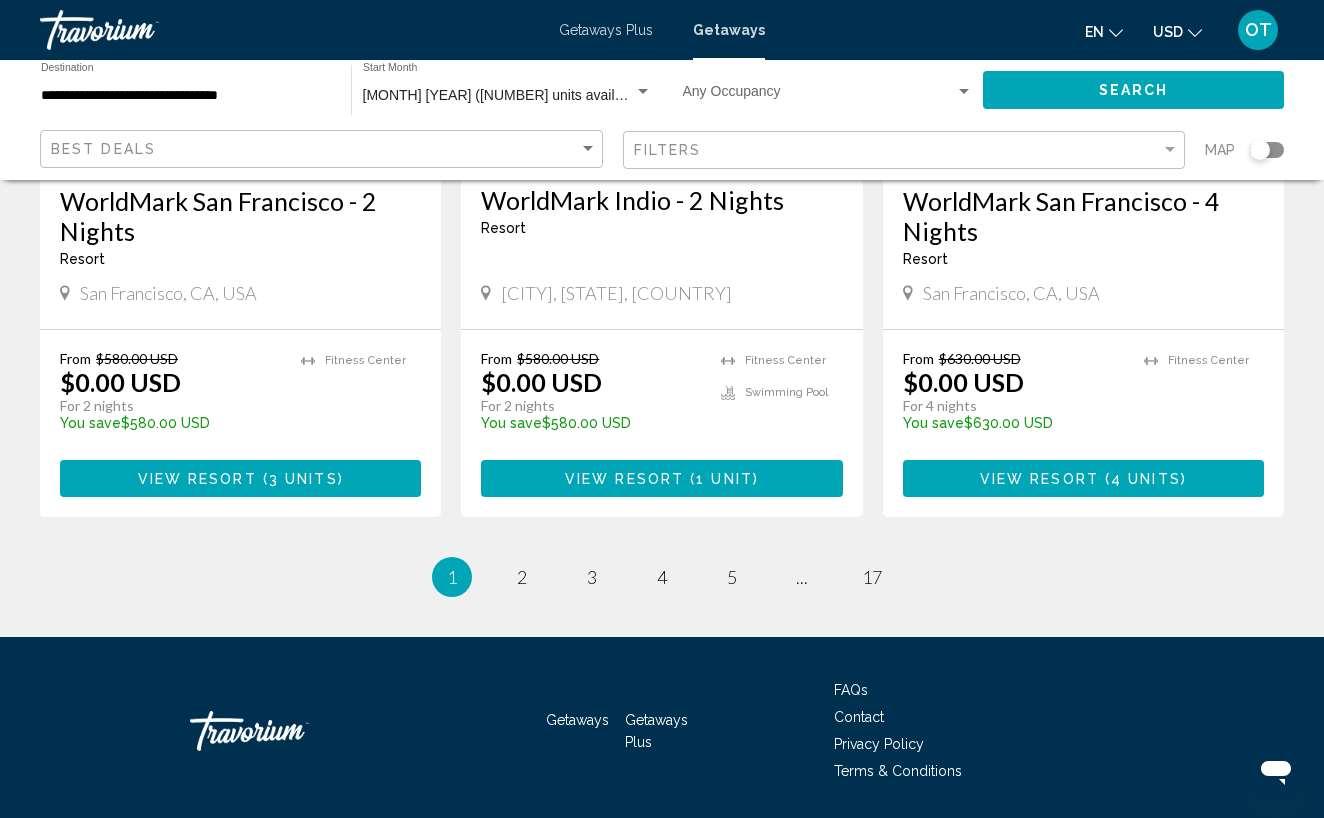 scroll, scrollTop: 2593, scrollLeft: 0, axis: vertical 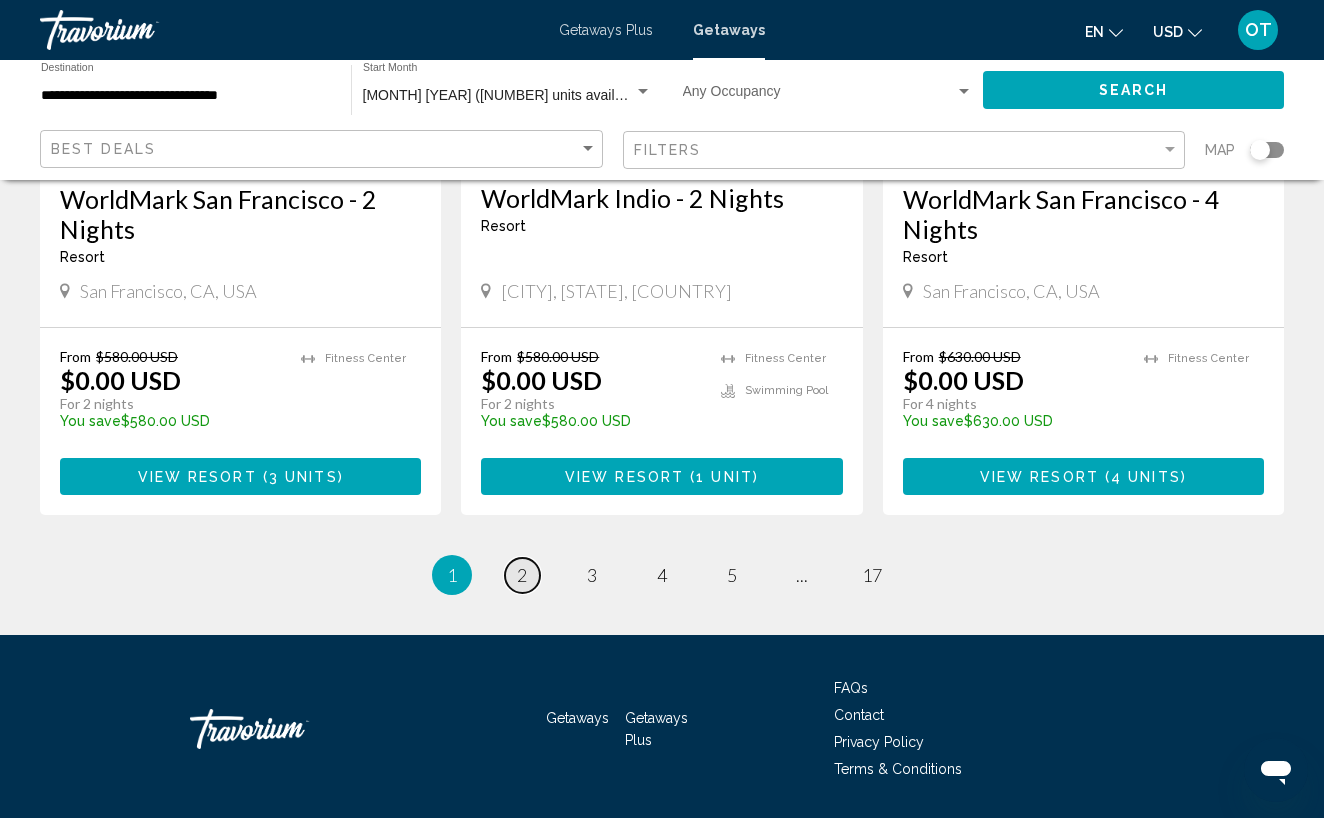 click on "2" at bounding box center [522, 575] 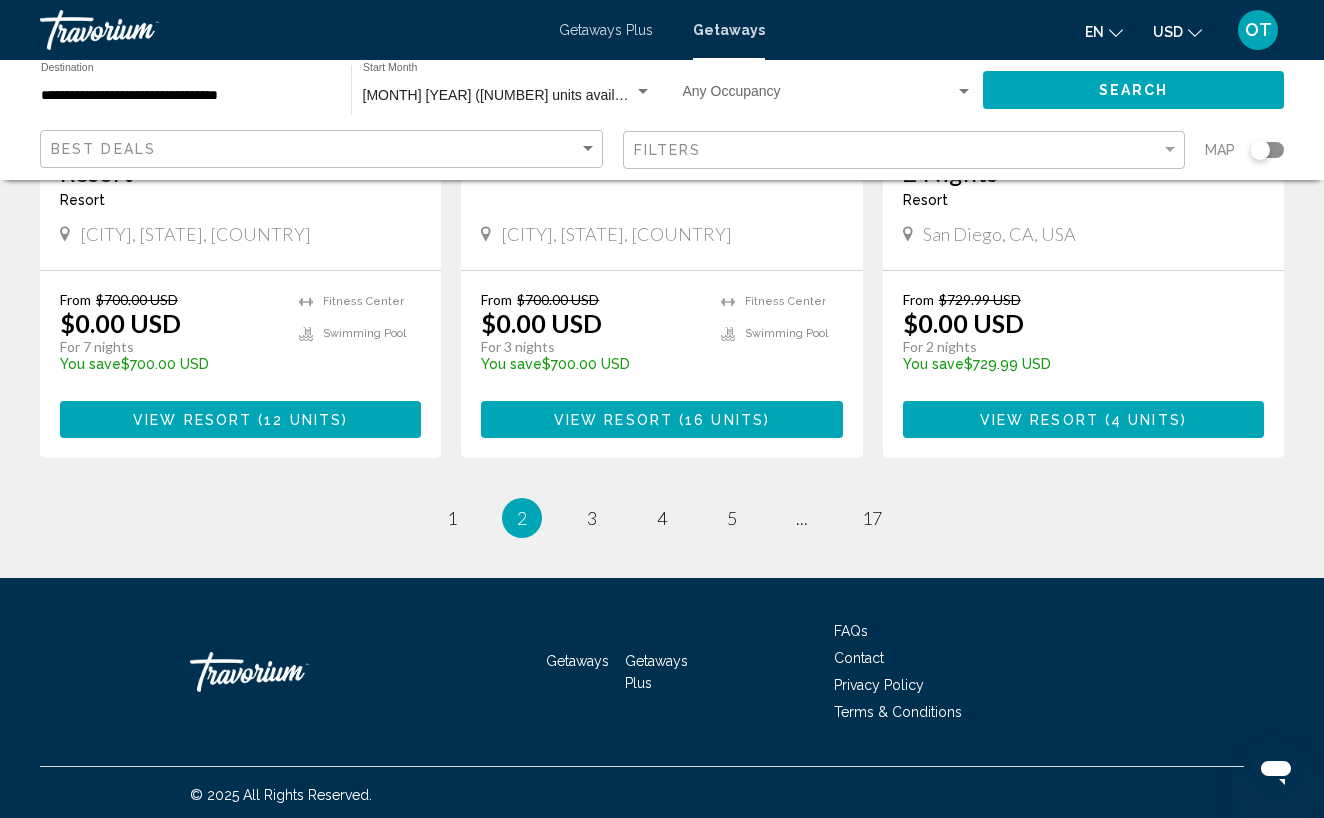 scroll, scrollTop: 2624, scrollLeft: 0, axis: vertical 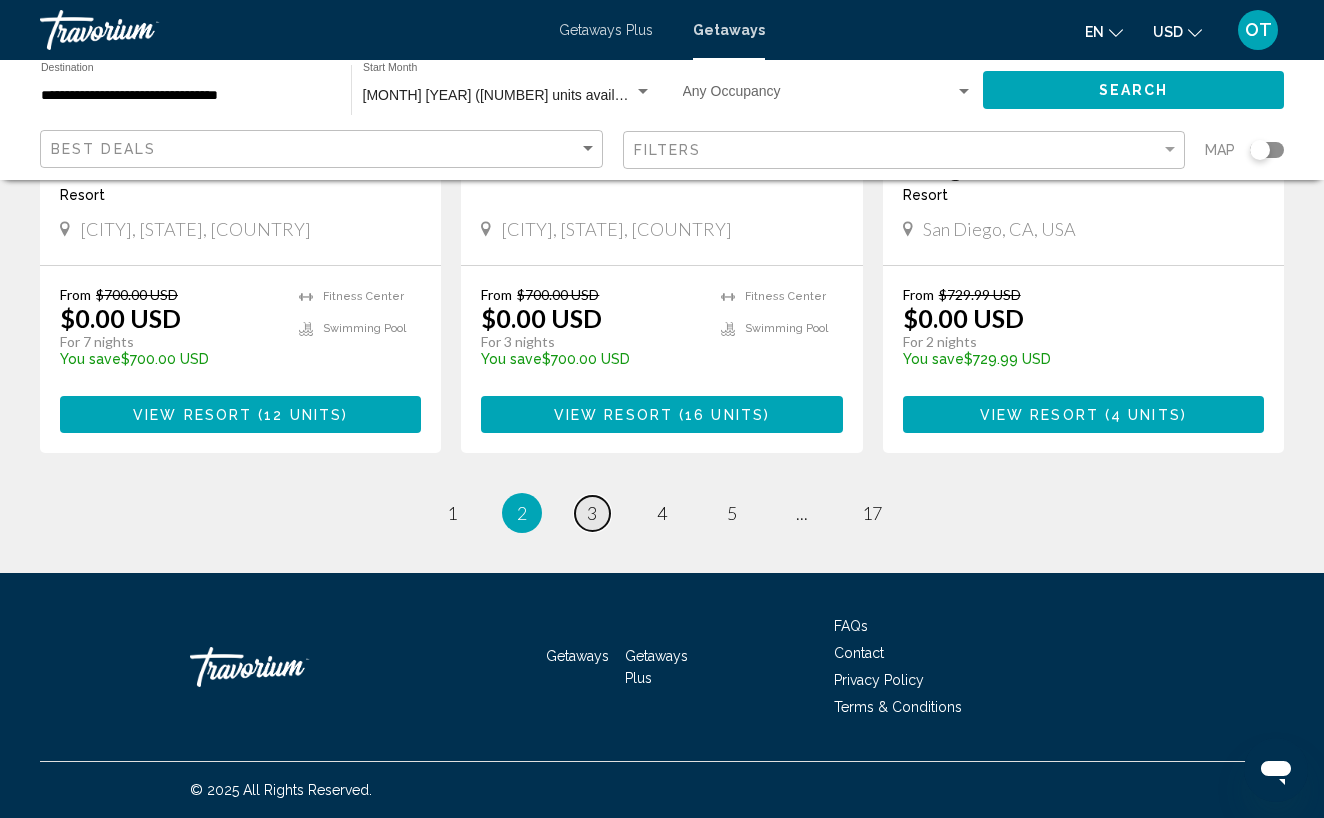 click on "3" at bounding box center (592, 513) 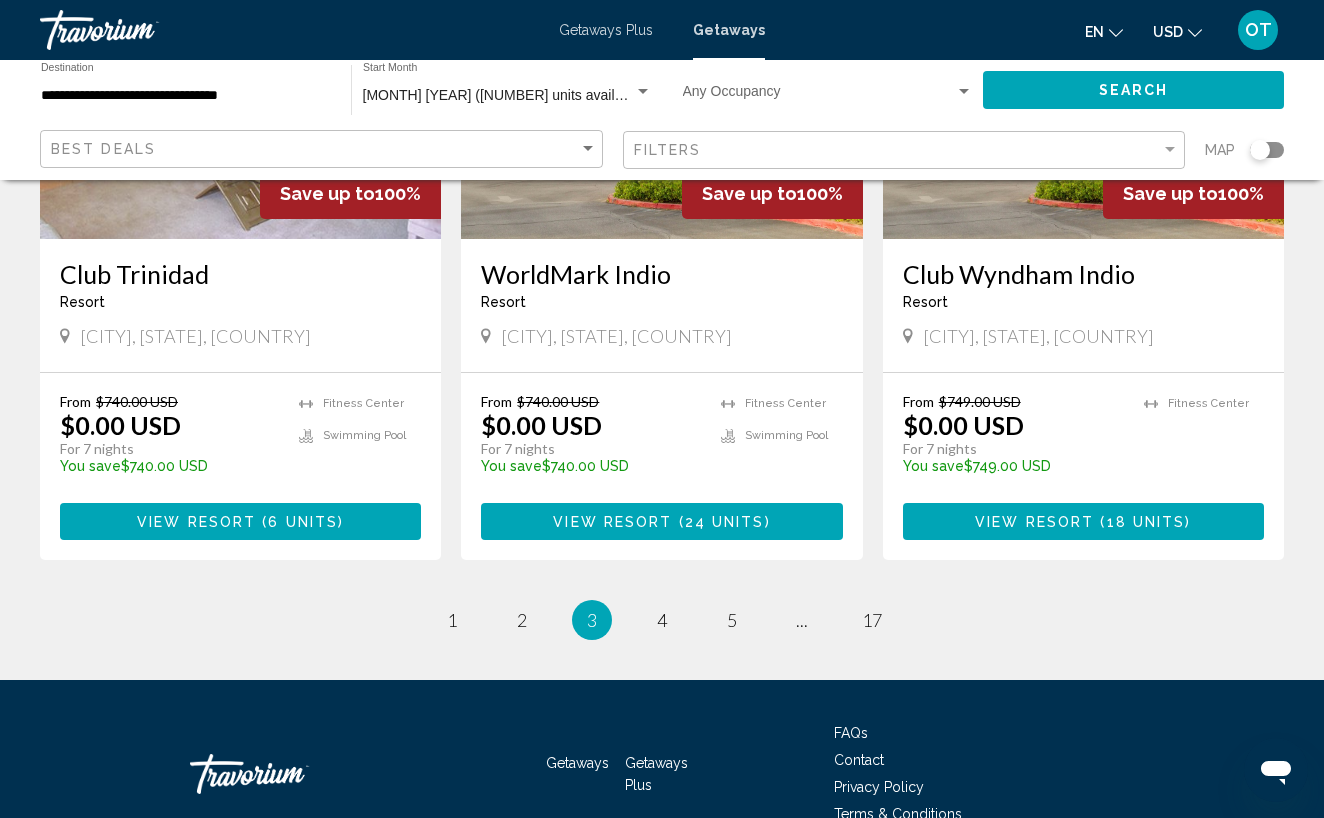 scroll, scrollTop: 2489, scrollLeft: 0, axis: vertical 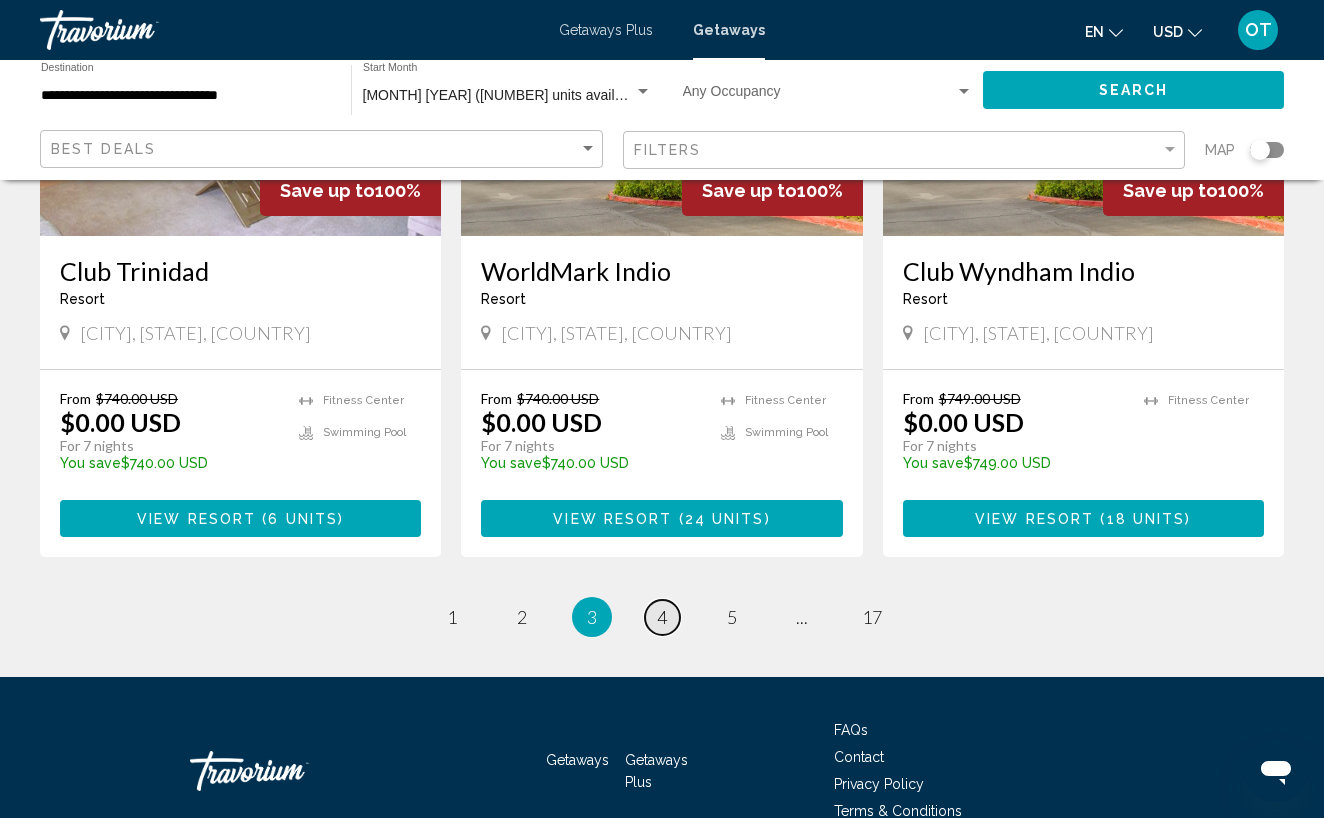 click on "page  4" at bounding box center (662, 617) 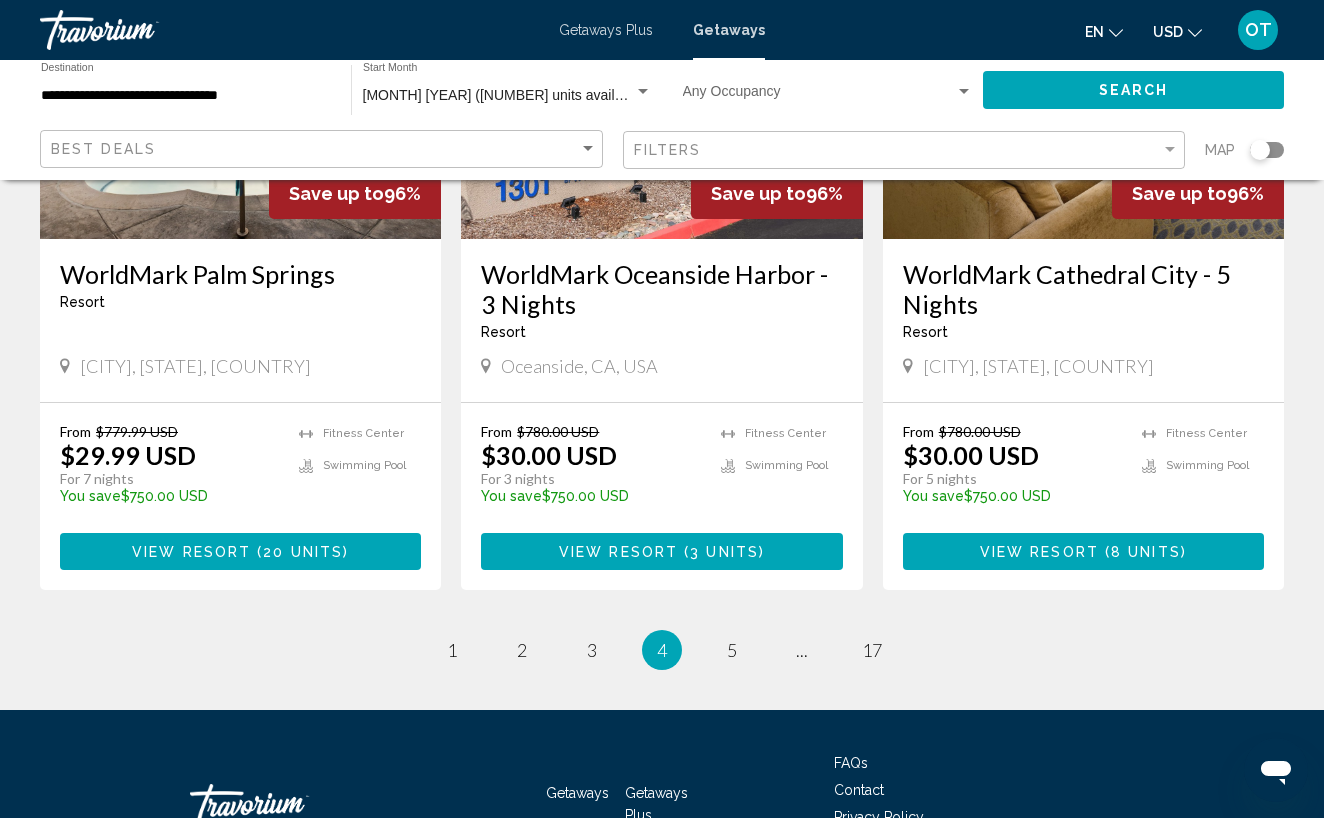 scroll, scrollTop: 2460, scrollLeft: 0, axis: vertical 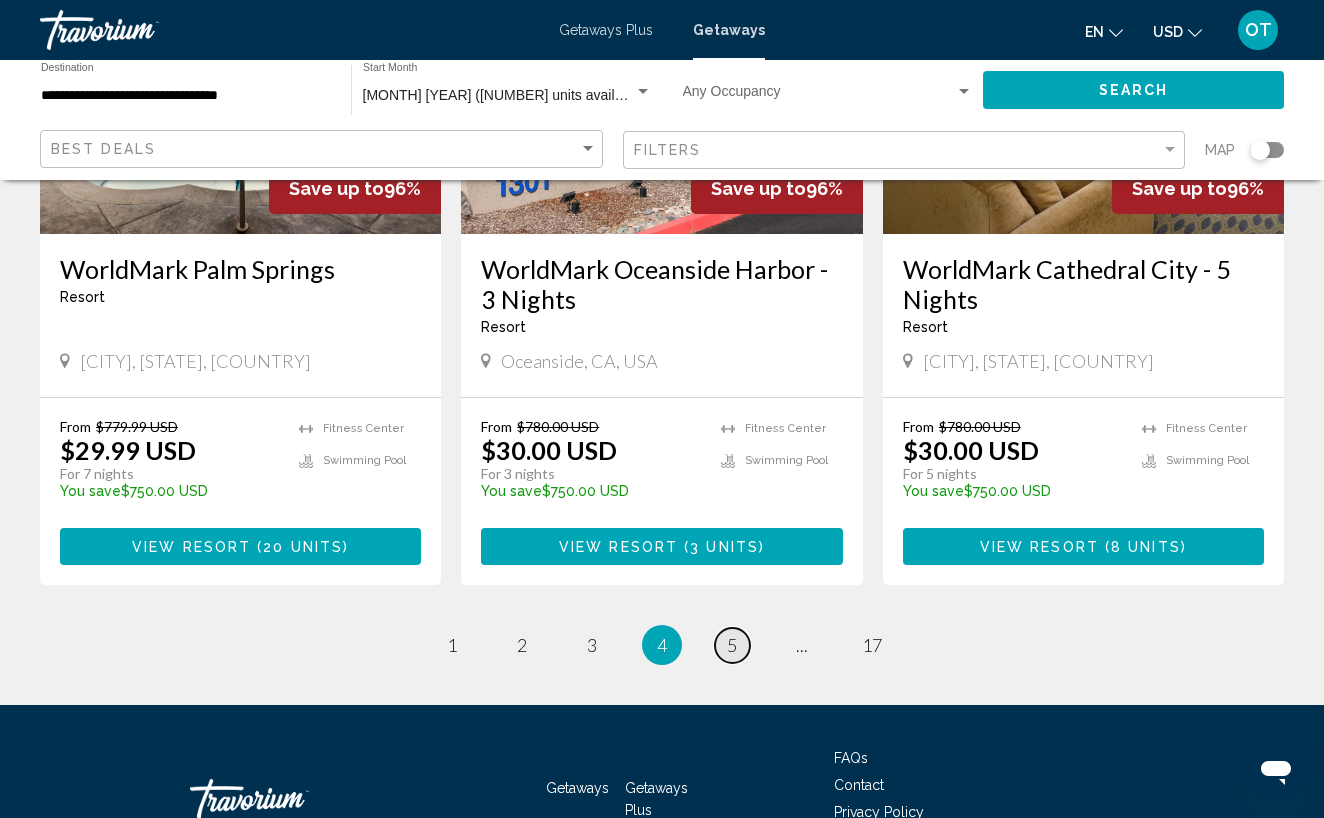 click on "5" at bounding box center (732, 645) 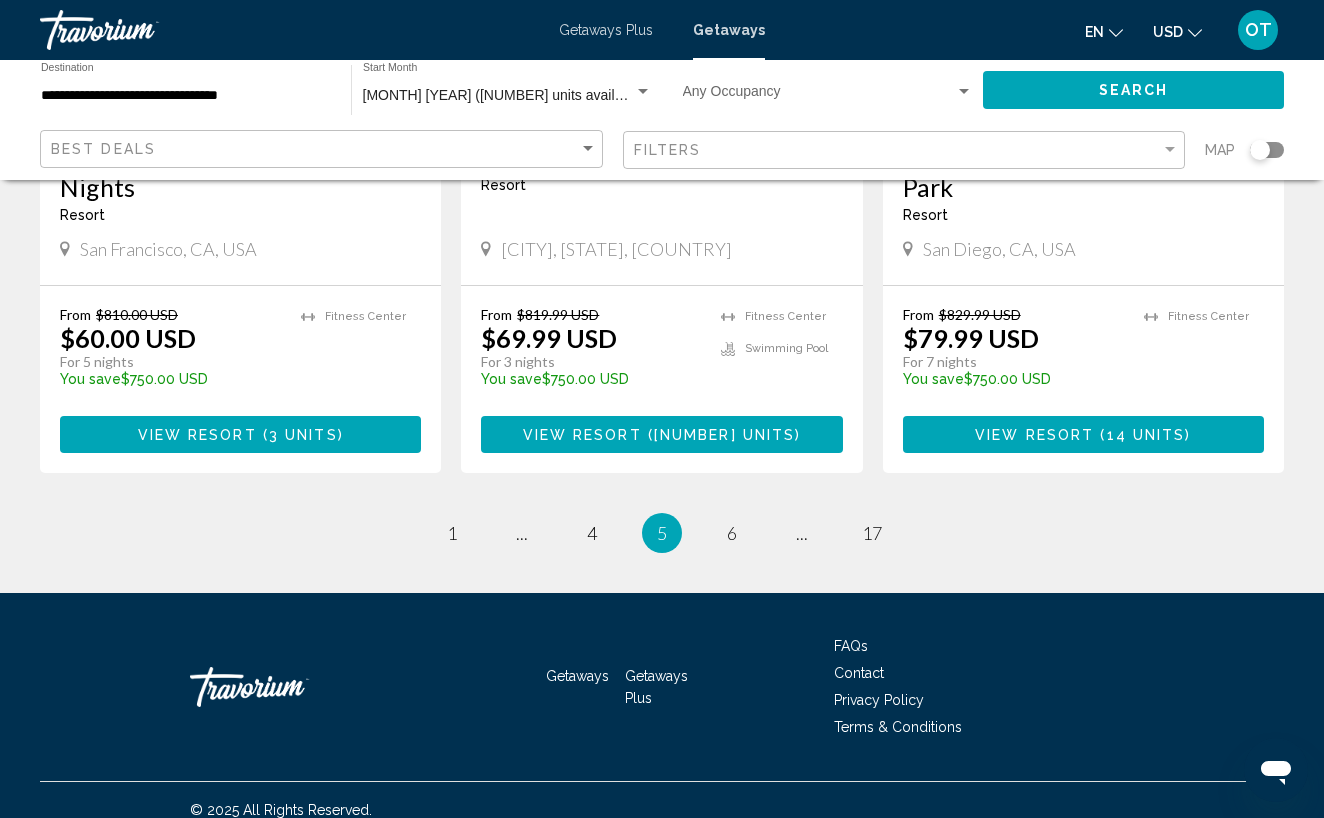 scroll, scrollTop: 2623, scrollLeft: 0, axis: vertical 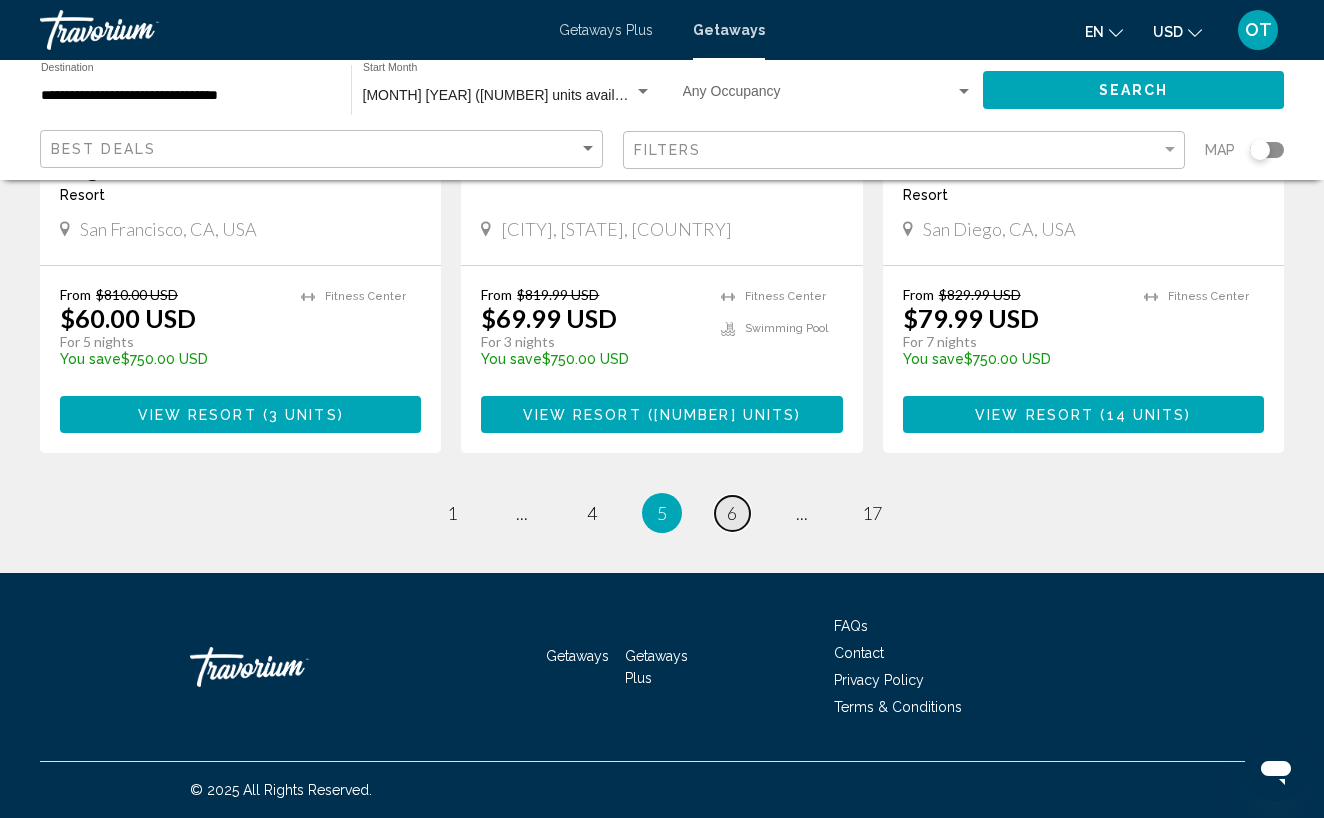 click on "6" at bounding box center [732, 513] 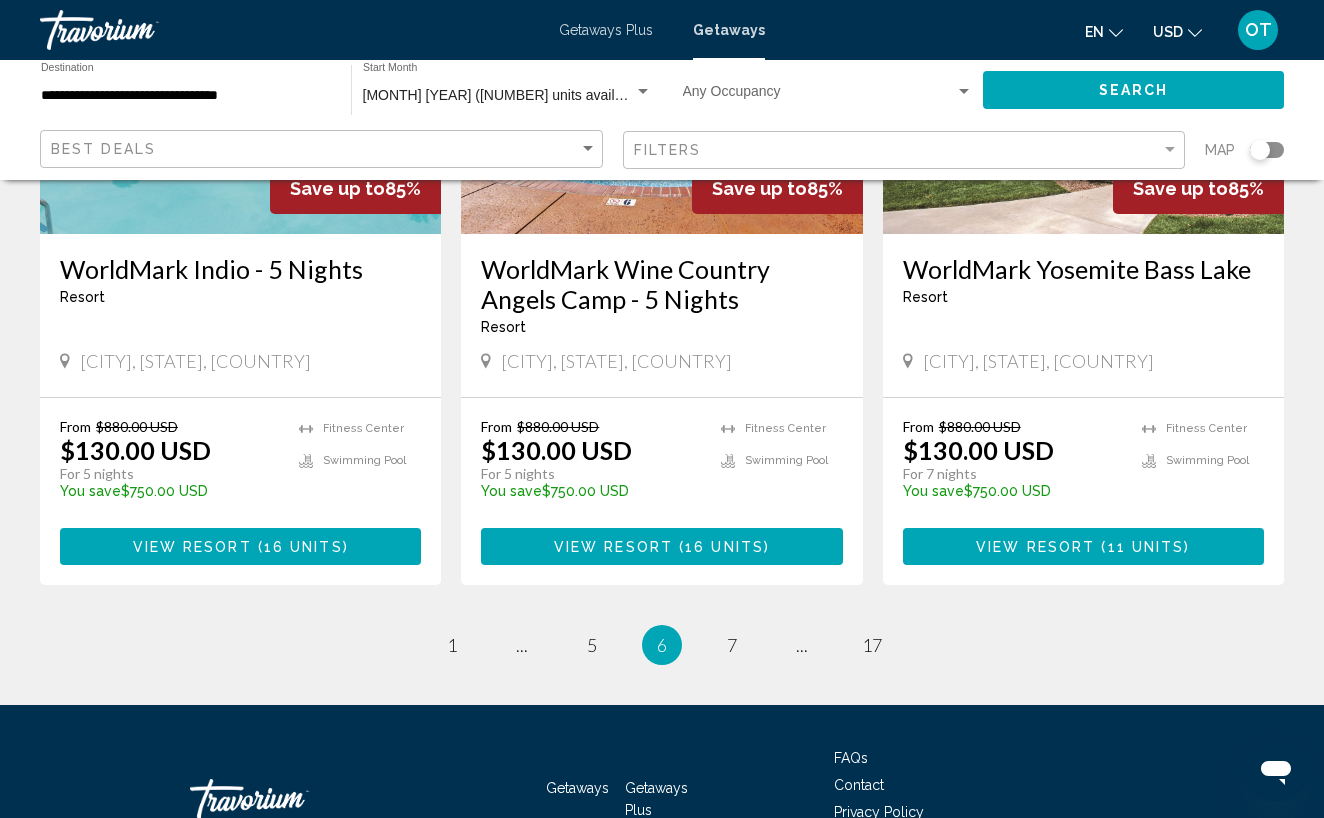 scroll, scrollTop: 2527, scrollLeft: 0, axis: vertical 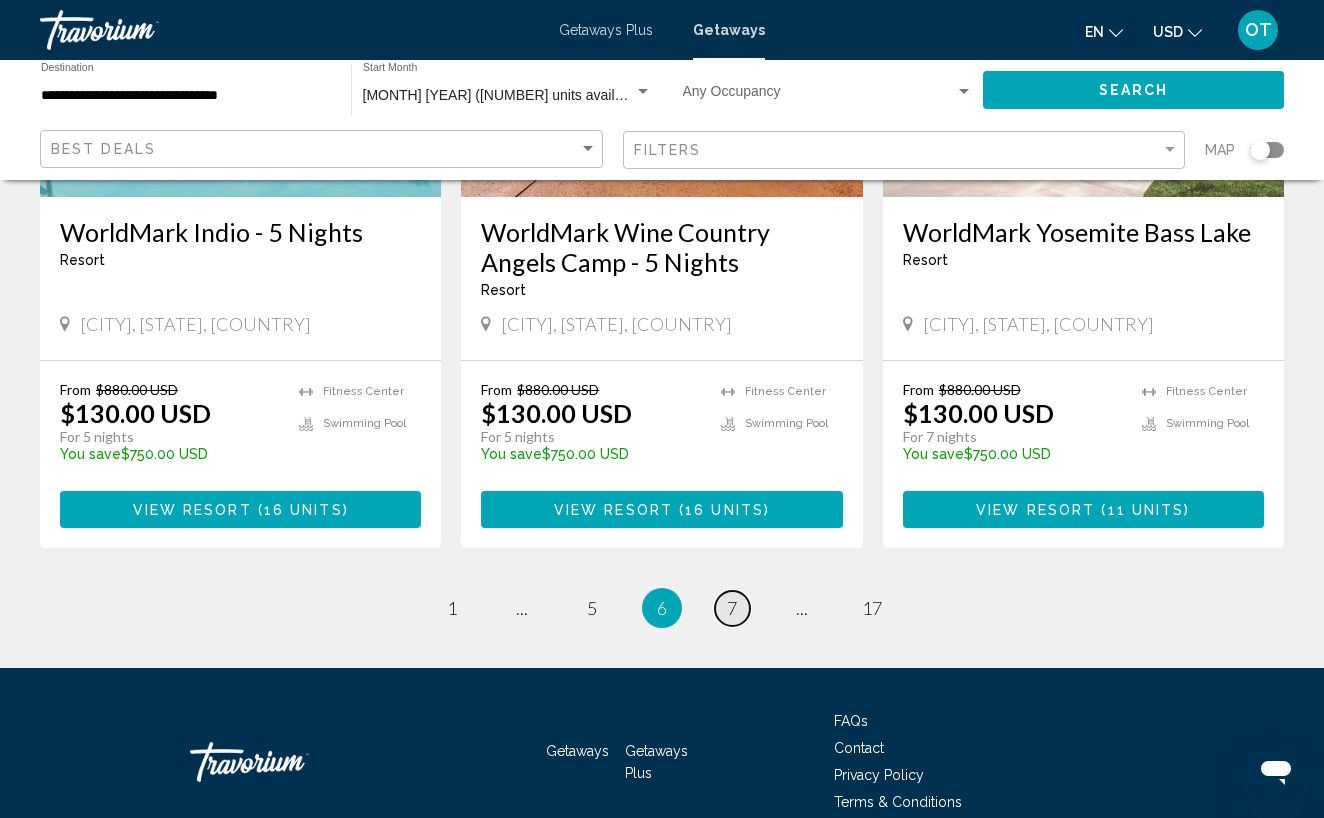 click on "7" at bounding box center [732, 608] 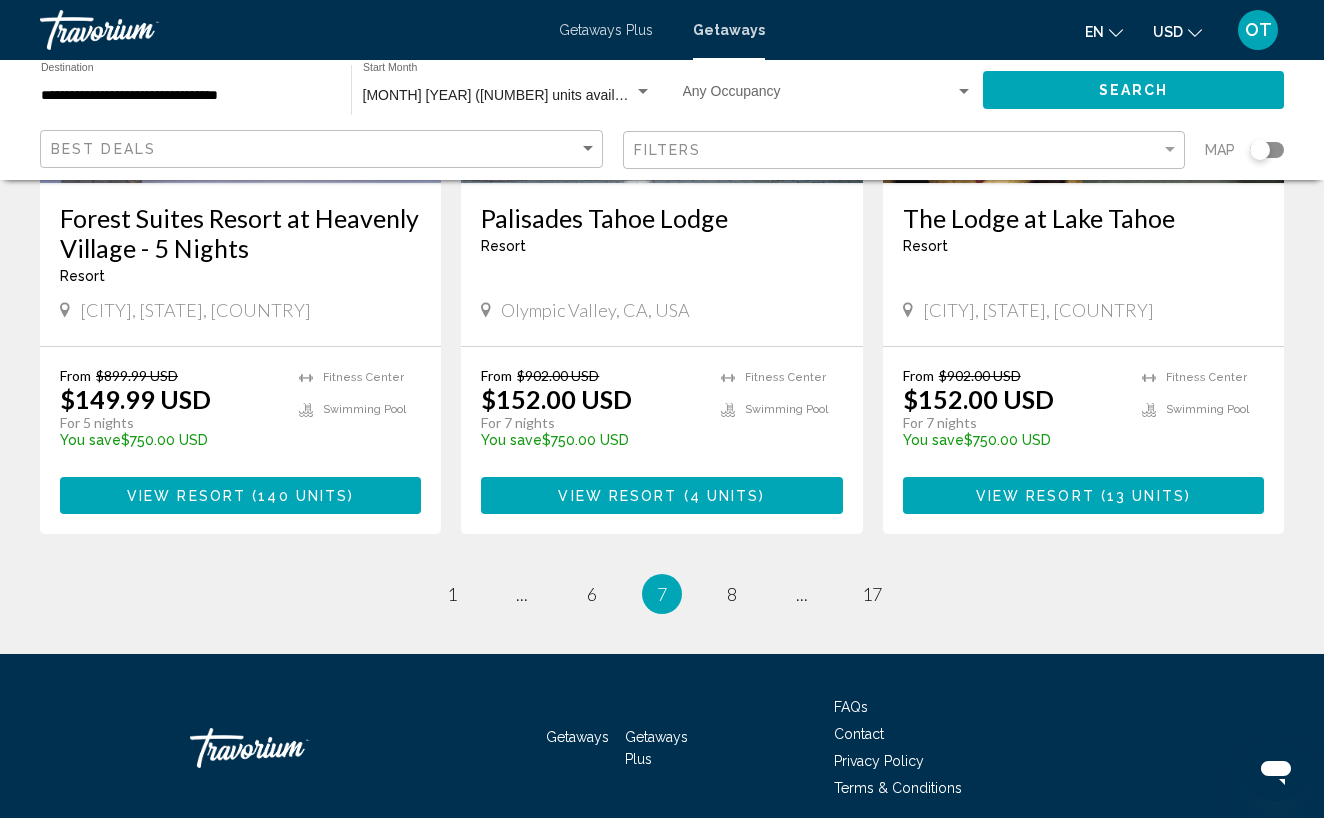 scroll, scrollTop: 2527, scrollLeft: 0, axis: vertical 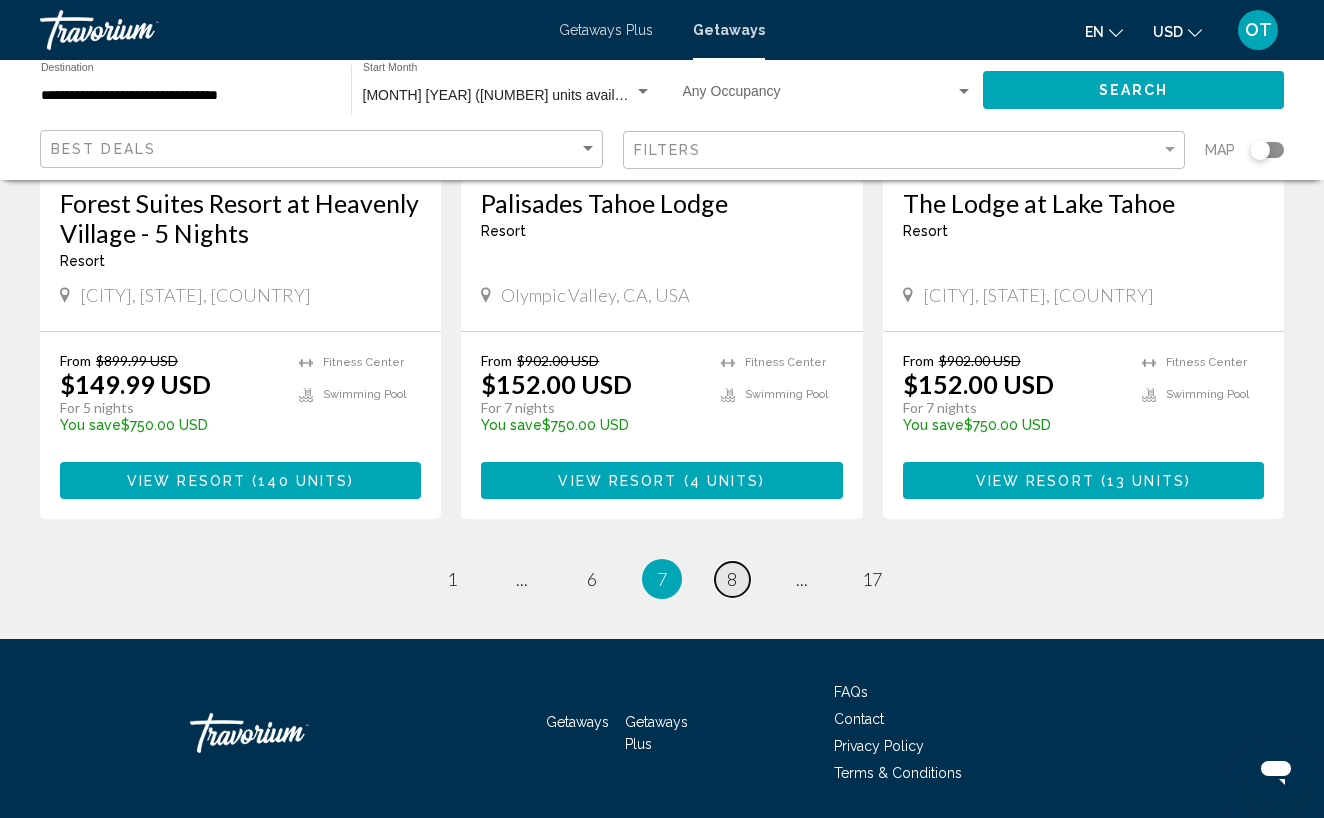 click on "8" at bounding box center [732, 579] 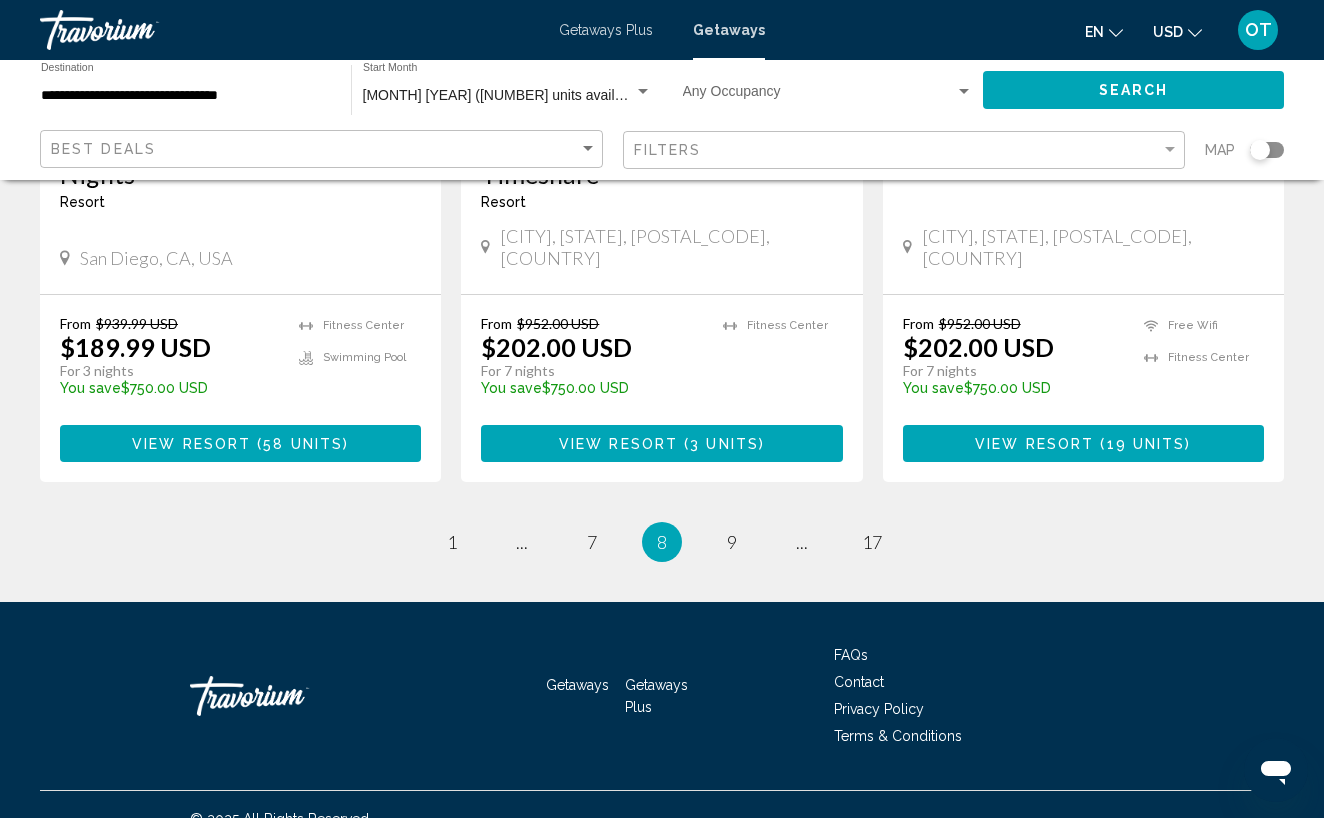 scroll, scrollTop: 2623, scrollLeft: 0, axis: vertical 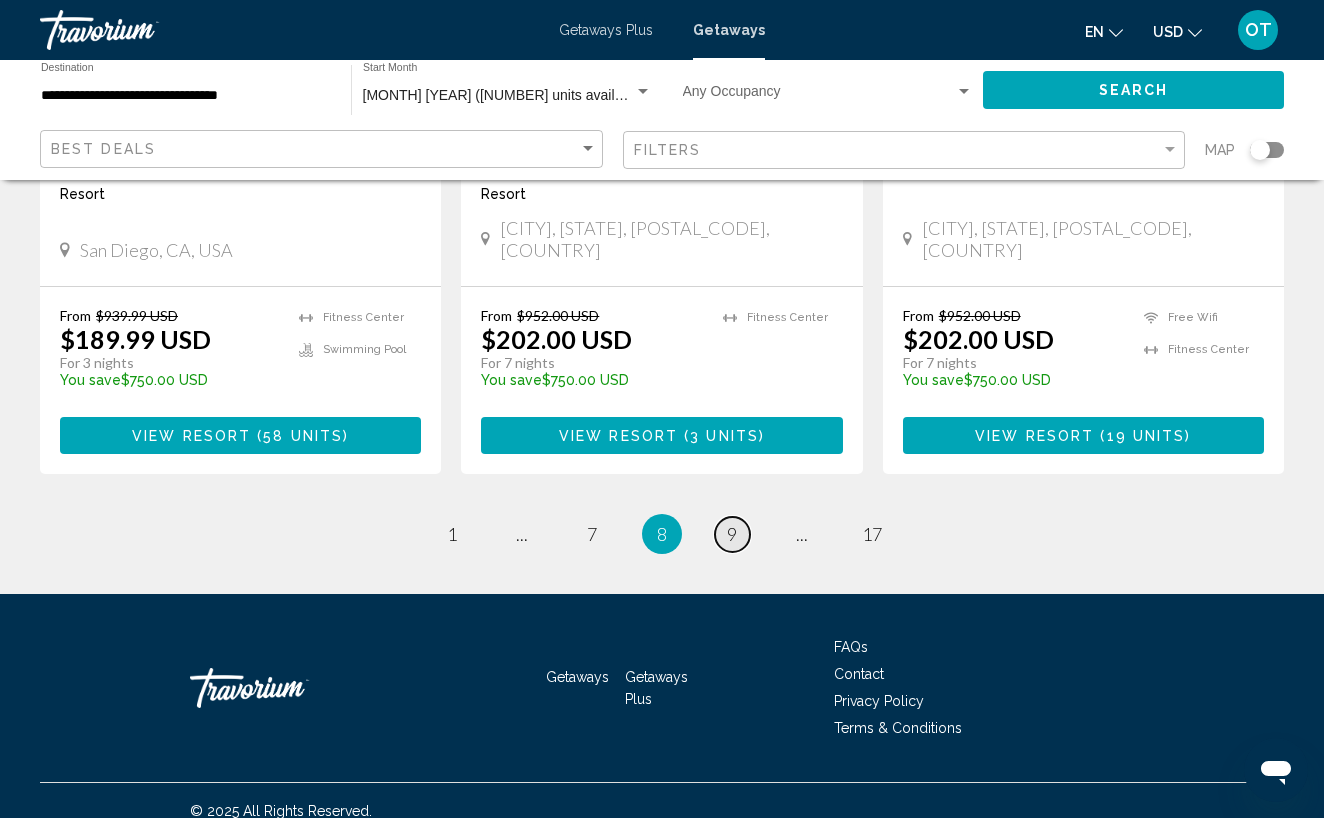 click on "9" at bounding box center (732, 534) 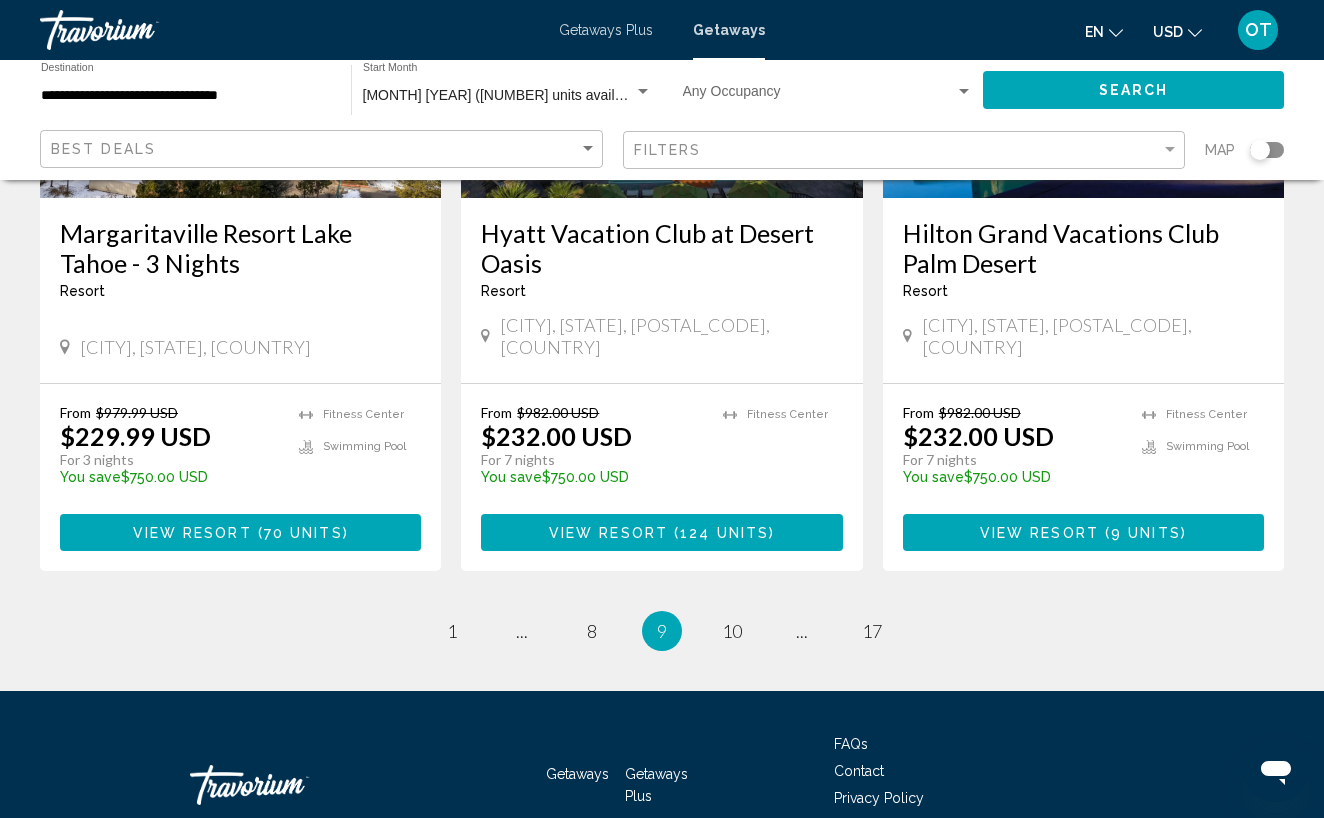 scroll, scrollTop: 2623, scrollLeft: 0, axis: vertical 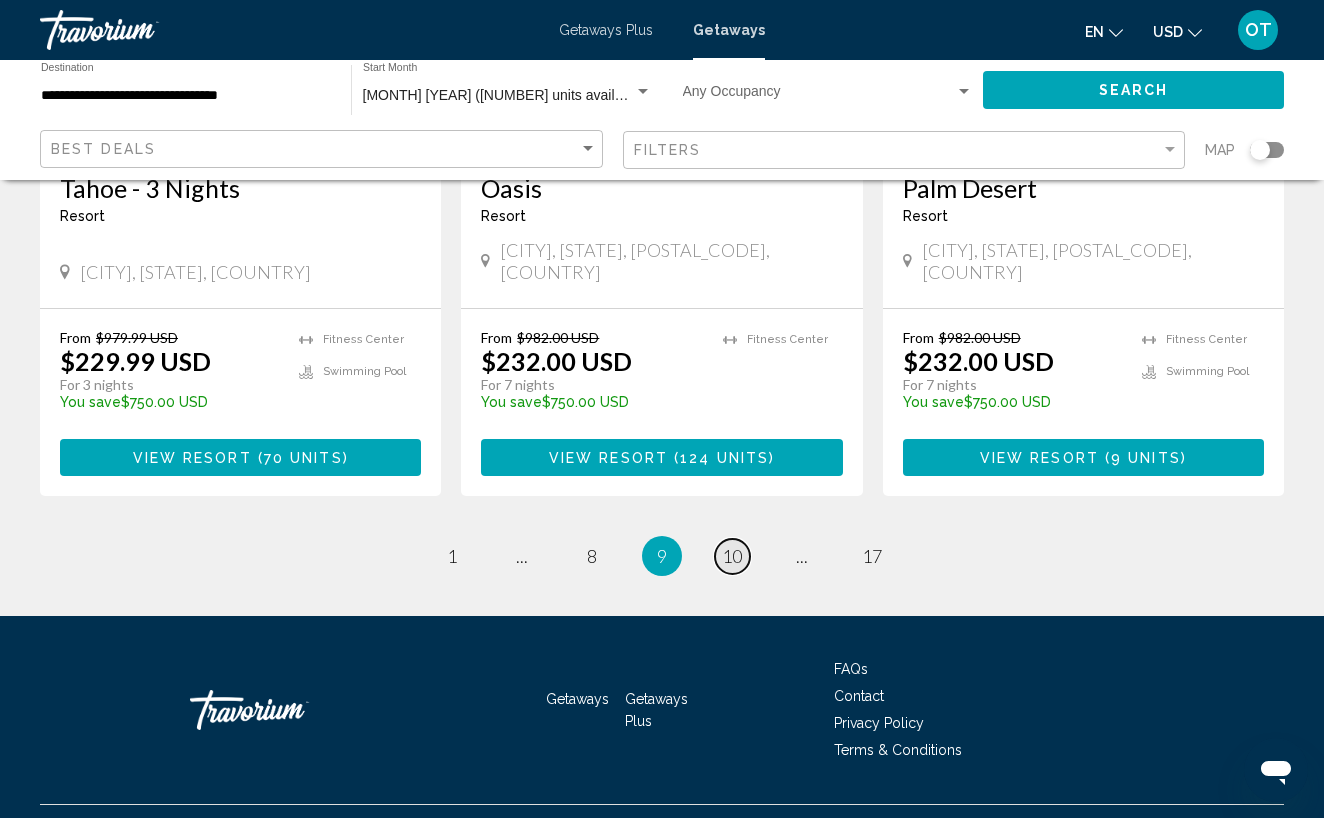 click on "10" at bounding box center [732, 556] 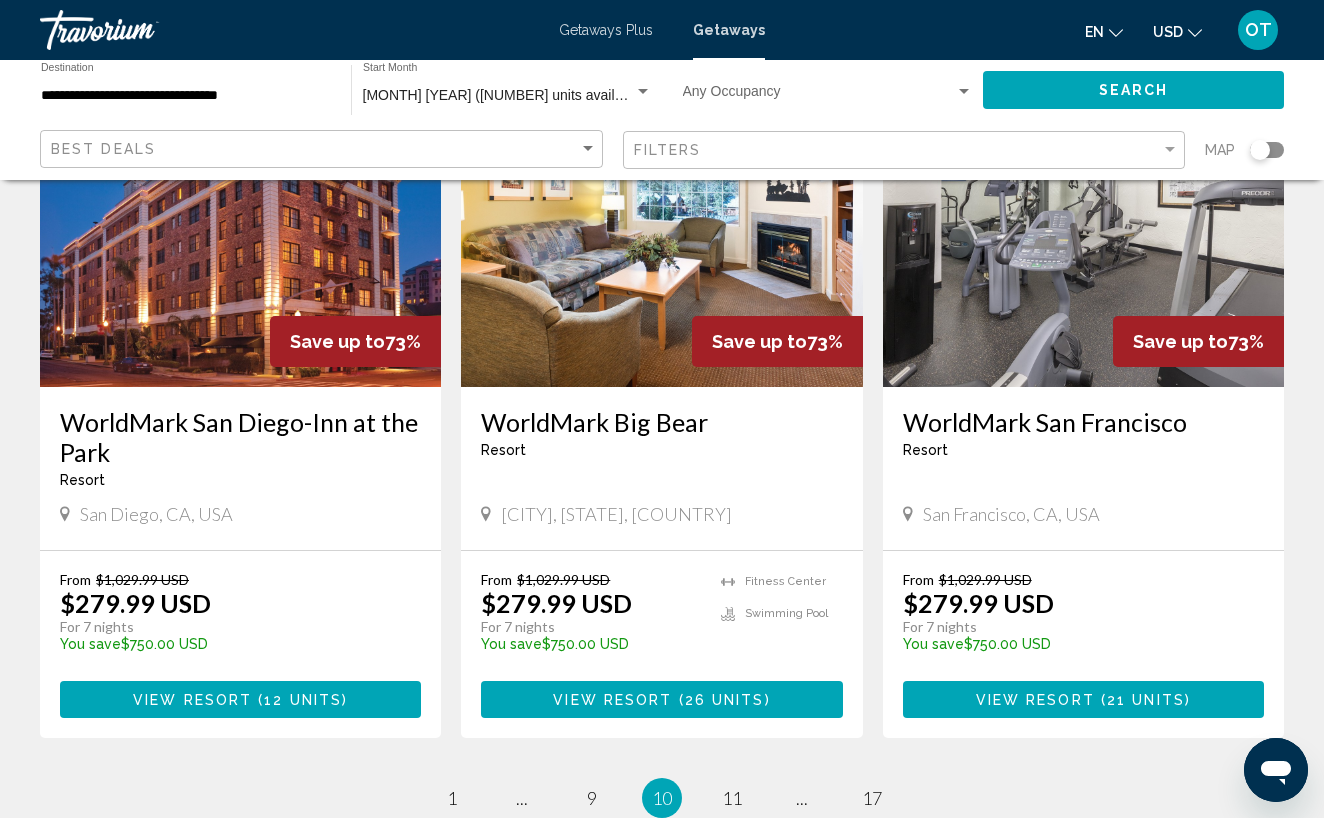 scroll, scrollTop: 2486, scrollLeft: 0, axis: vertical 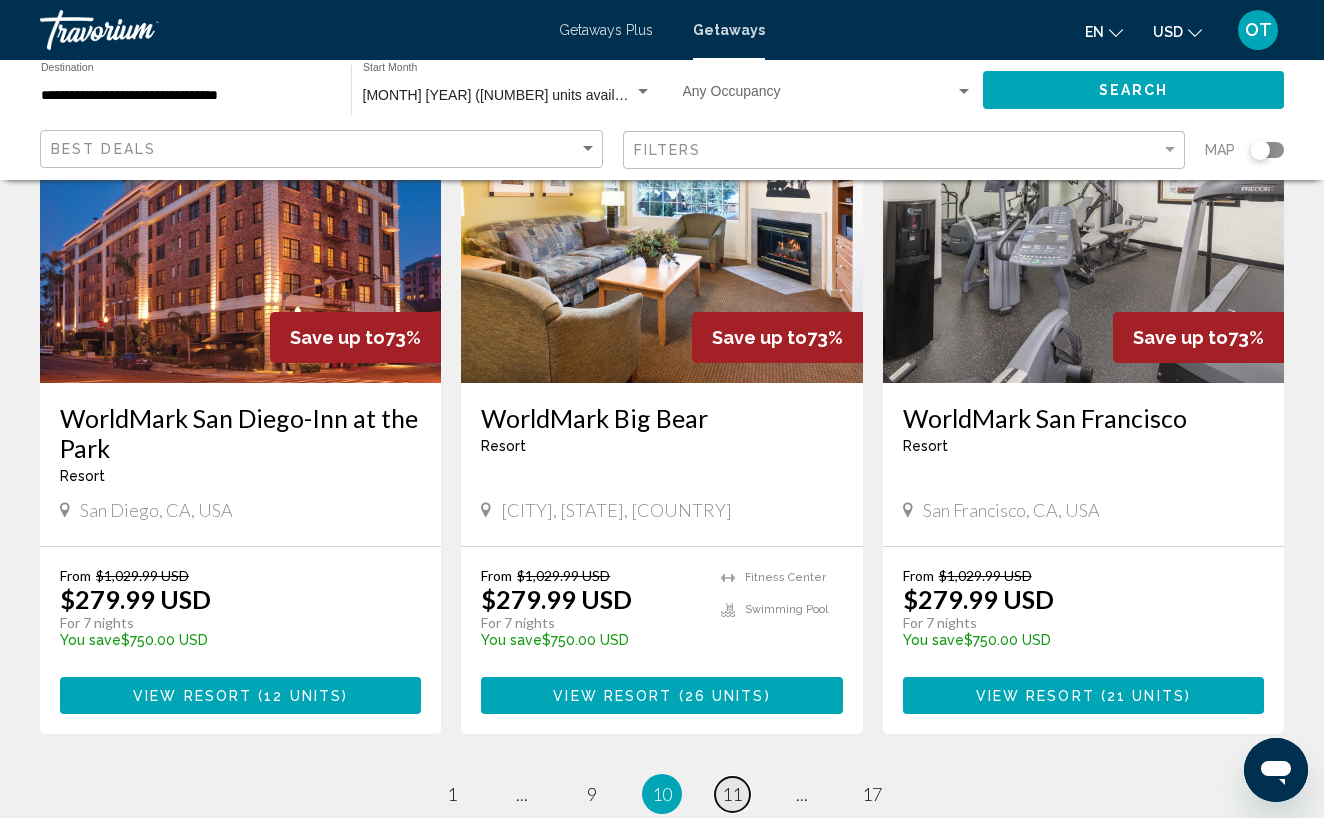 click on "11" at bounding box center [732, 794] 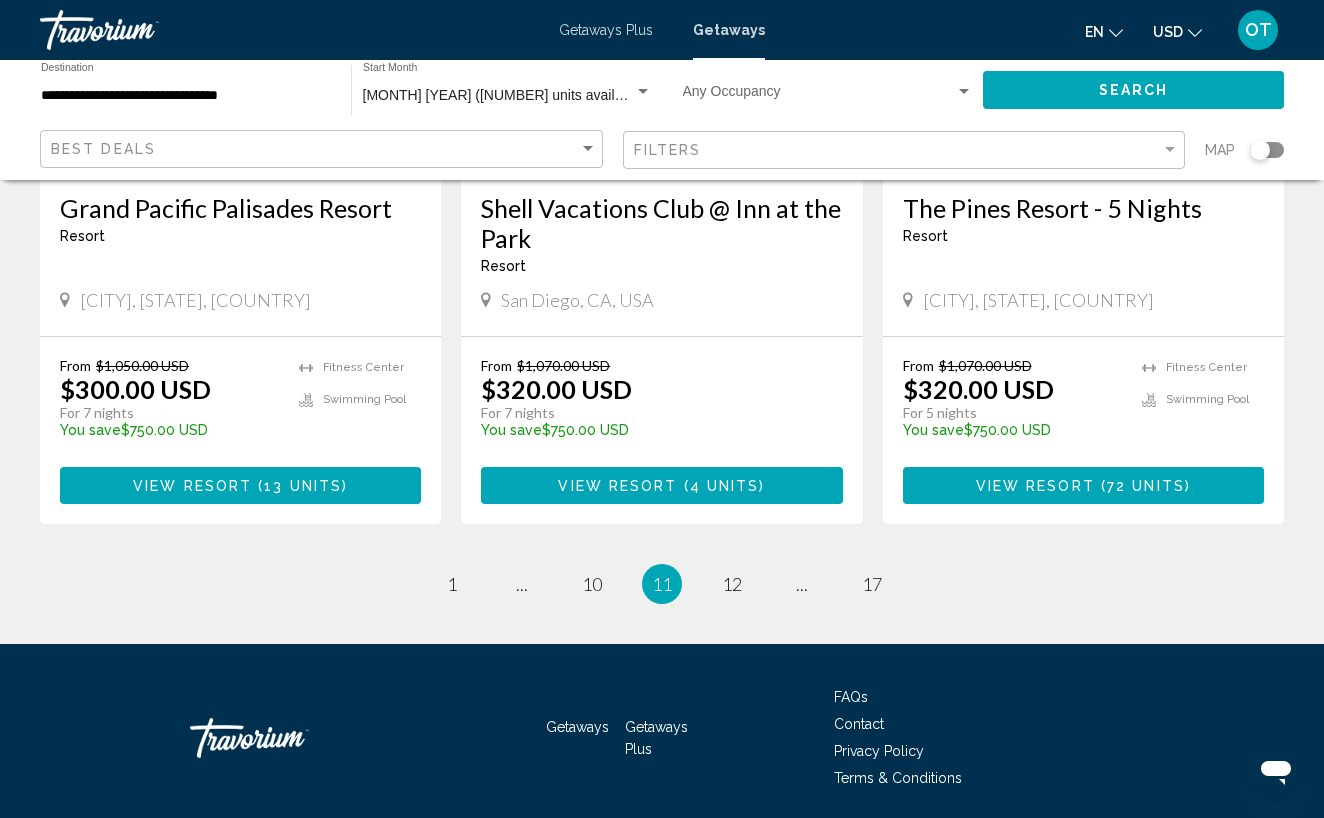 scroll, scrollTop: 2581, scrollLeft: 0, axis: vertical 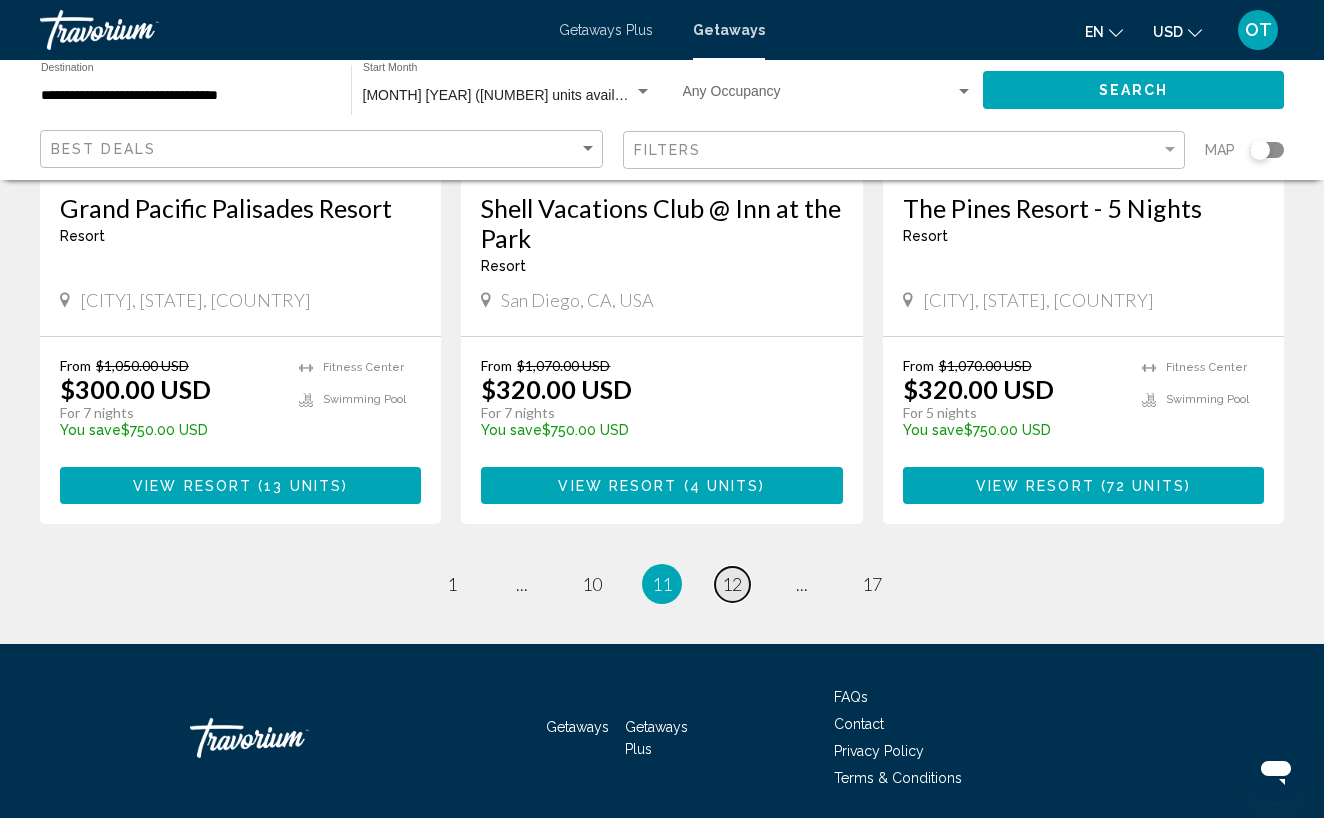 click on "12" at bounding box center (732, 584) 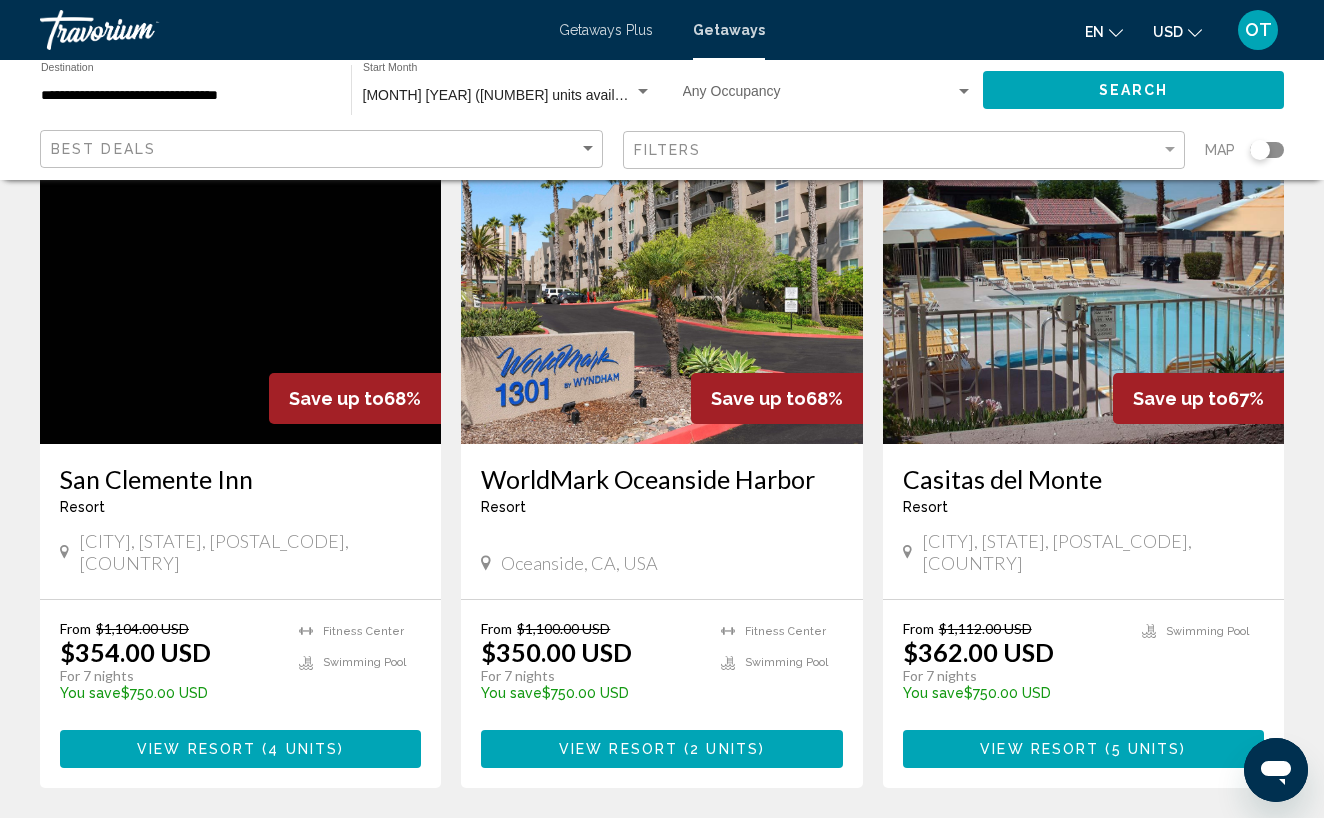 scroll, scrollTop: 868, scrollLeft: 0, axis: vertical 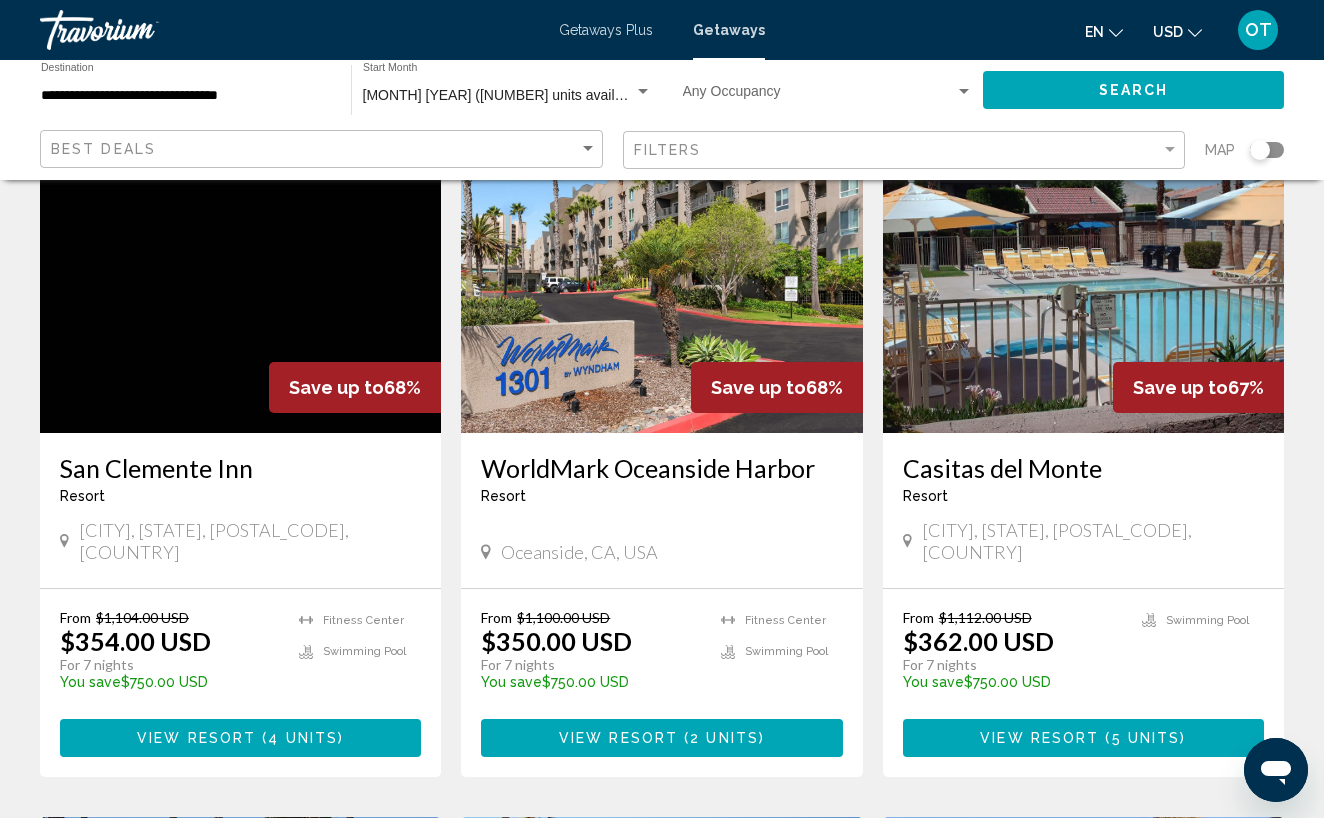 click on "2 units" at bounding box center (724, 739) 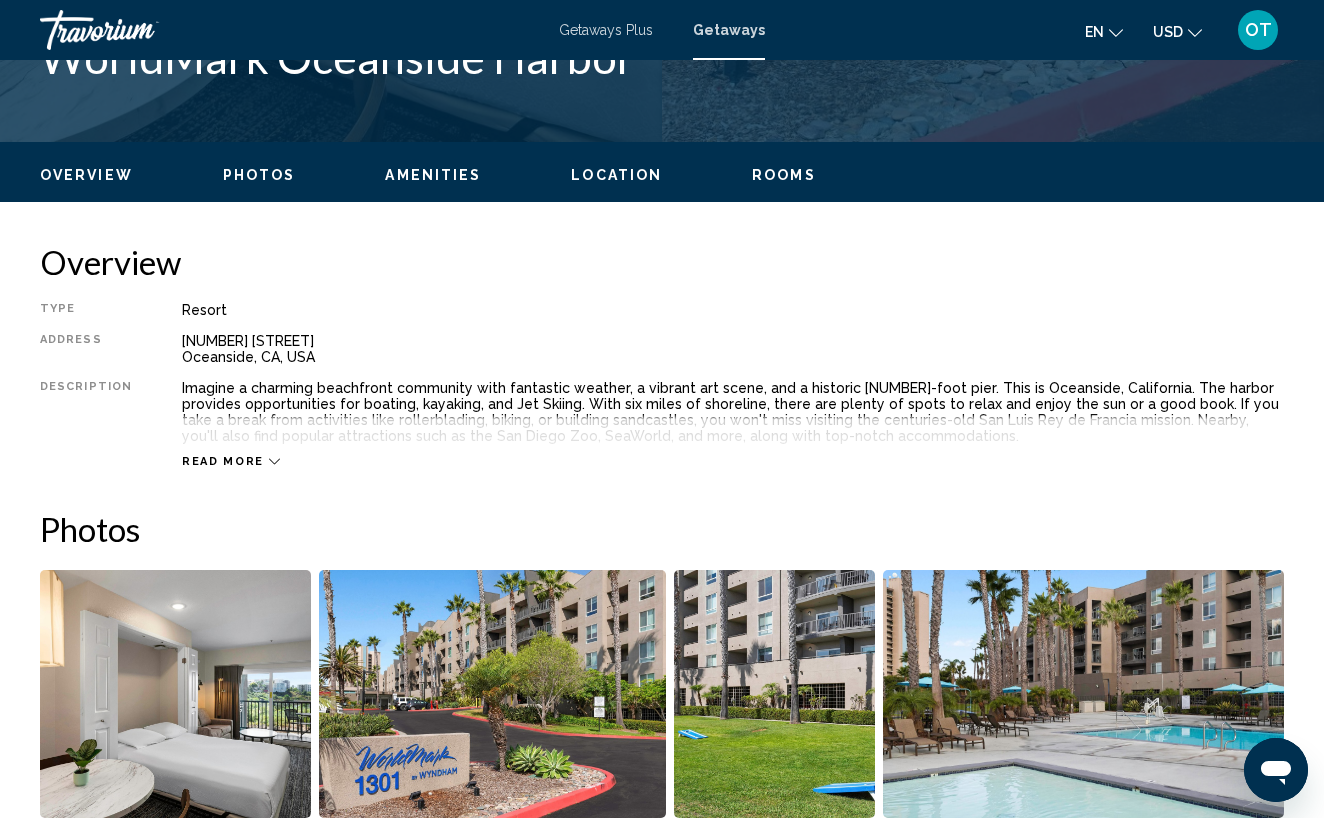 scroll, scrollTop: 0, scrollLeft: 0, axis: both 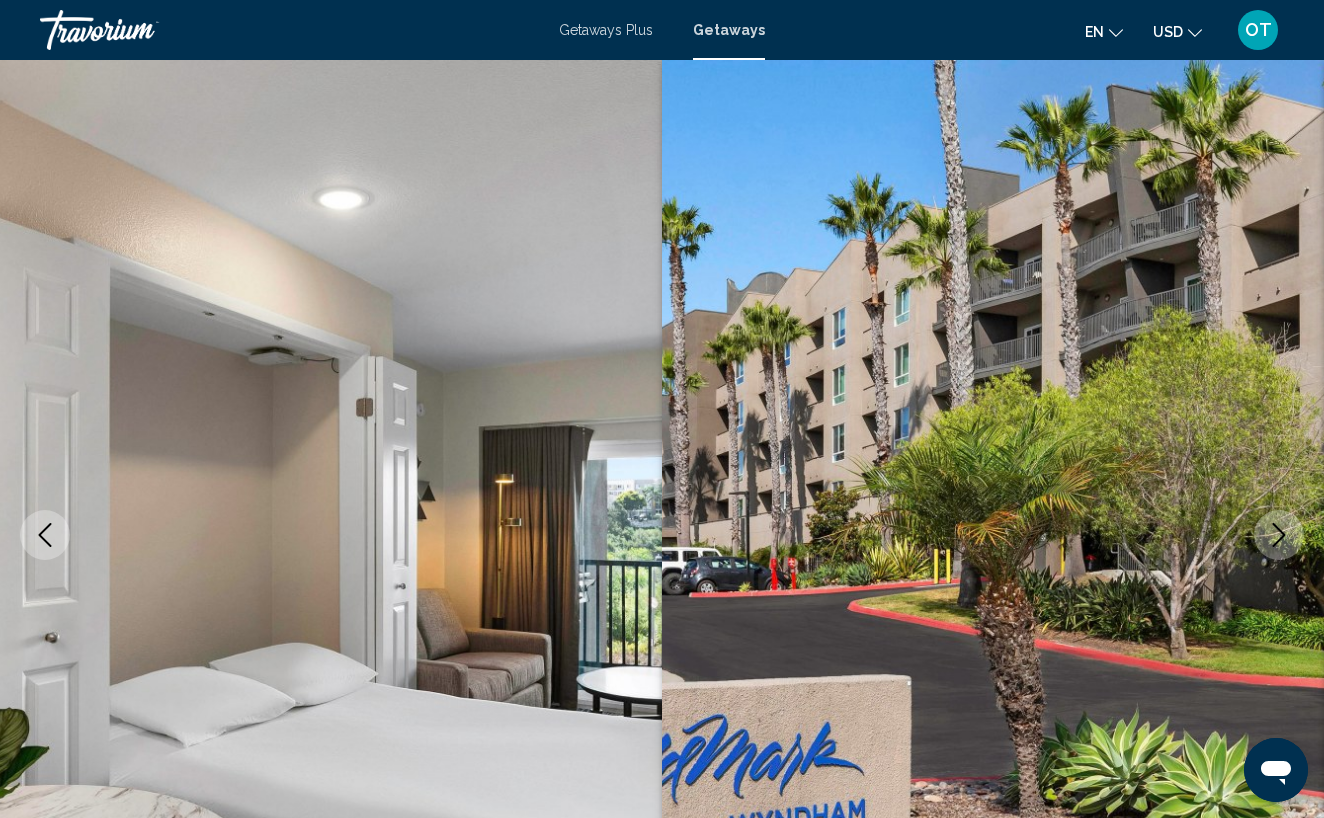 click 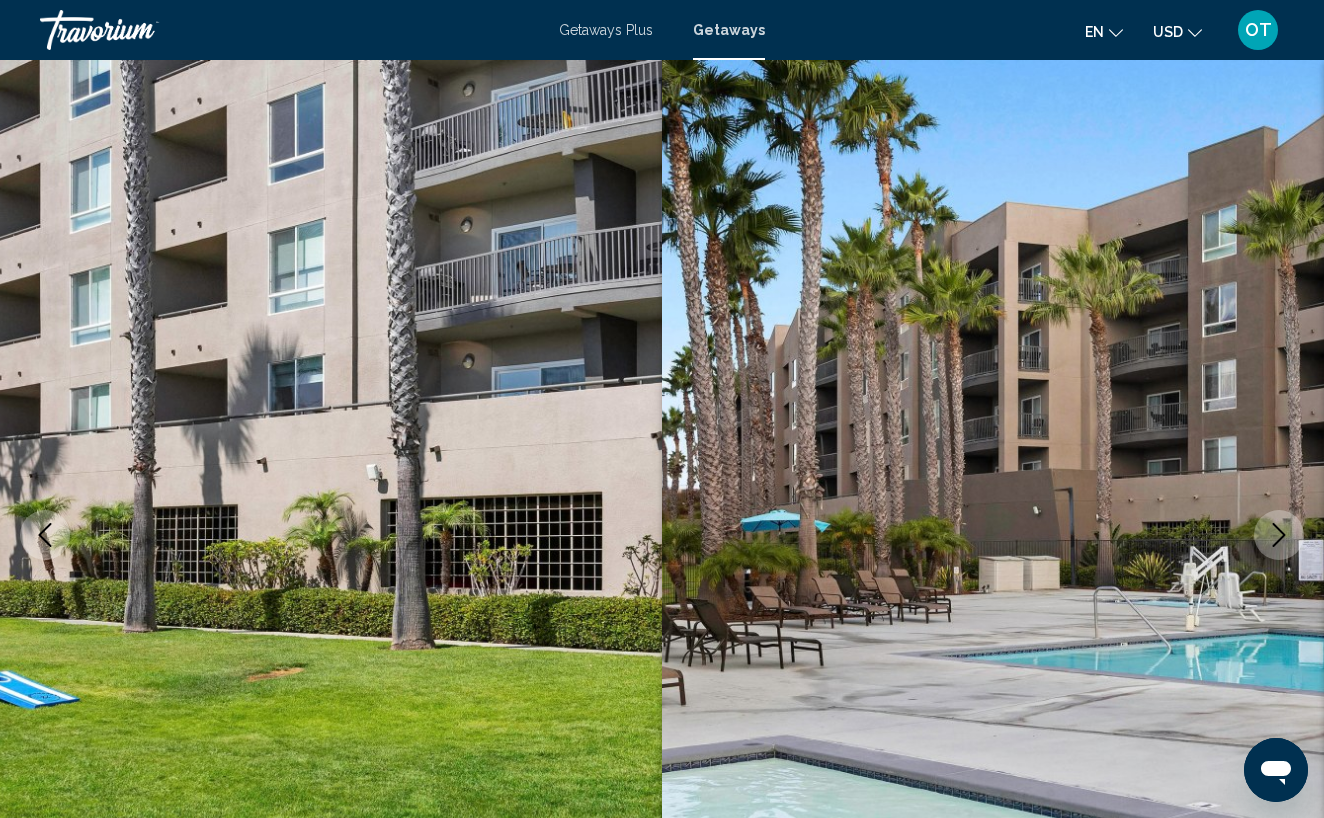 click 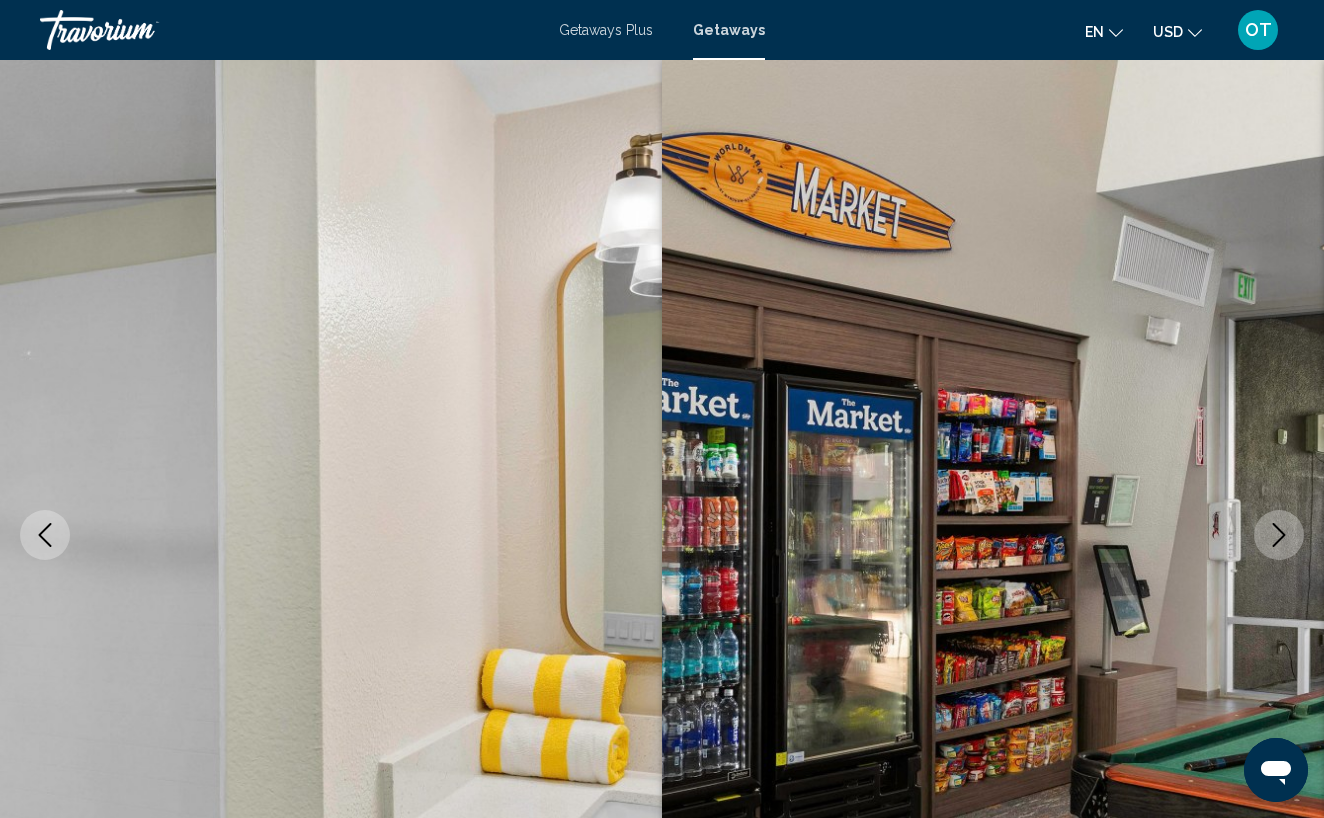 click 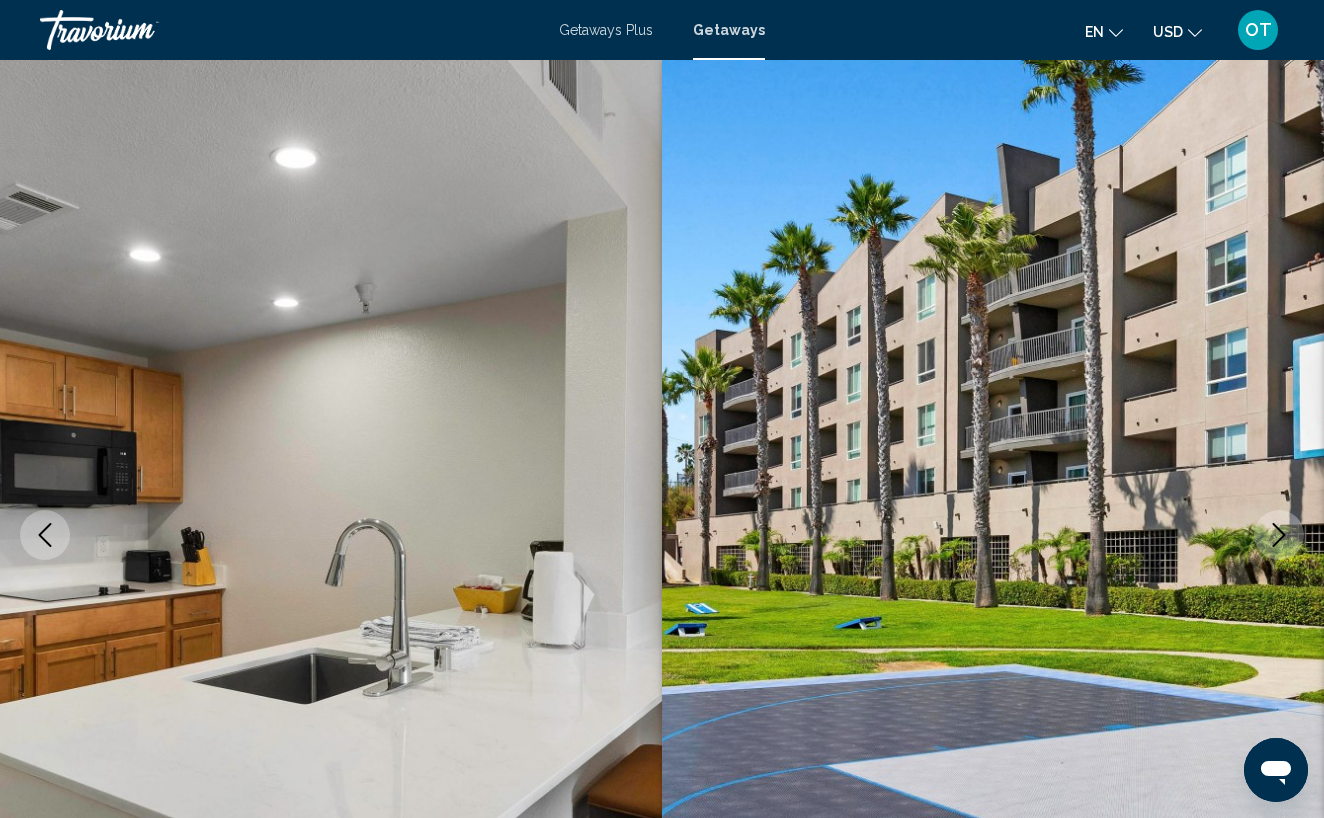 click 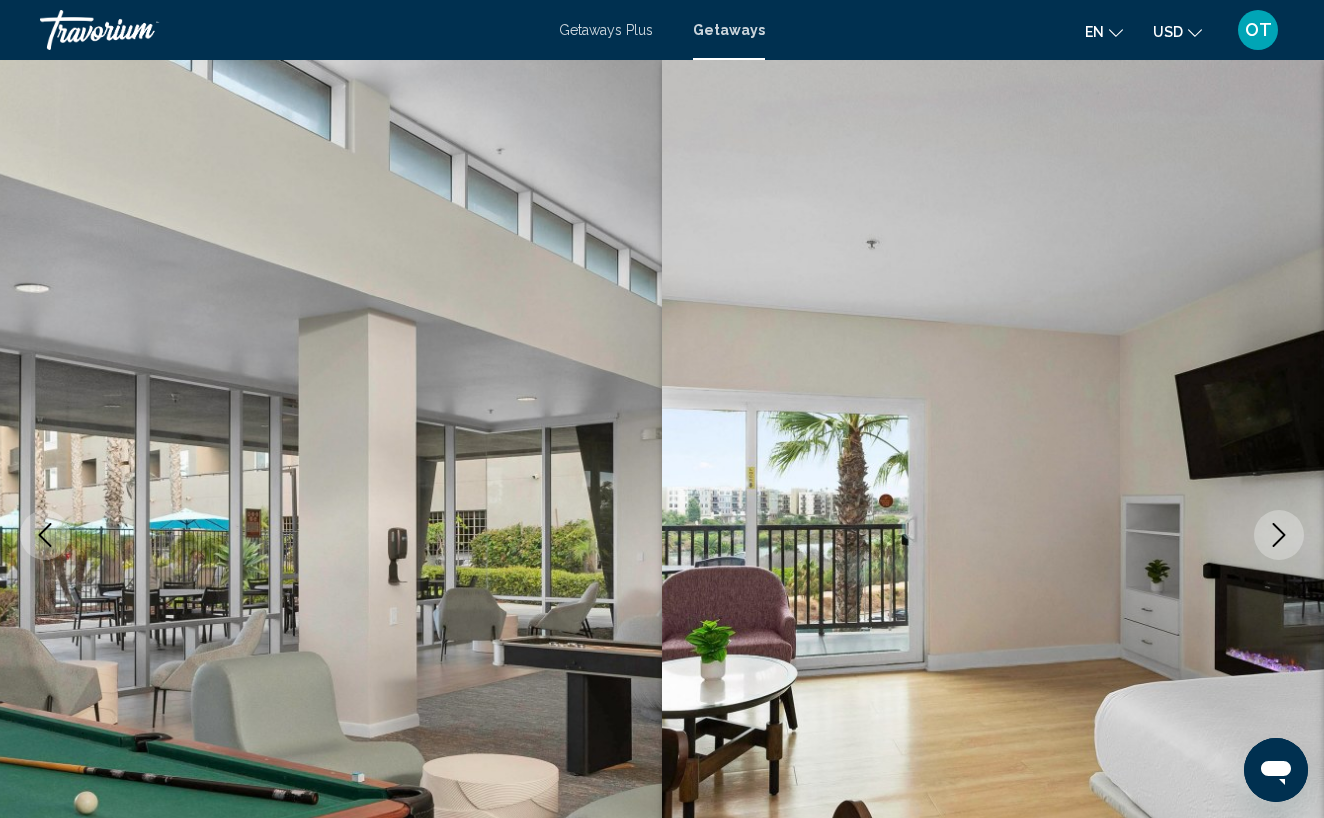 click 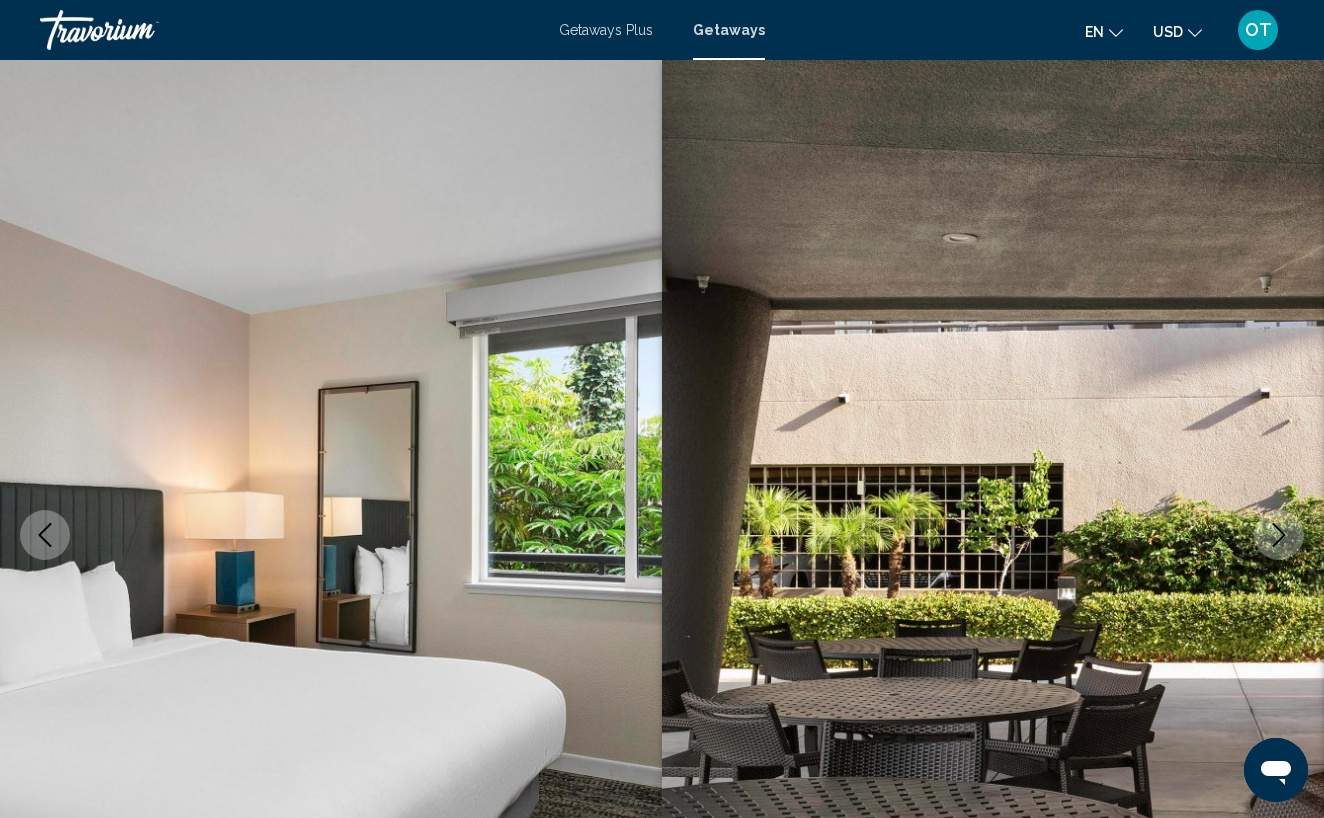 click 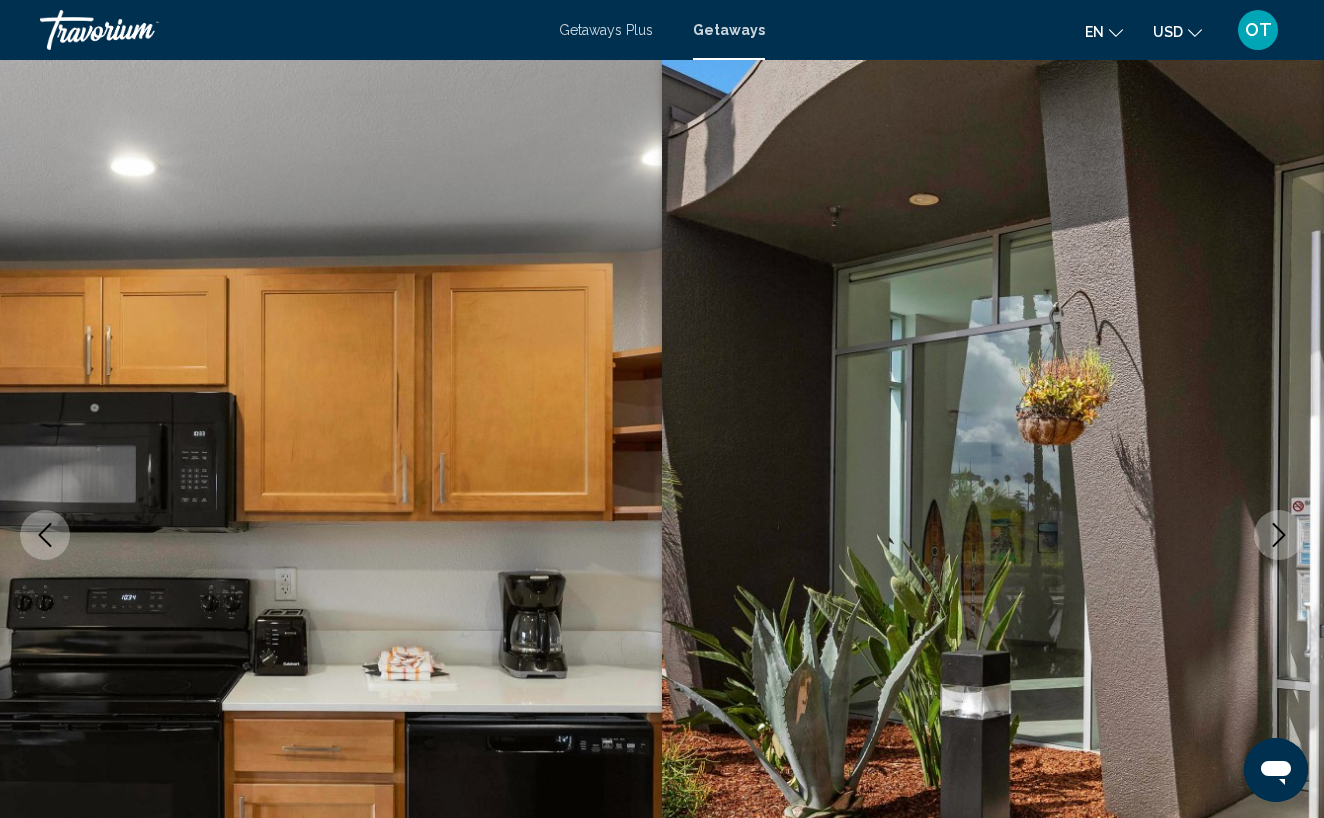 click 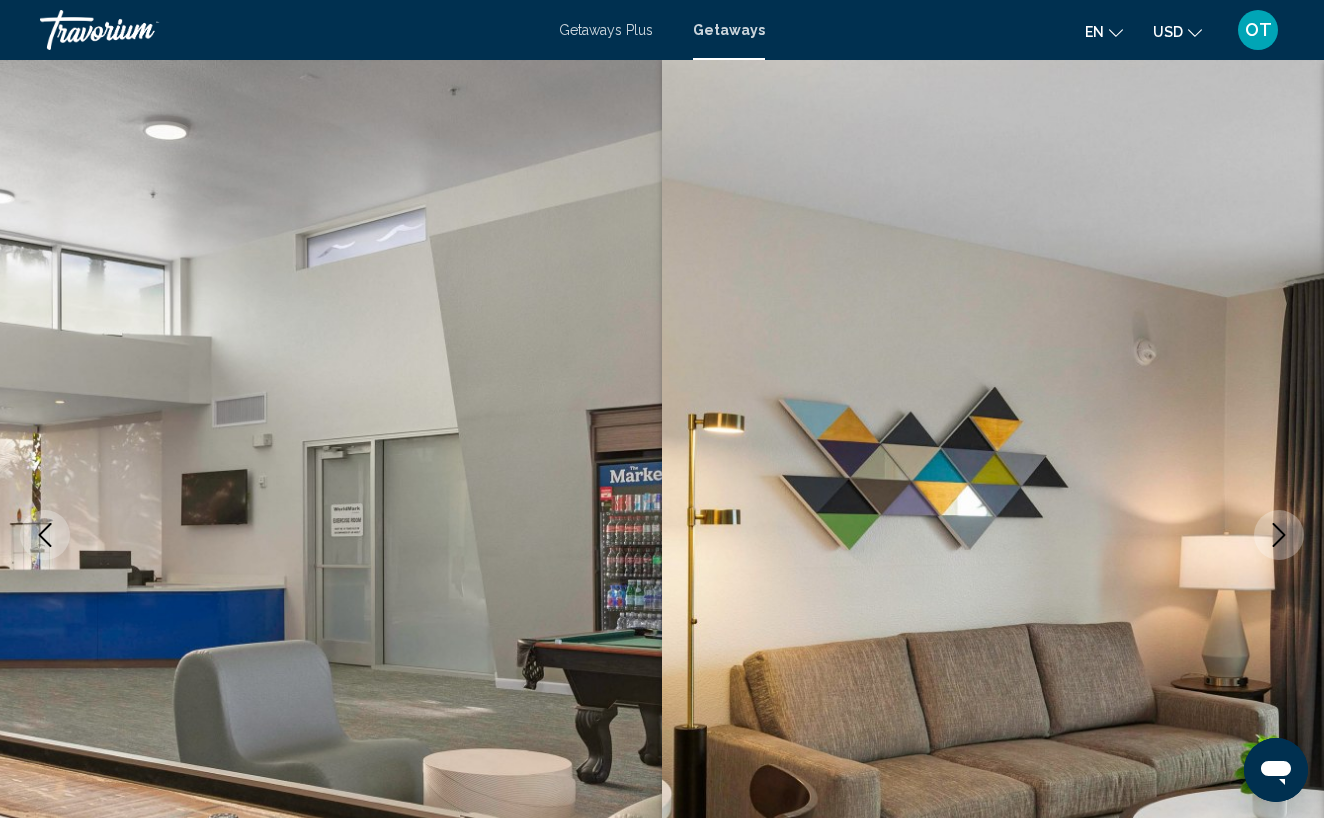 click 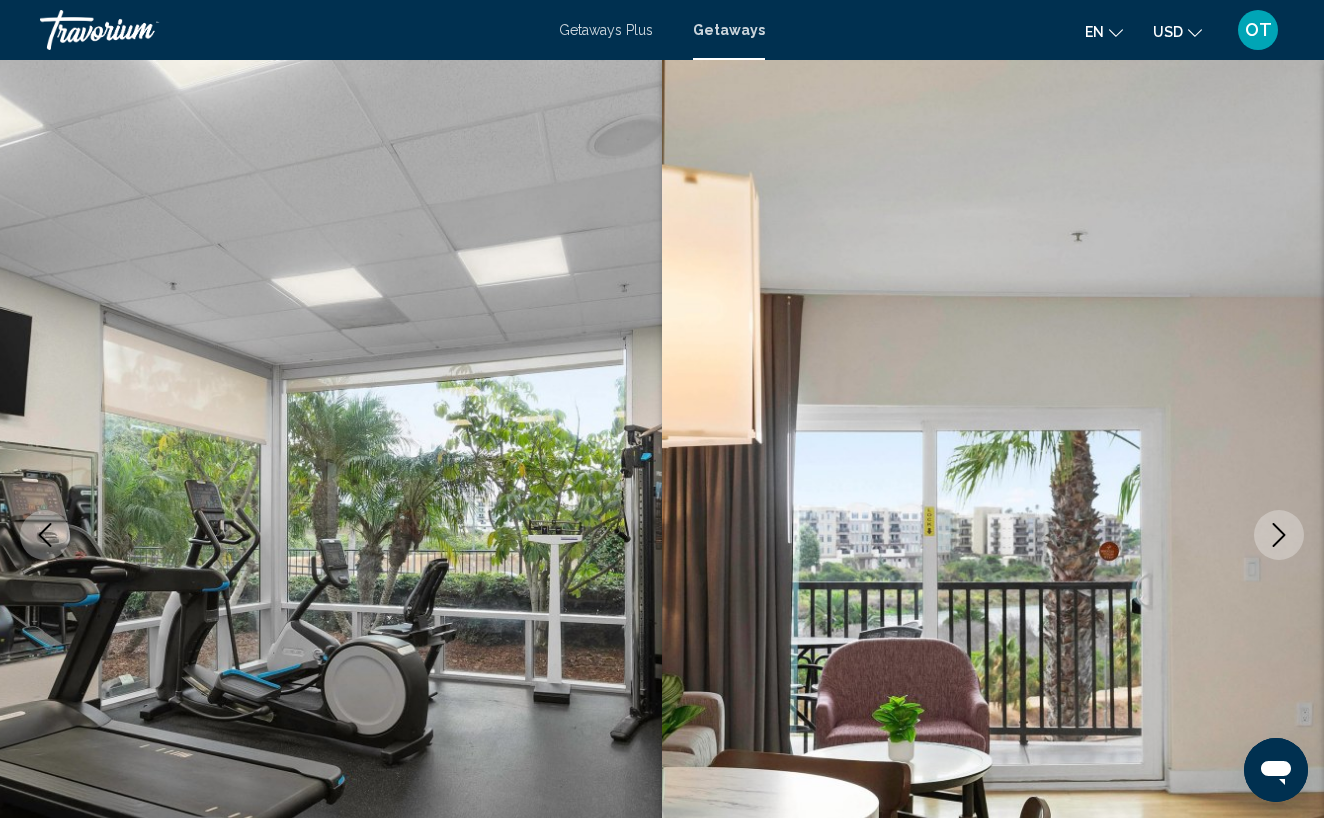 click 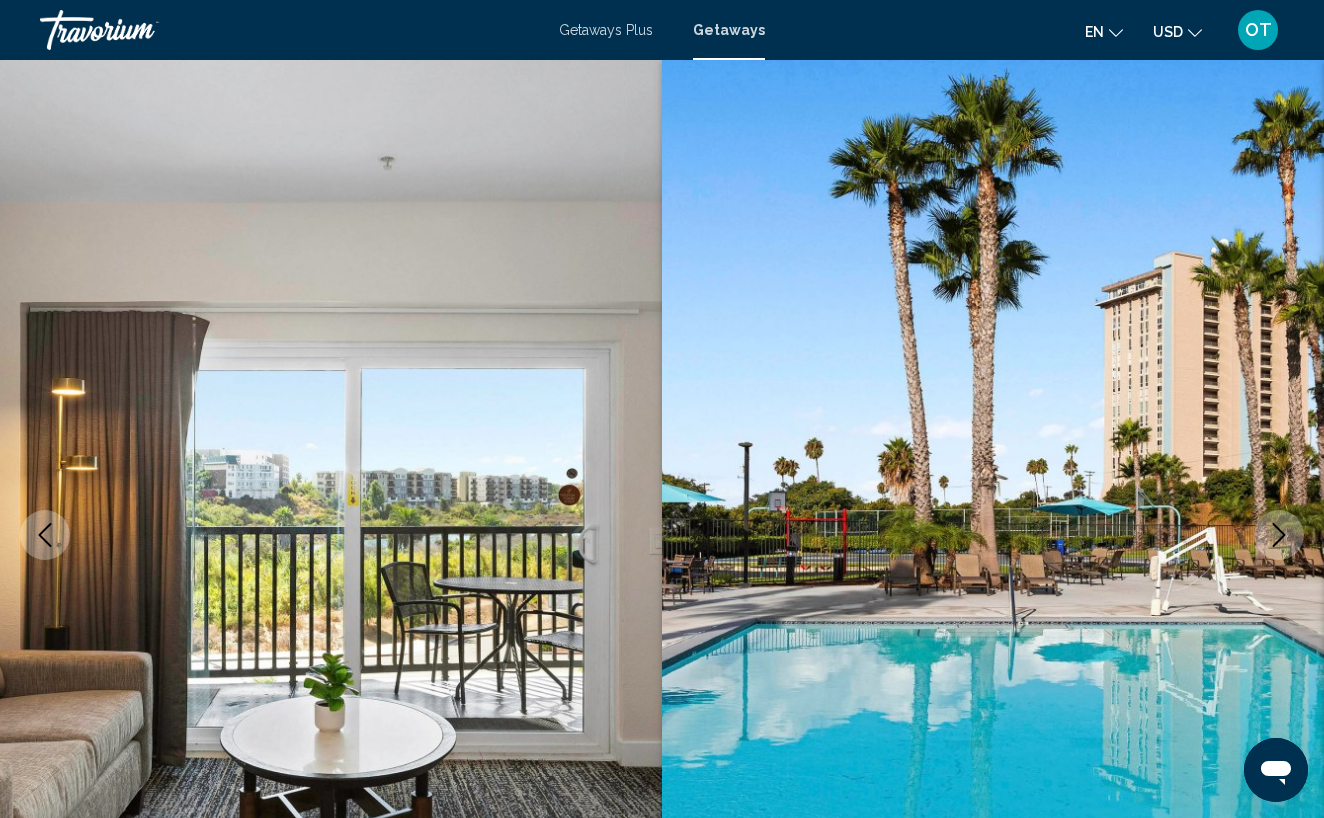 click 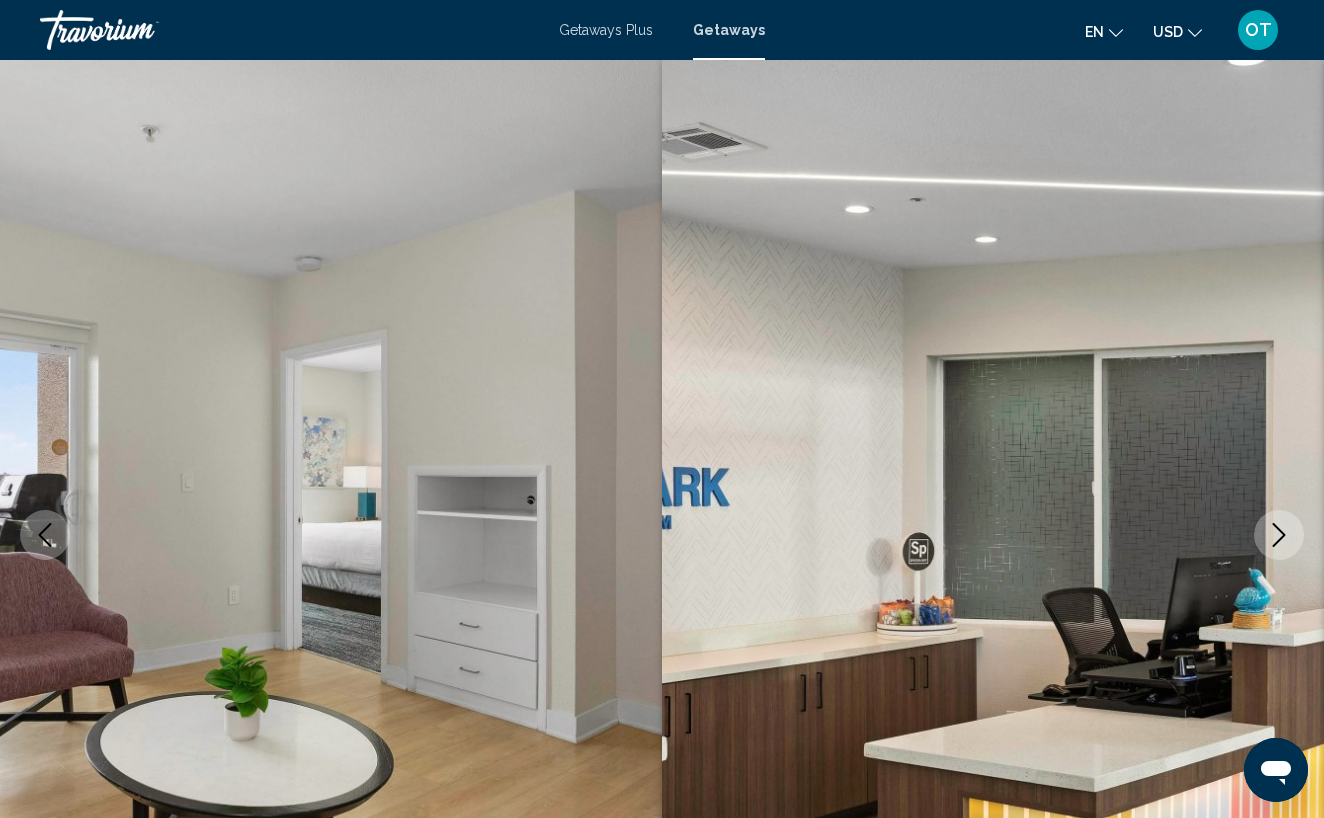 click at bounding box center (1279, 535) 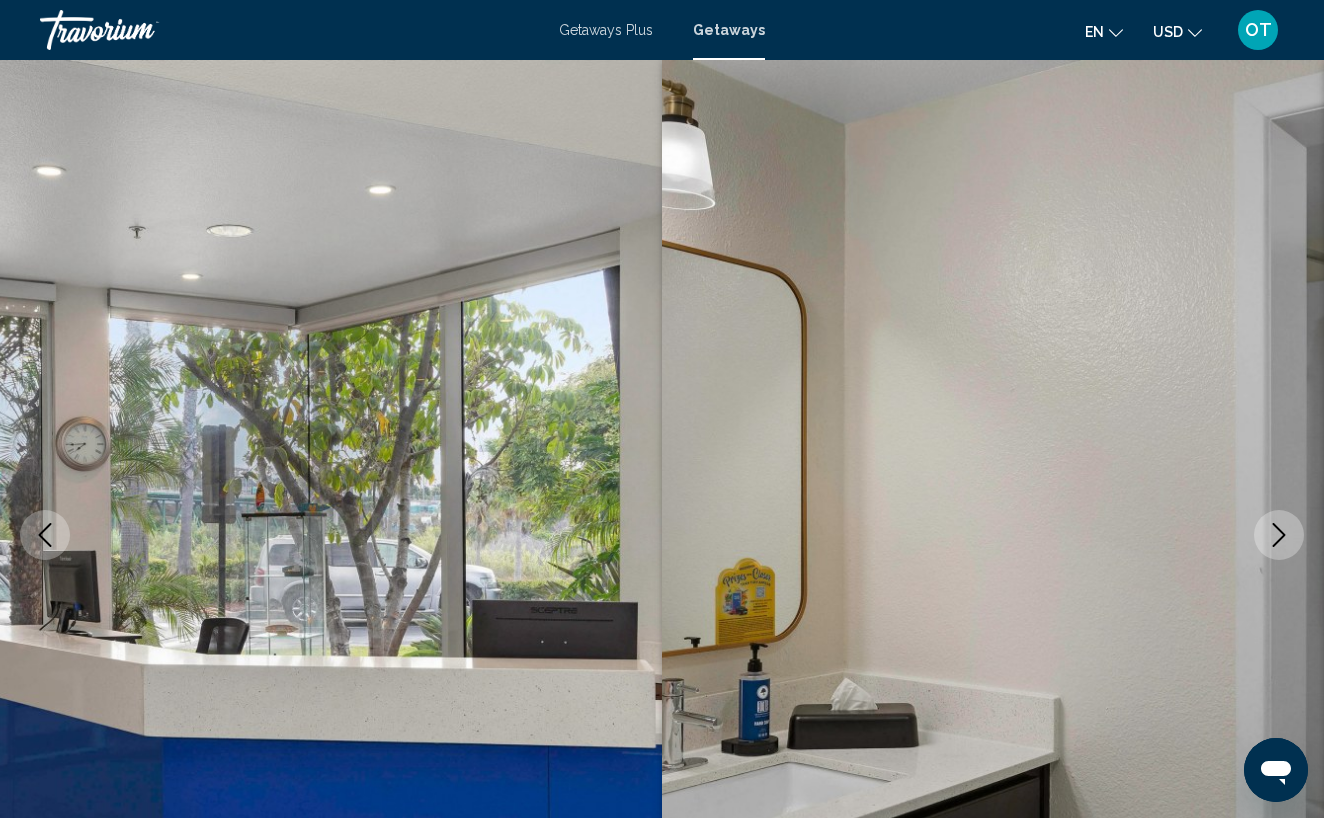 click at bounding box center (1279, 535) 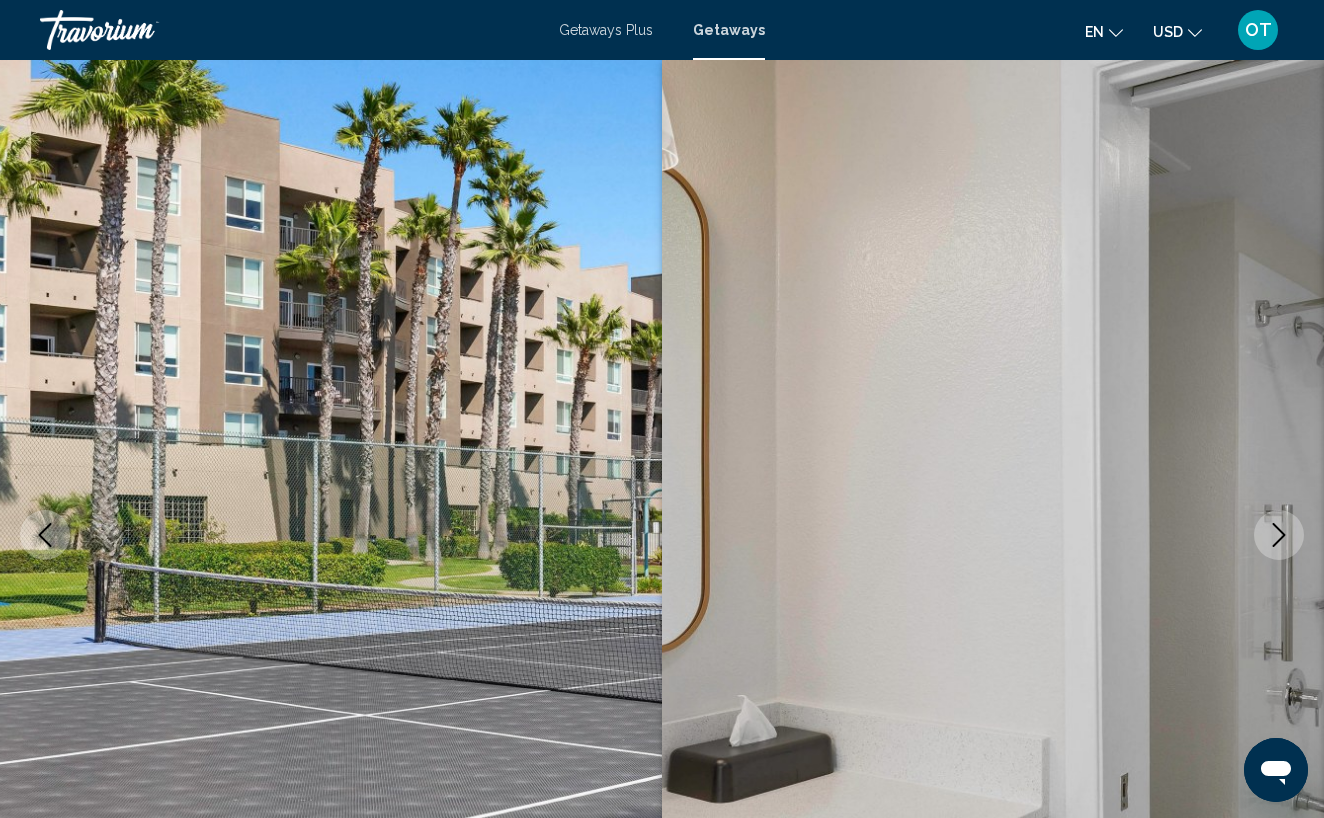 click at bounding box center [1279, 535] 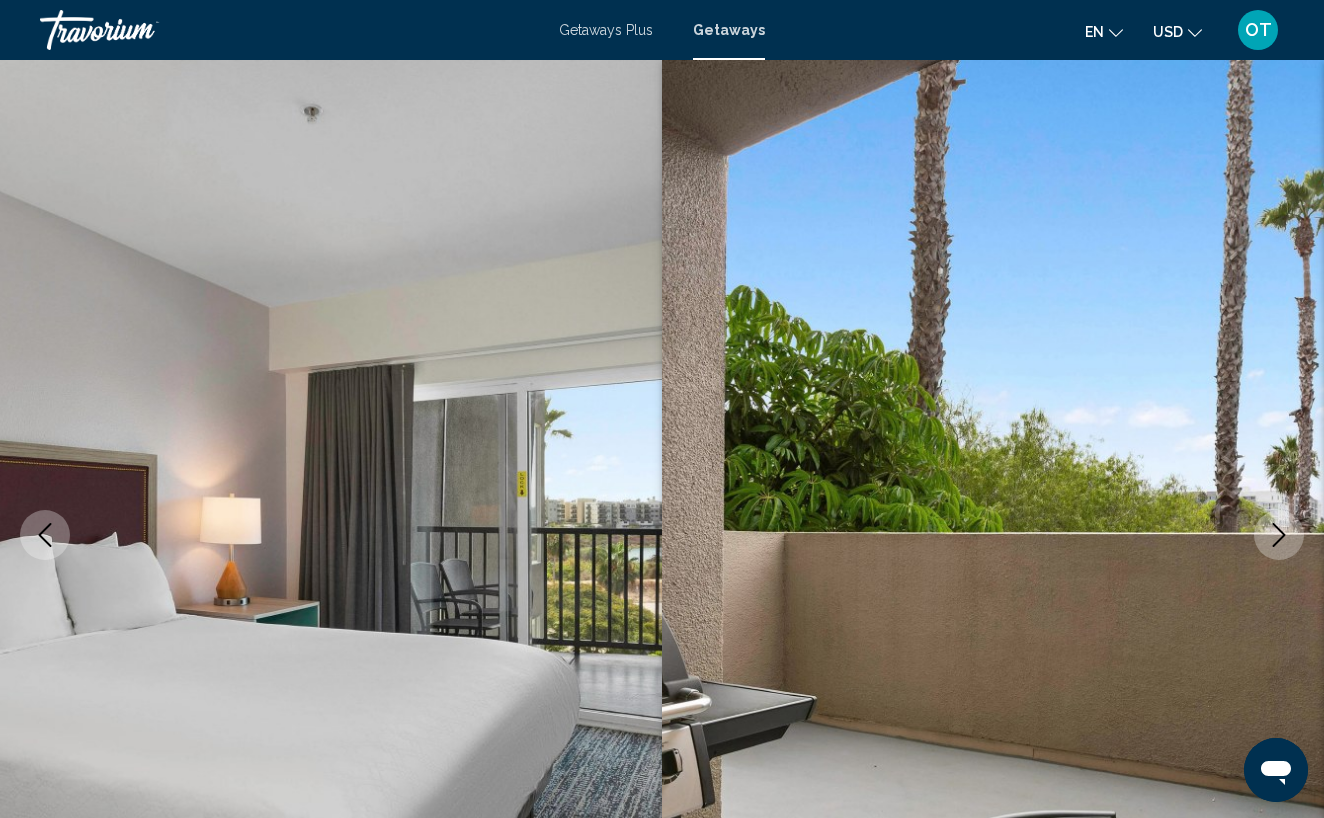 click at bounding box center (1279, 535) 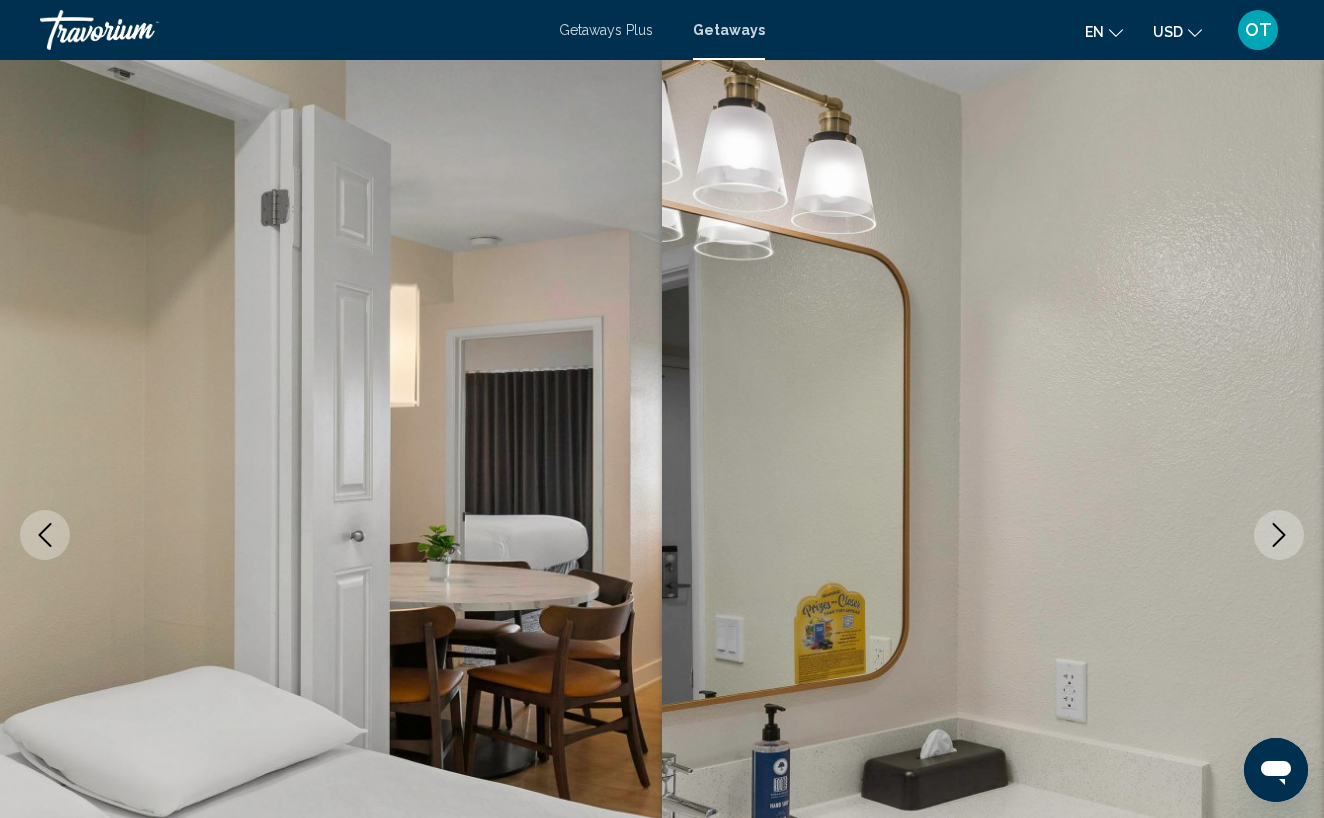 click at bounding box center (1279, 535) 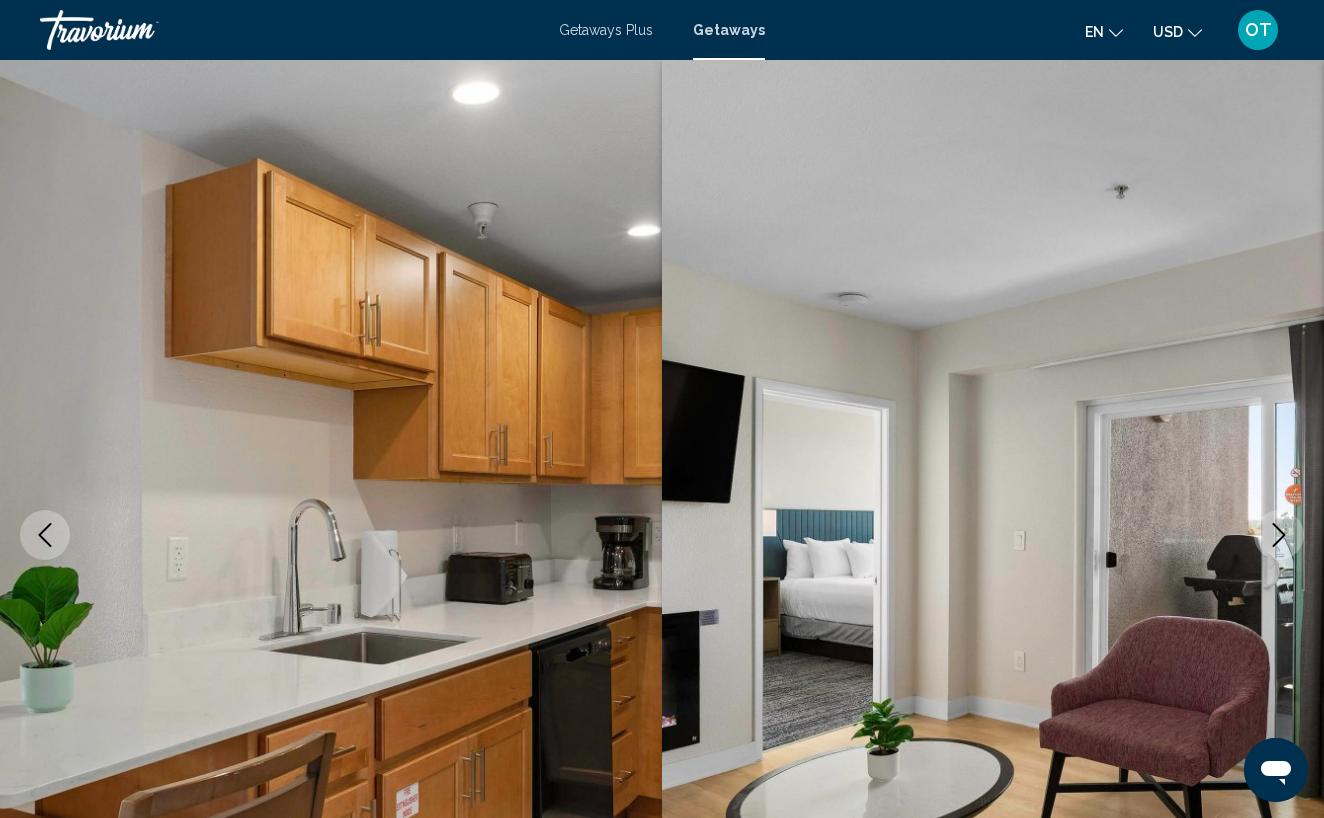 click at bounding box center (1279, 535) 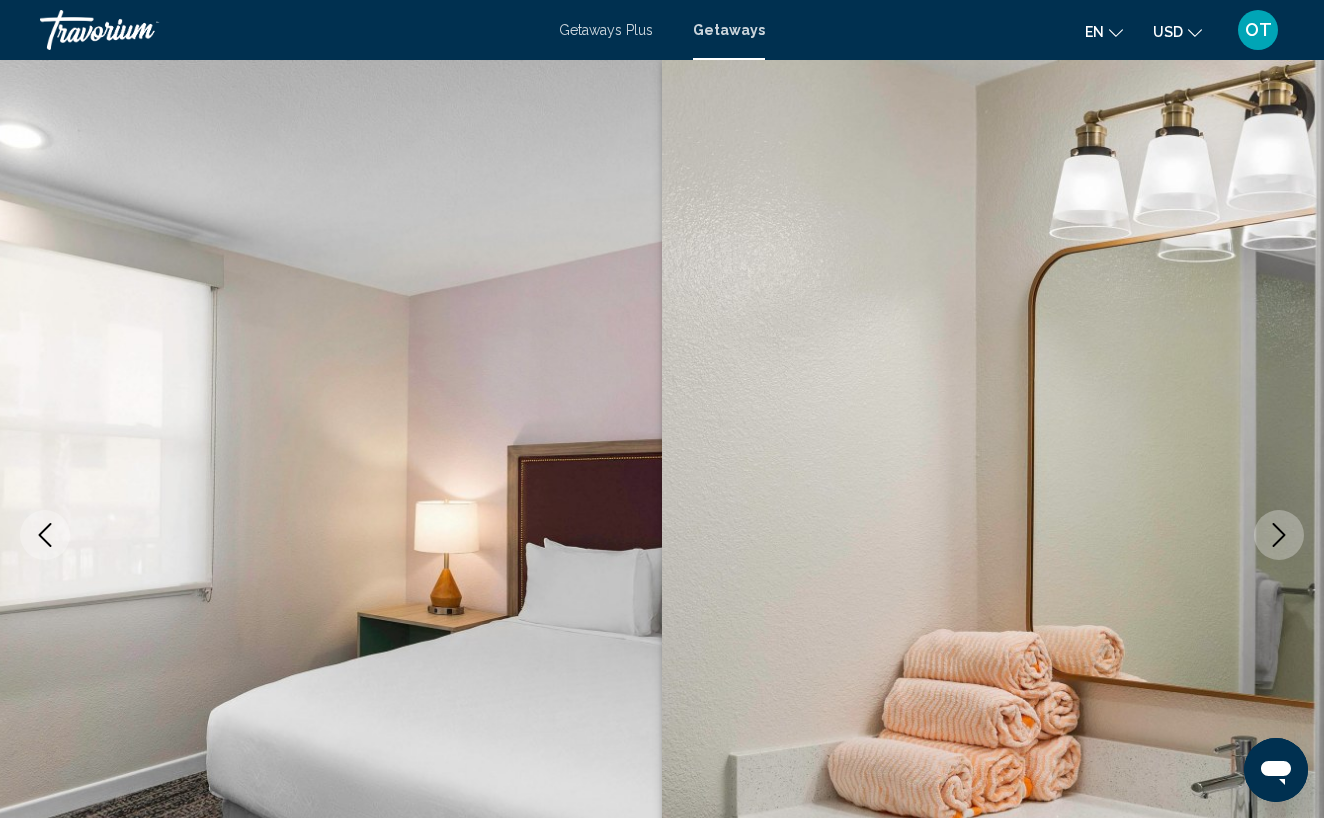 click at bounding box center (1279, 535) 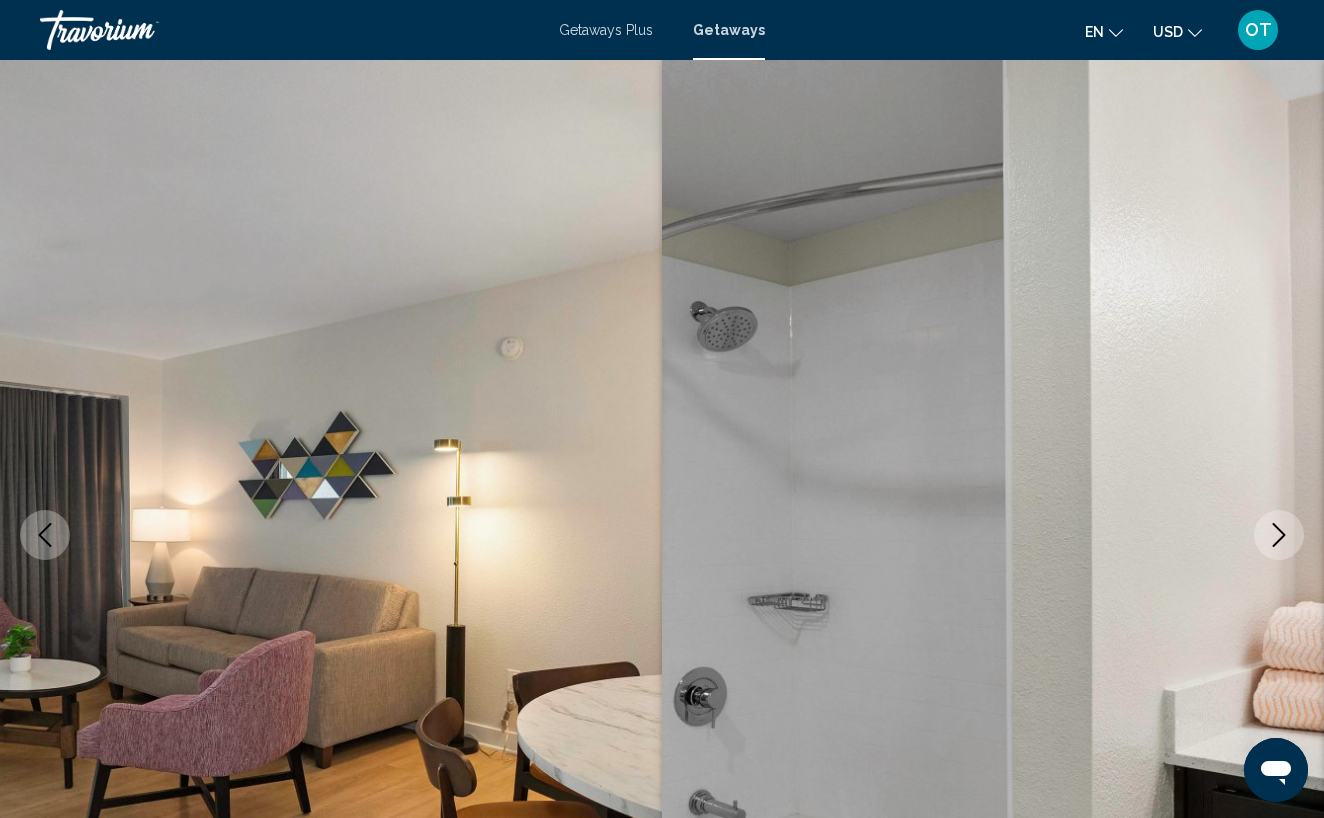 click at bounding box center [1279, 535] 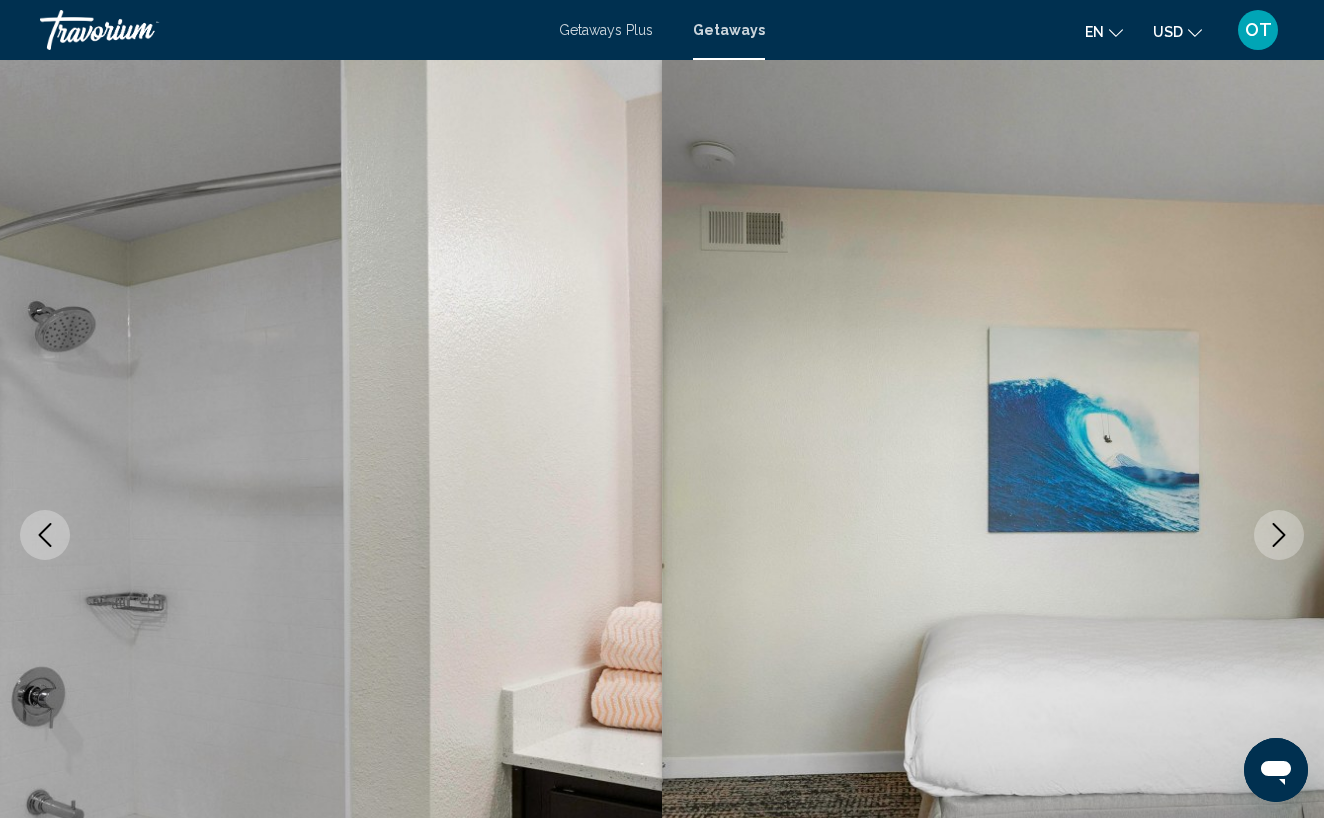 click at bounding box center (1279, 535) 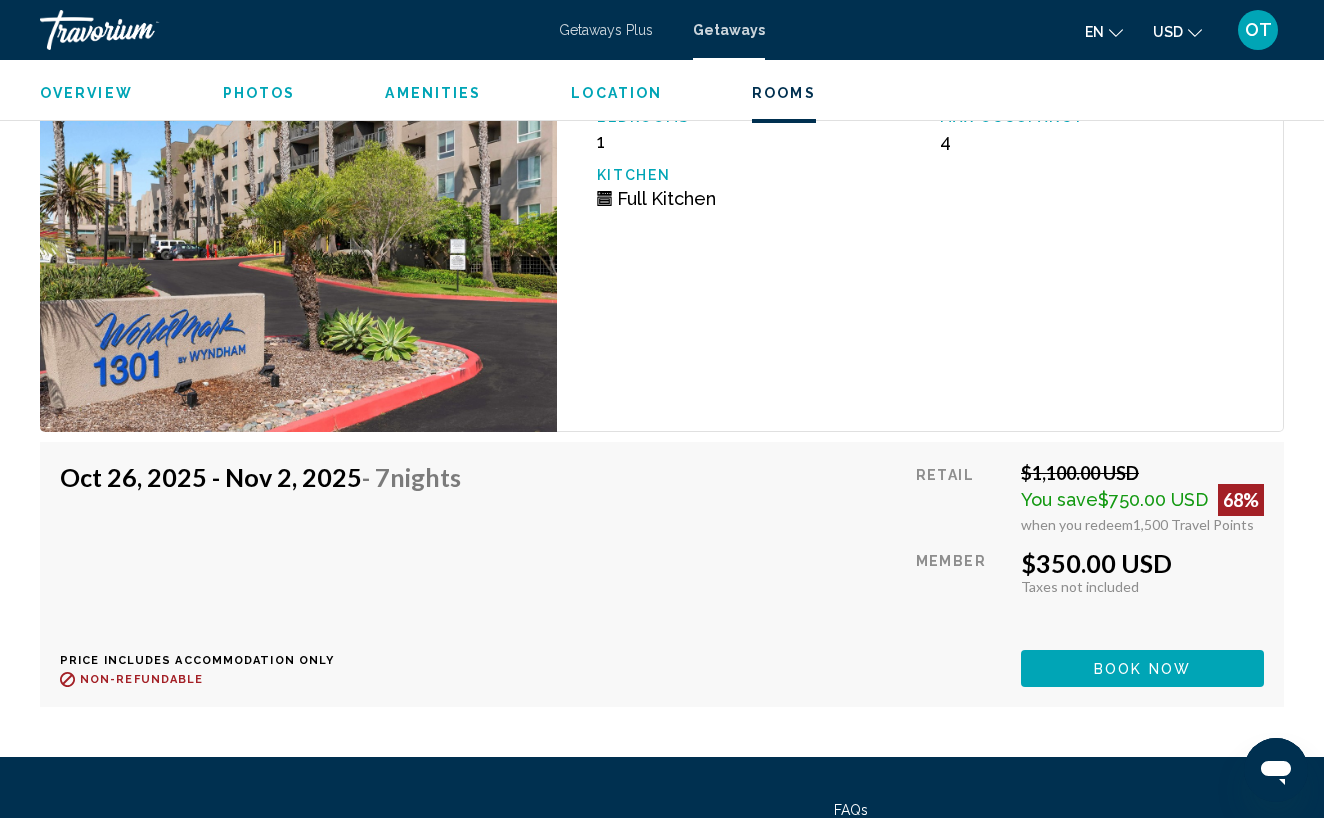 scroll, scrollTop: 3788, scrollLeft: 0, axis: vertical 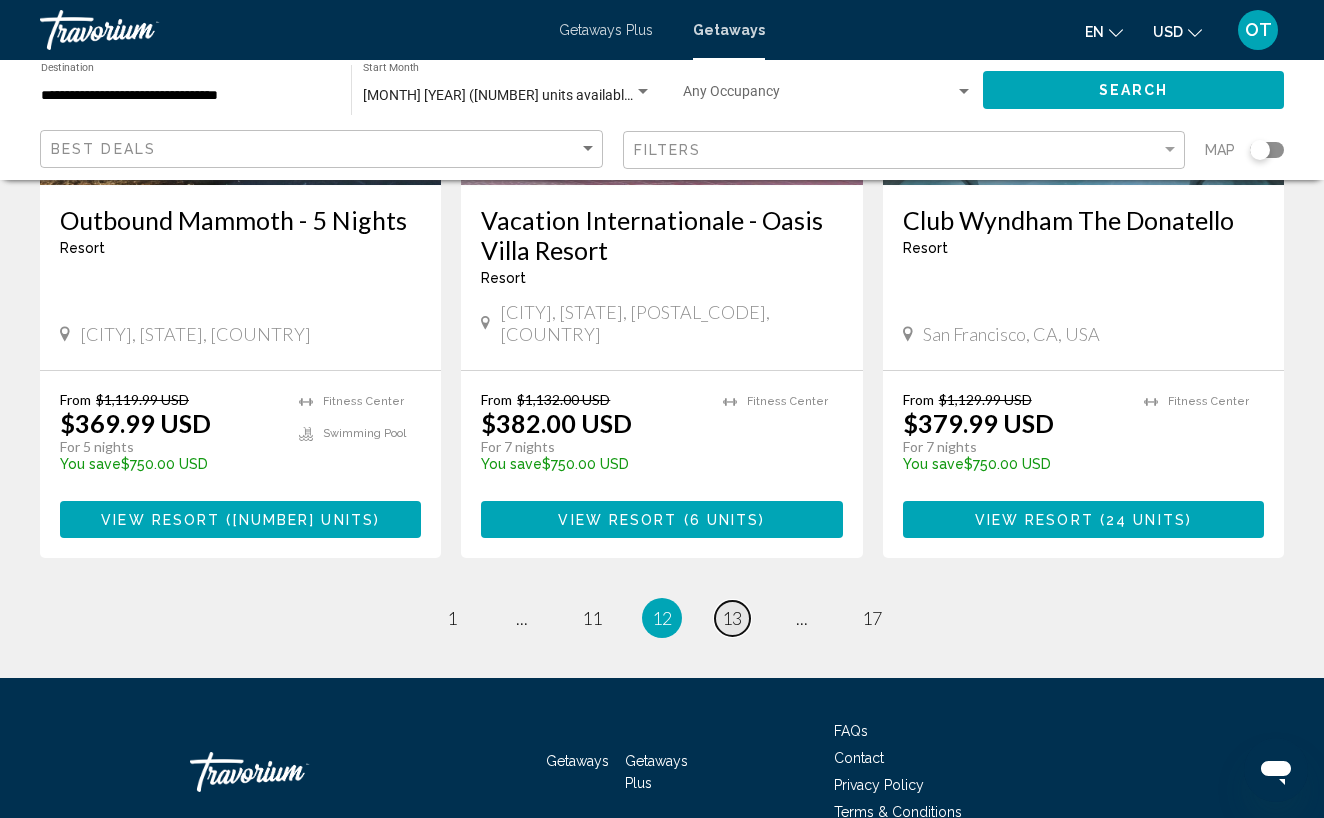 click on "13" at bounding box center [732, 618] 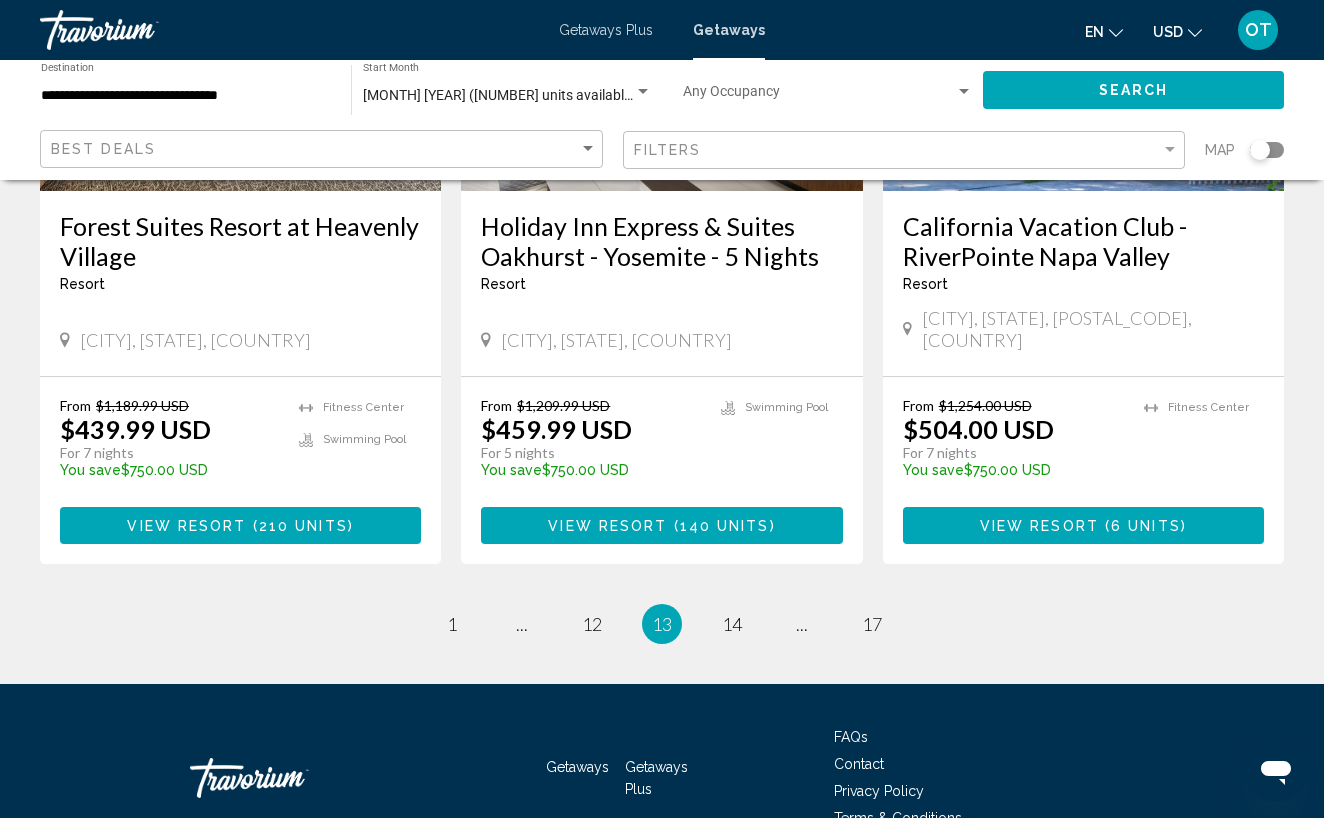 scroll, scrollTop: 2535, scrollLeft: 0, axis: vertical 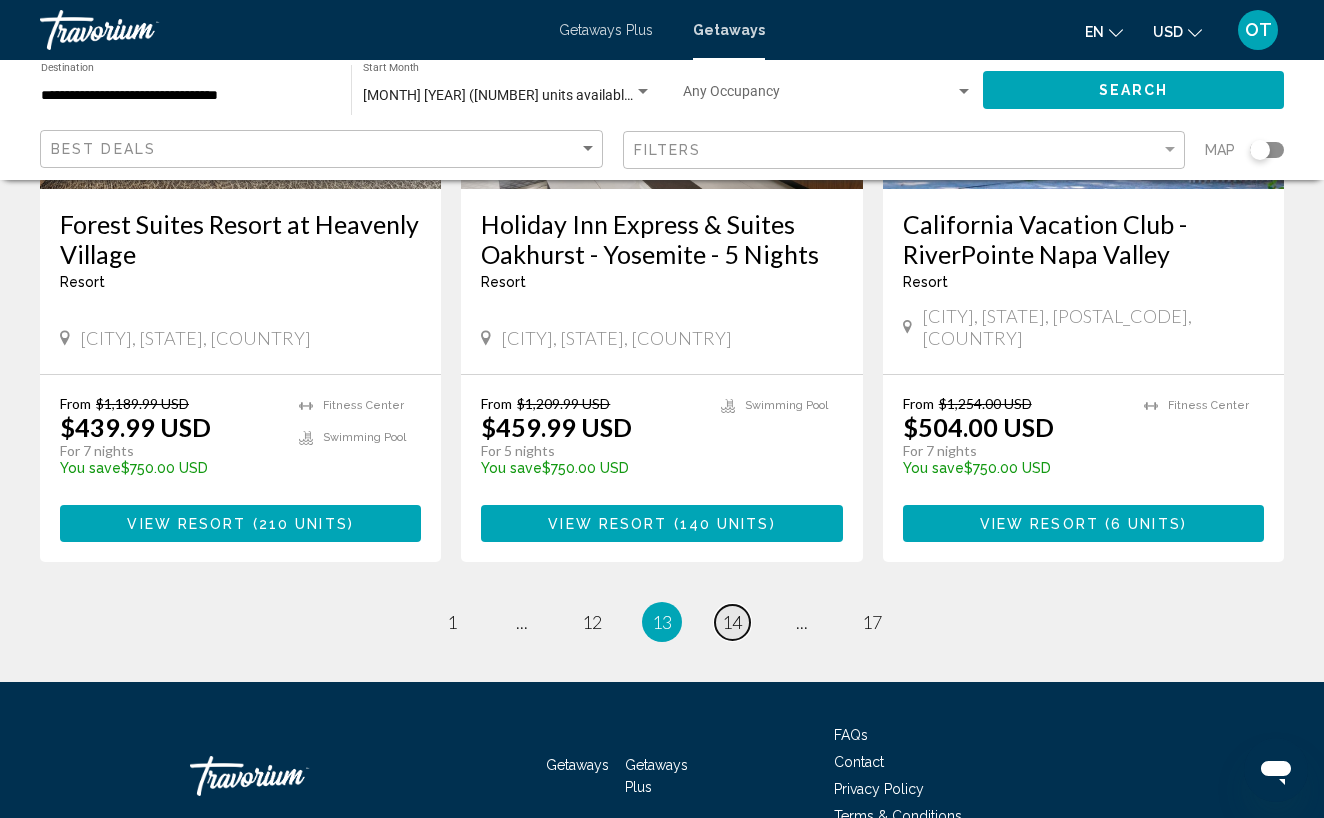click on "14" at bounding box center [732, 622] 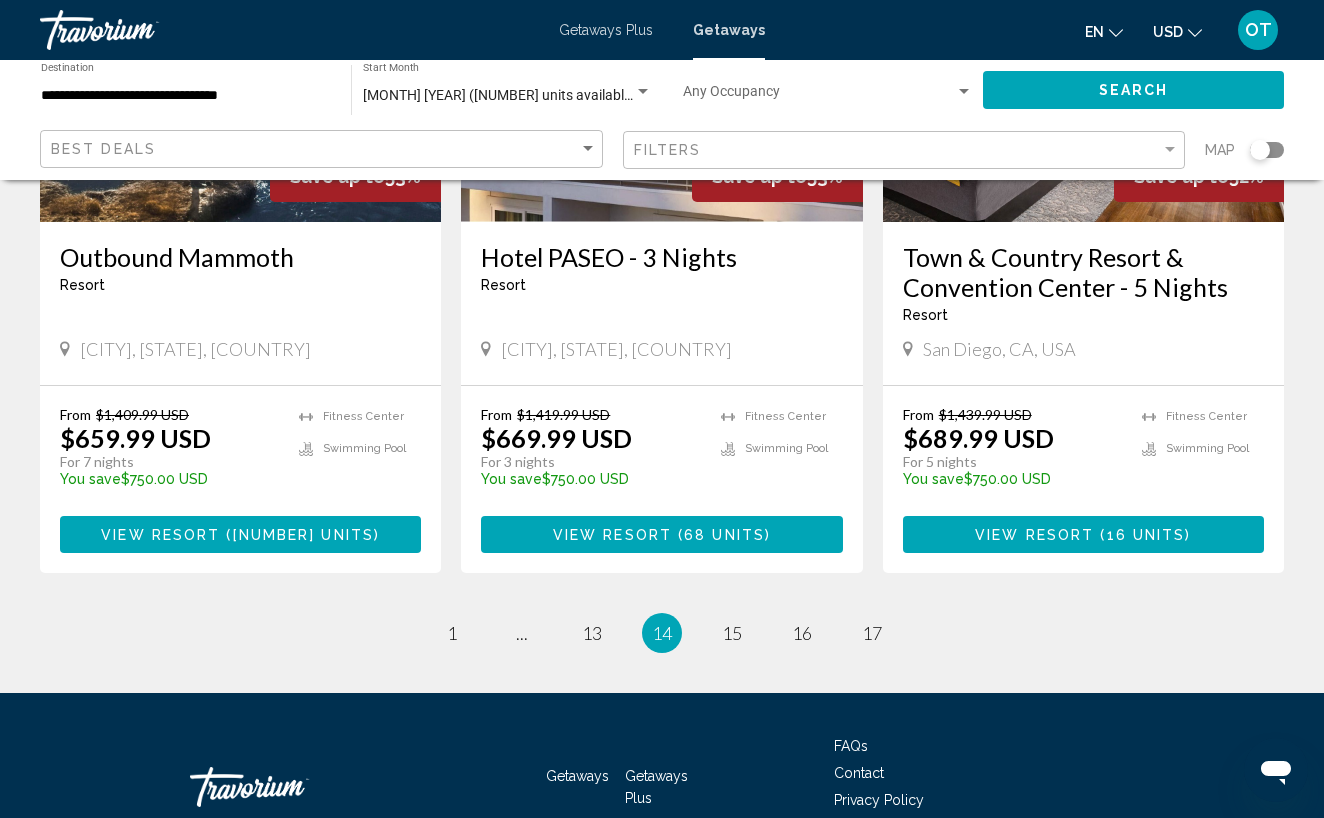 scroll, scrollTop: 2505, scrollLeft: 0, axis: vertical 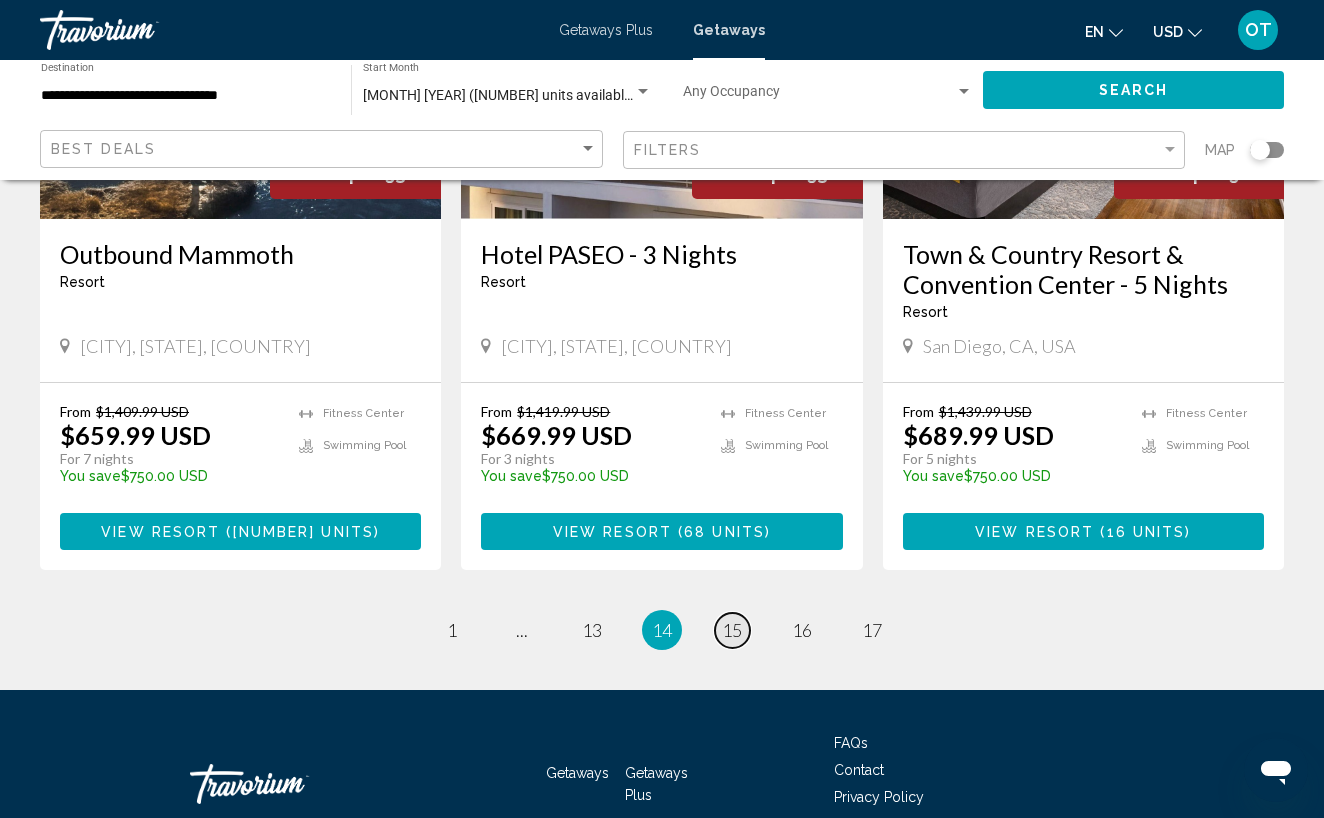click on "15" at bounding box center [732, 630] 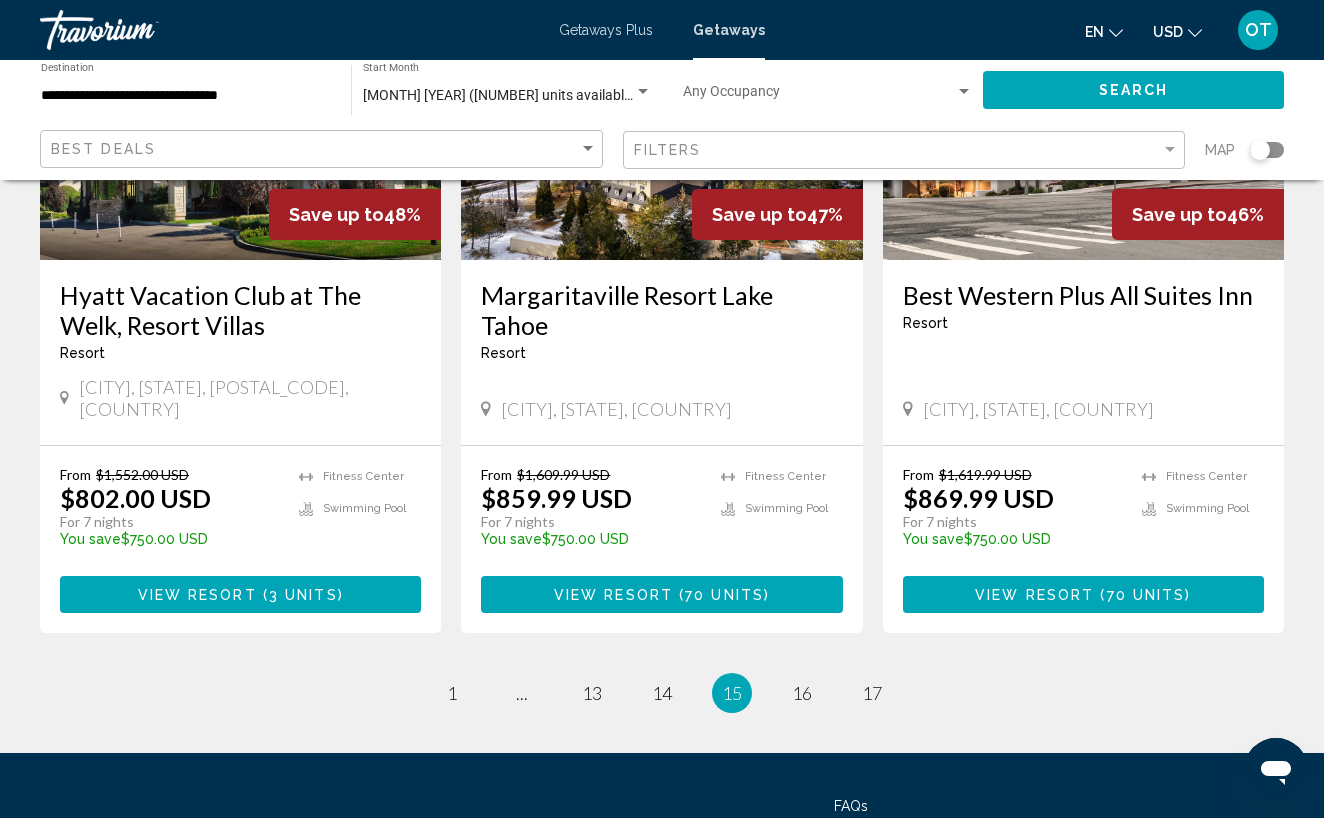 scroll, scrollTop: 2495, scrollLeft: 0, axis: vertical 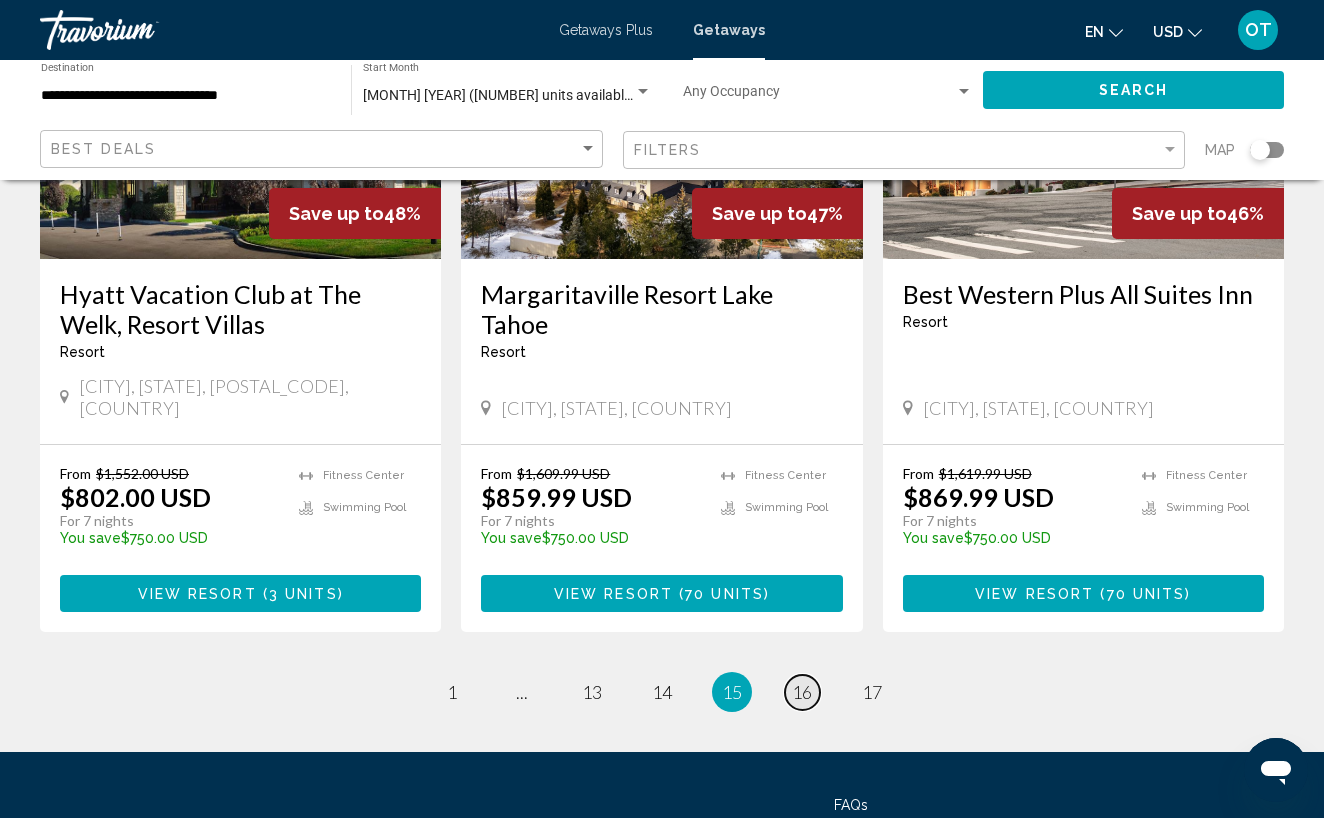 click on "16" at bounding box center (802, 692) 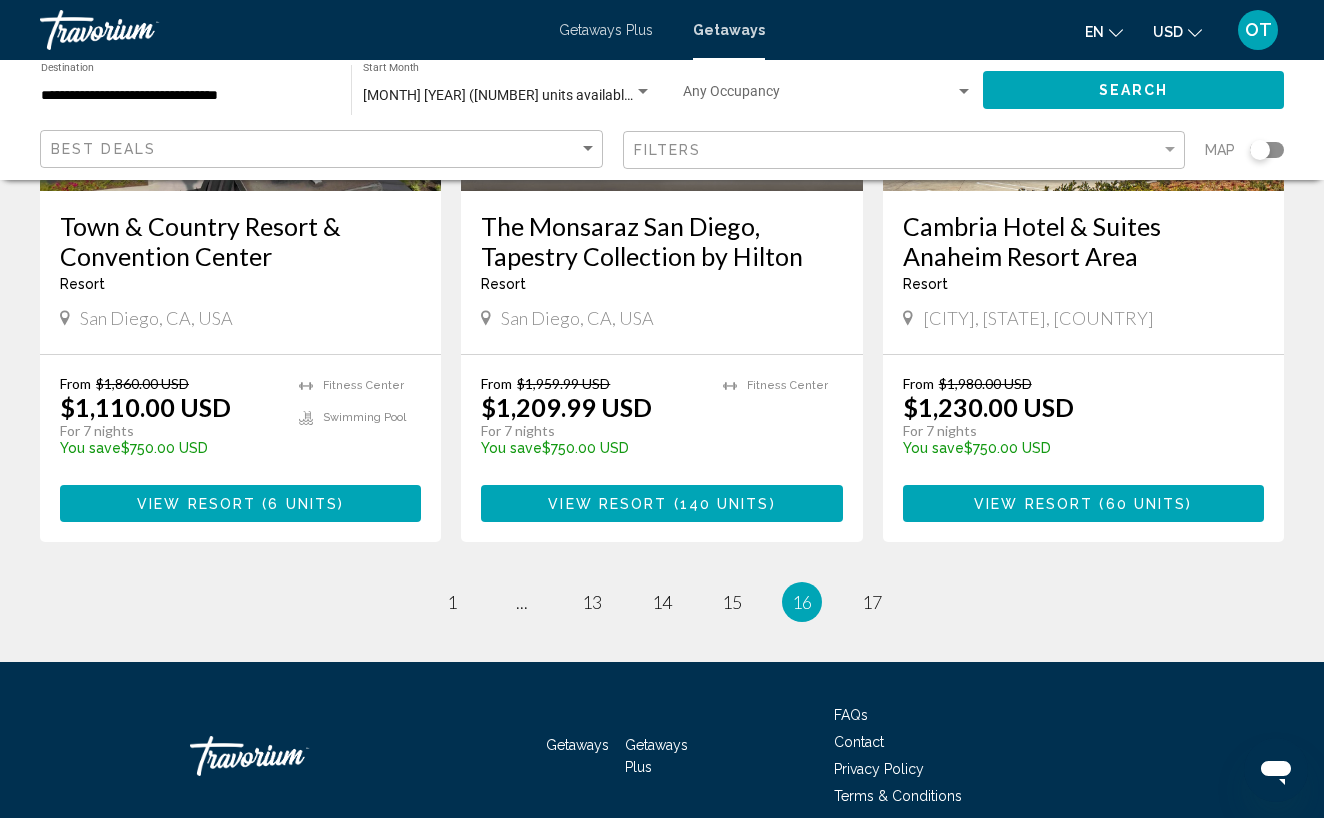 scroll, scrollTop: 2593, scrollLeft: 0, axis: vertical 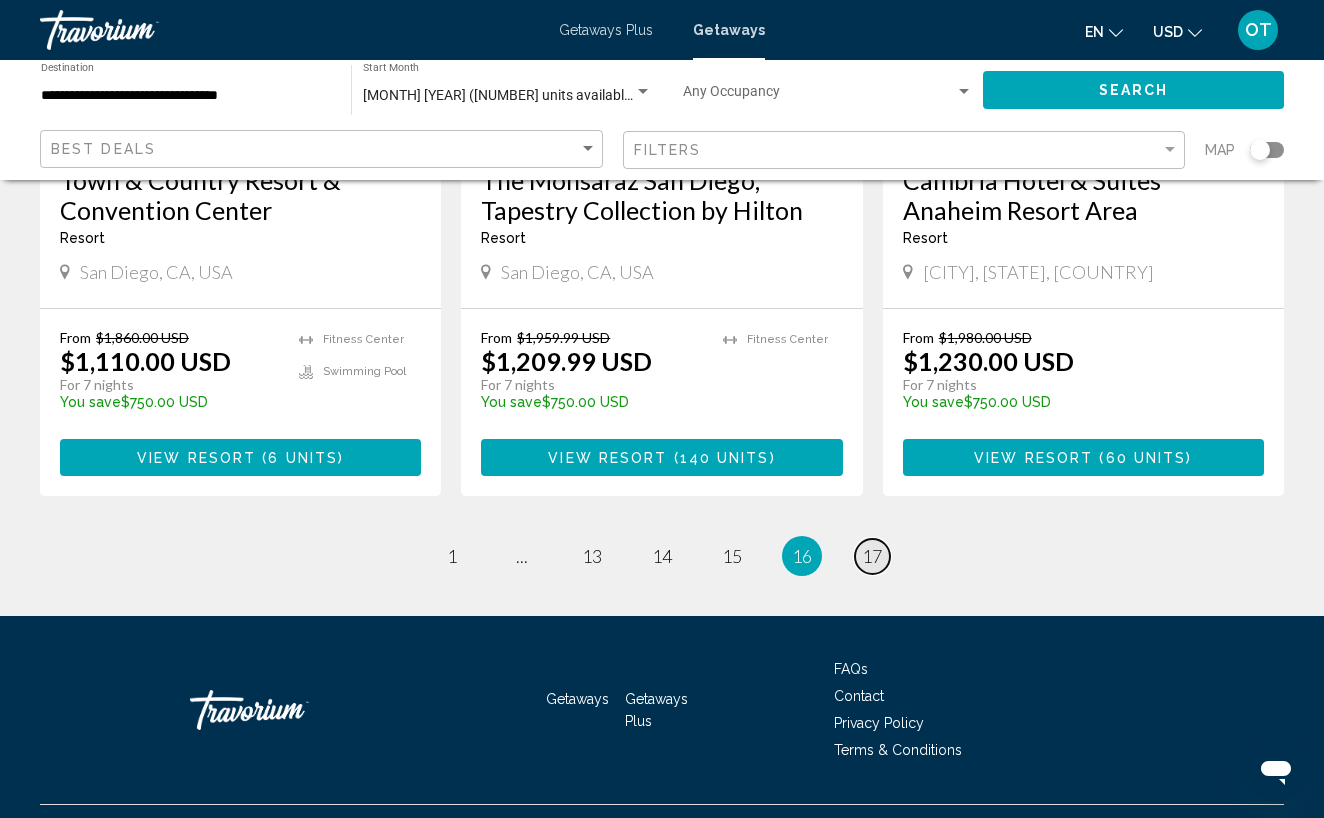 click on "17" at bounding box center (872, 556) 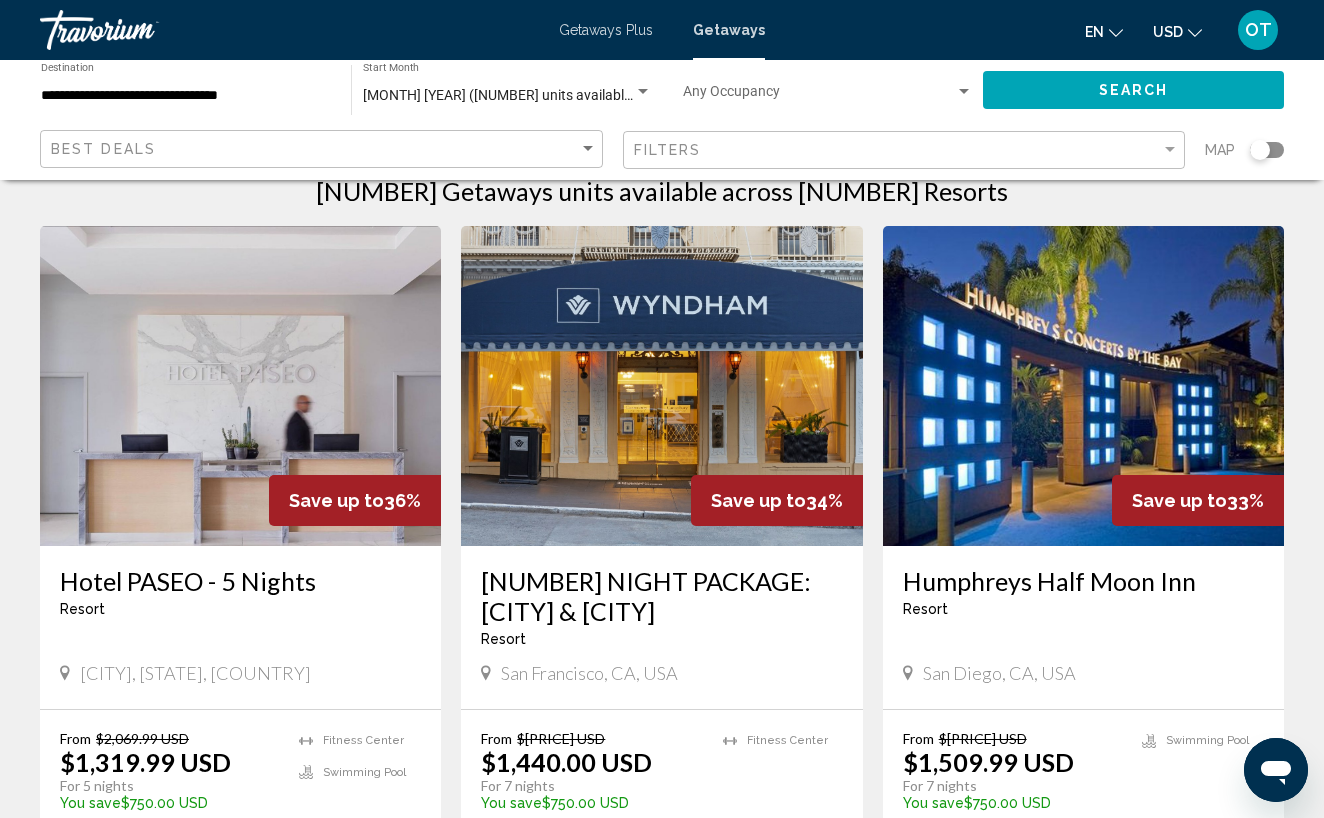 scroll, scrollTop: 0, scrollLeft: 0, axis: both 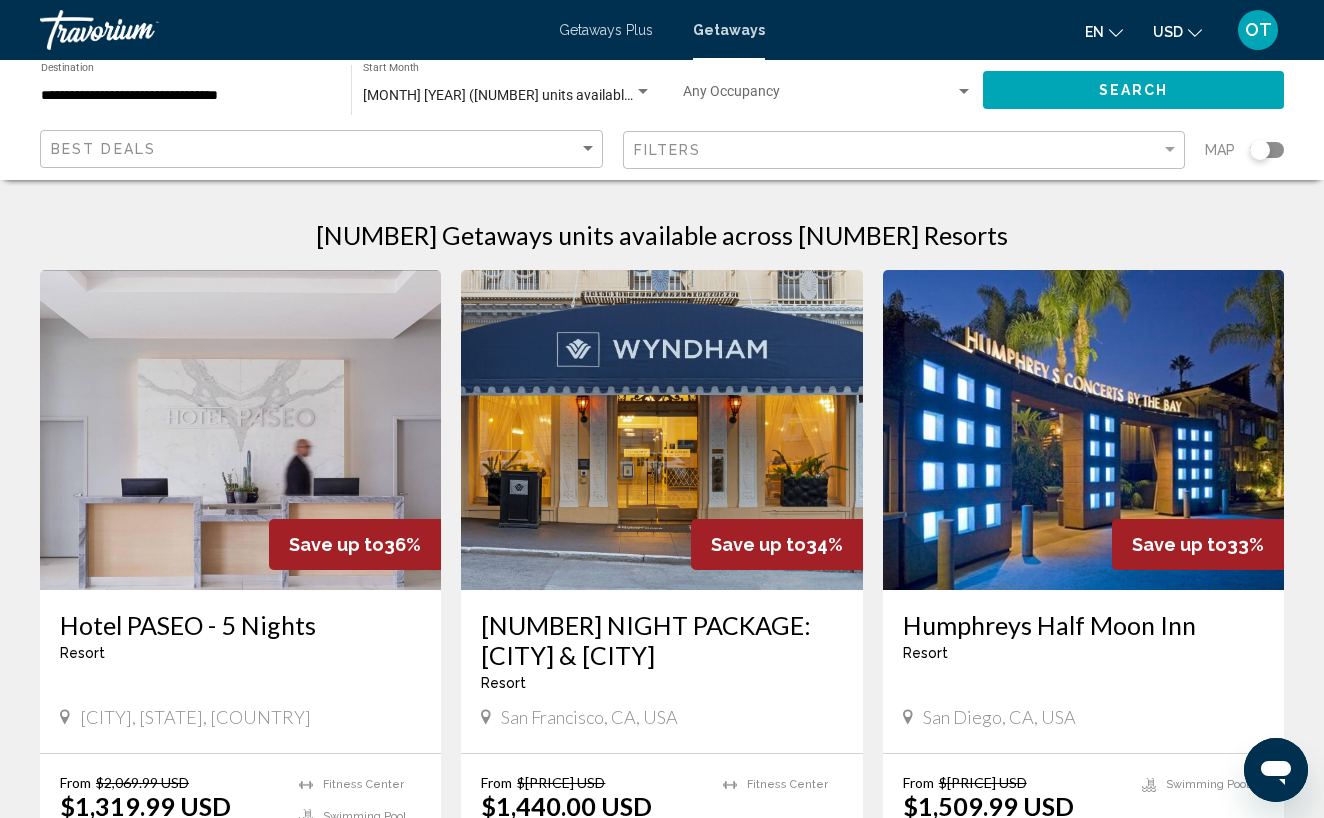 click on "Getaways Plus" at bounding box center [606, 30] 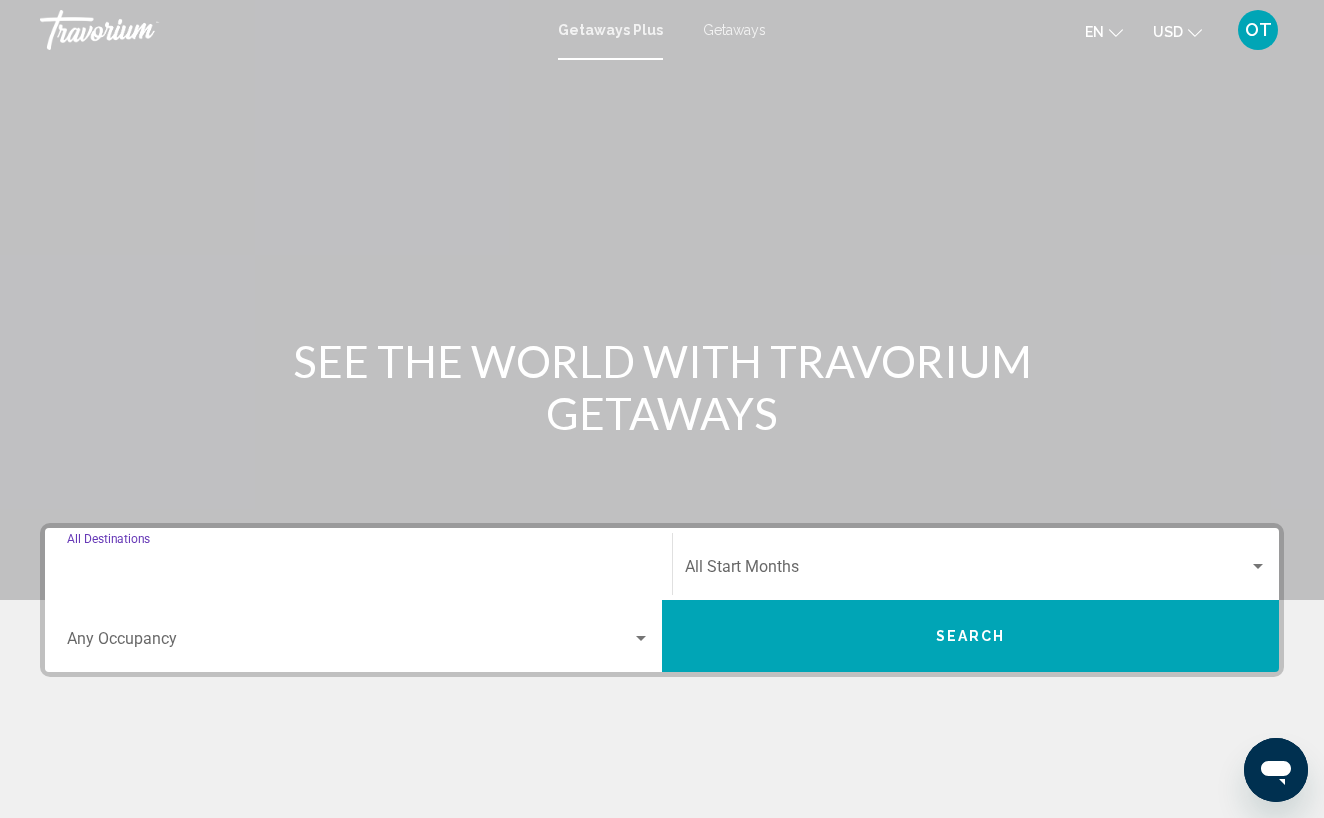 click on "Destination All Destinations" at bounding box center (358, 571) 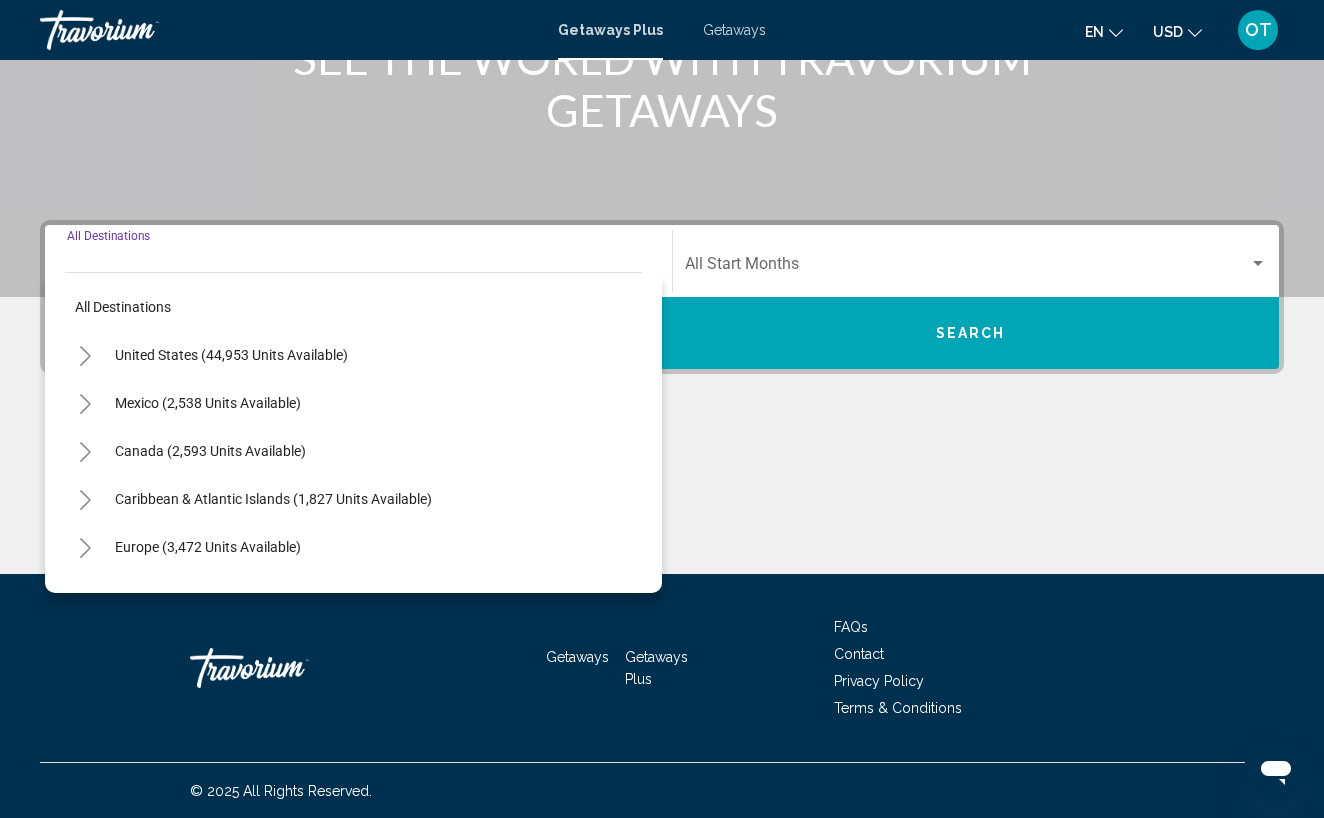 scroll, scrollTop: 304, scrollLeft: 0, axis: vertical 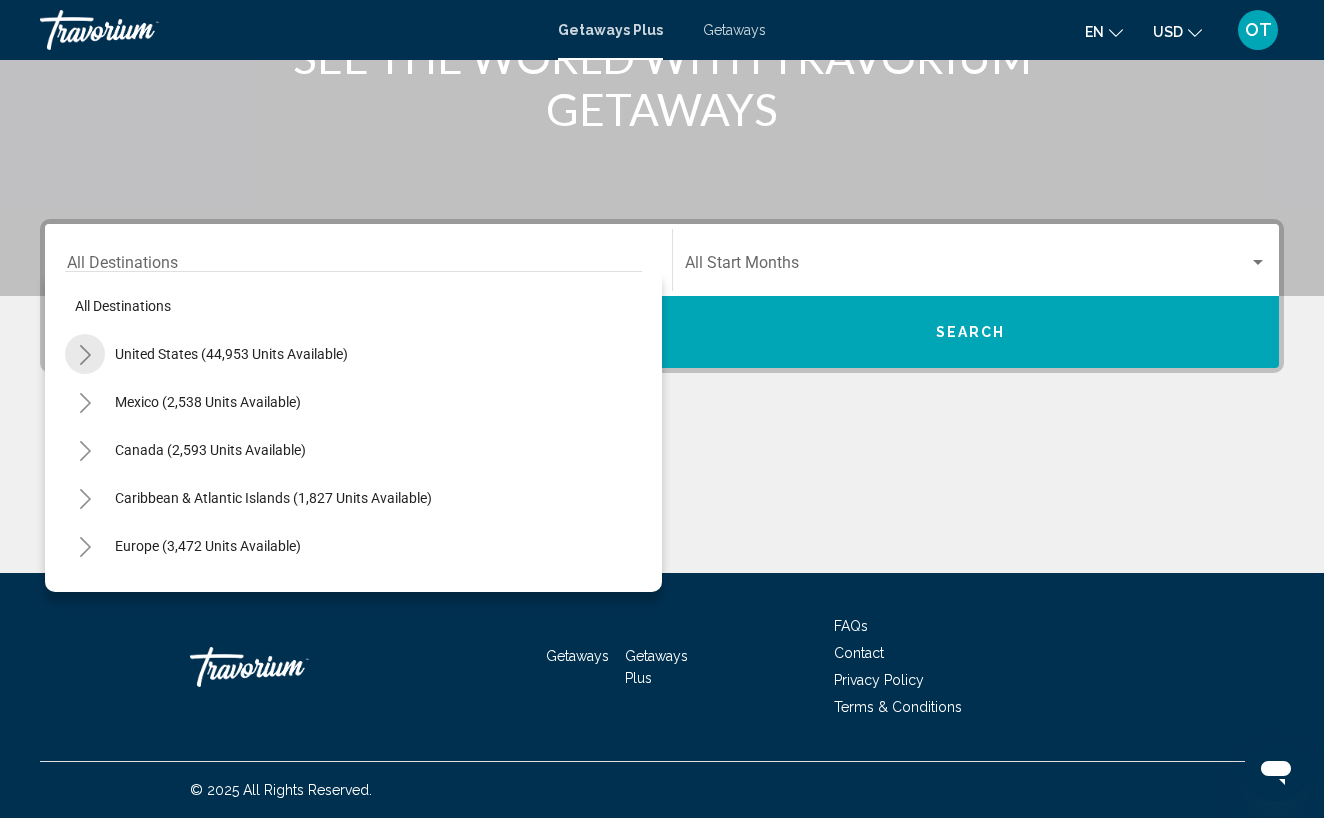 click 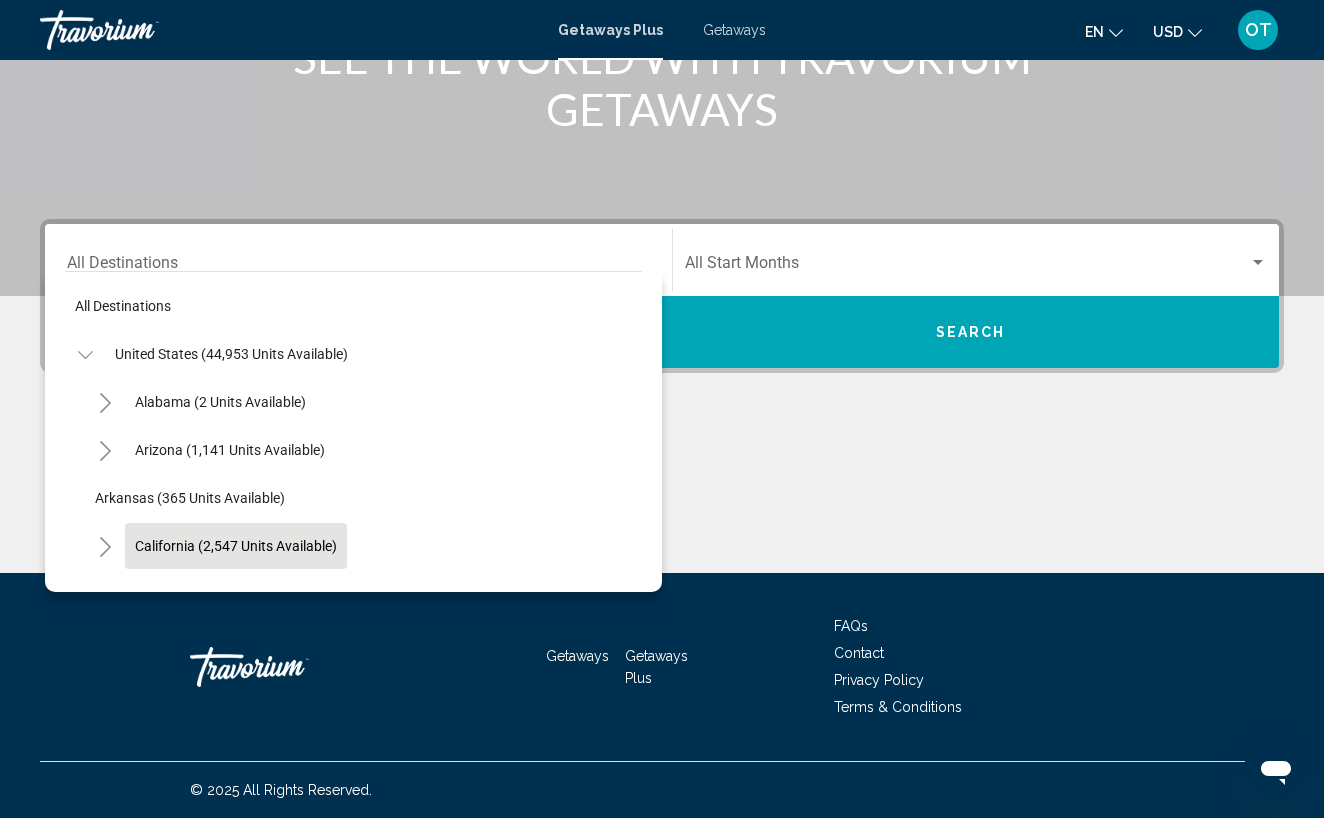 click on "California (2,547 units available)" 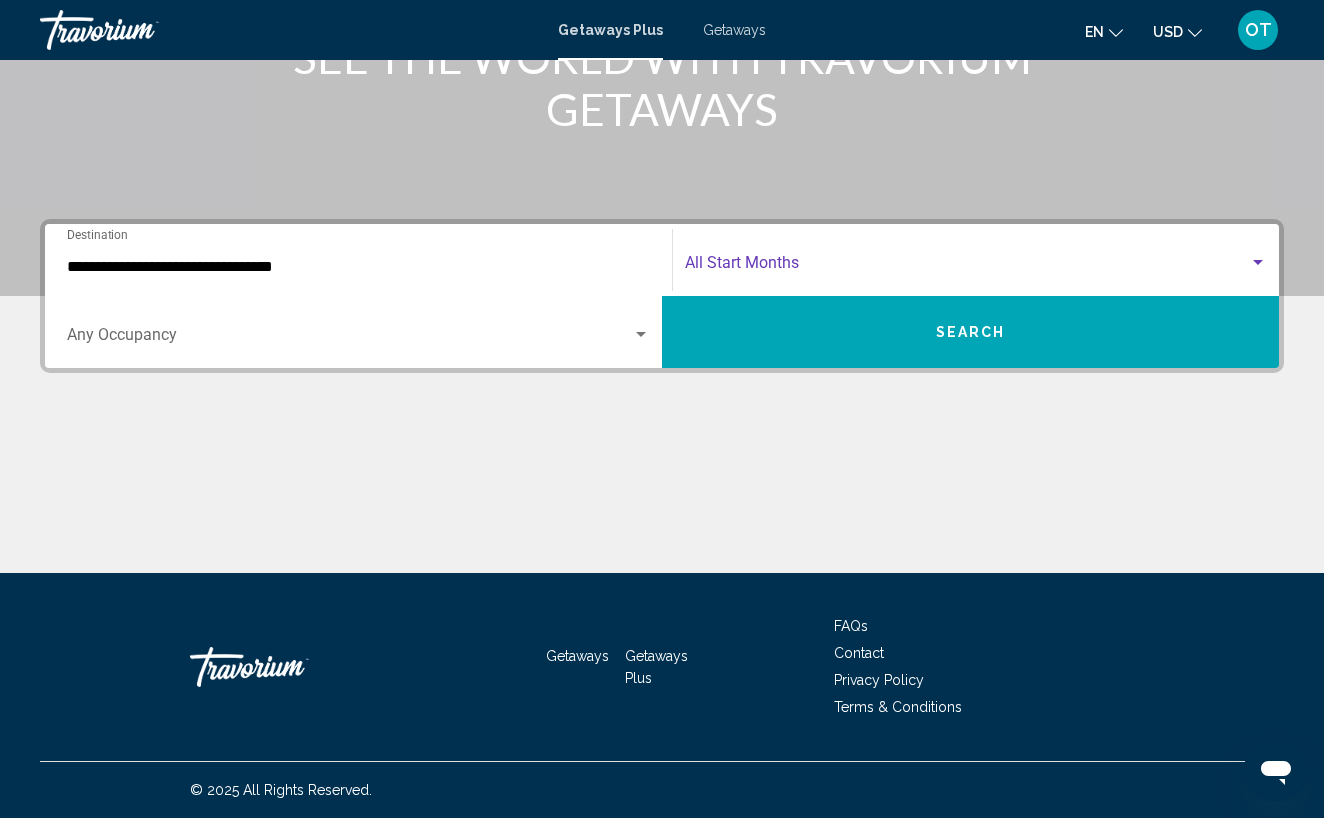 click at bounding box center (1258, 263) 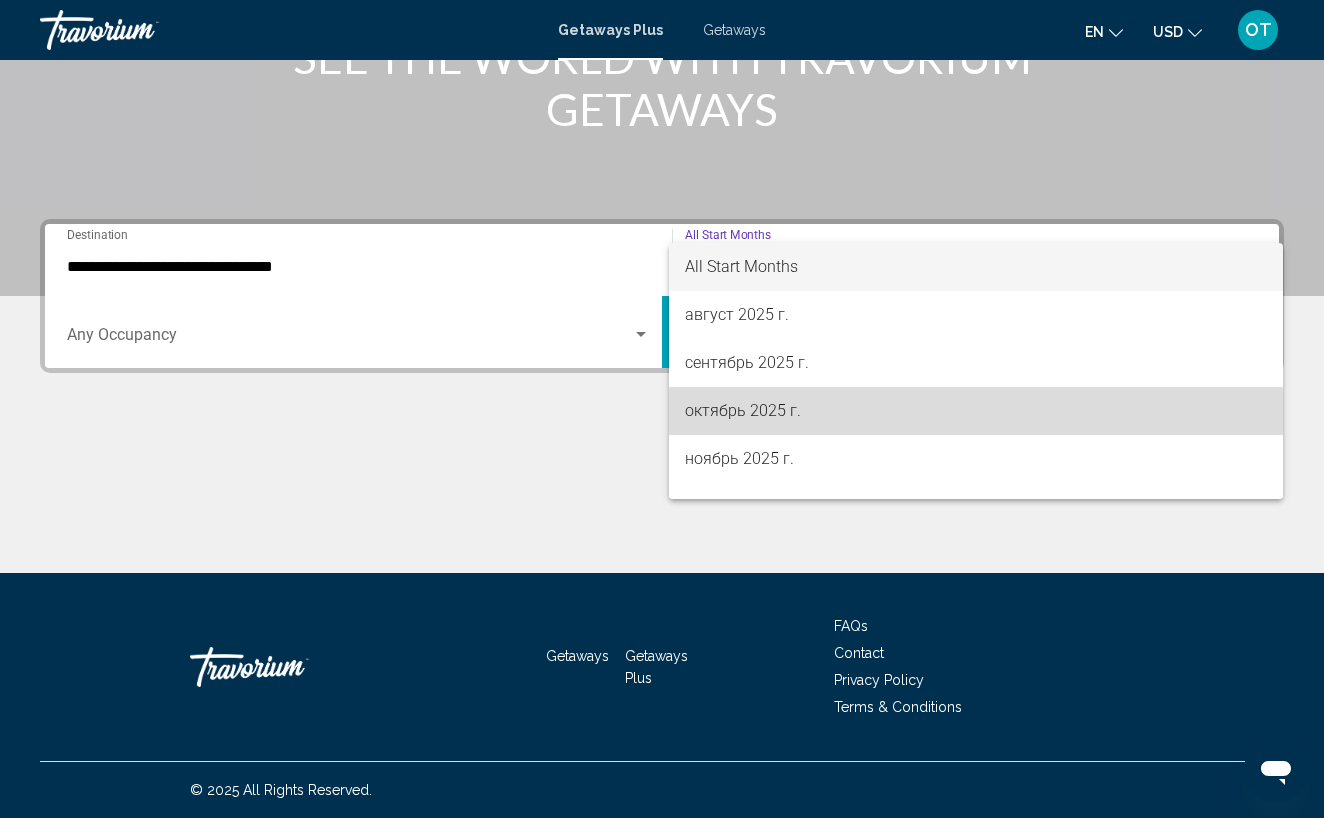 click on "октябрь 2025 г." at bounding box center (976, 411) 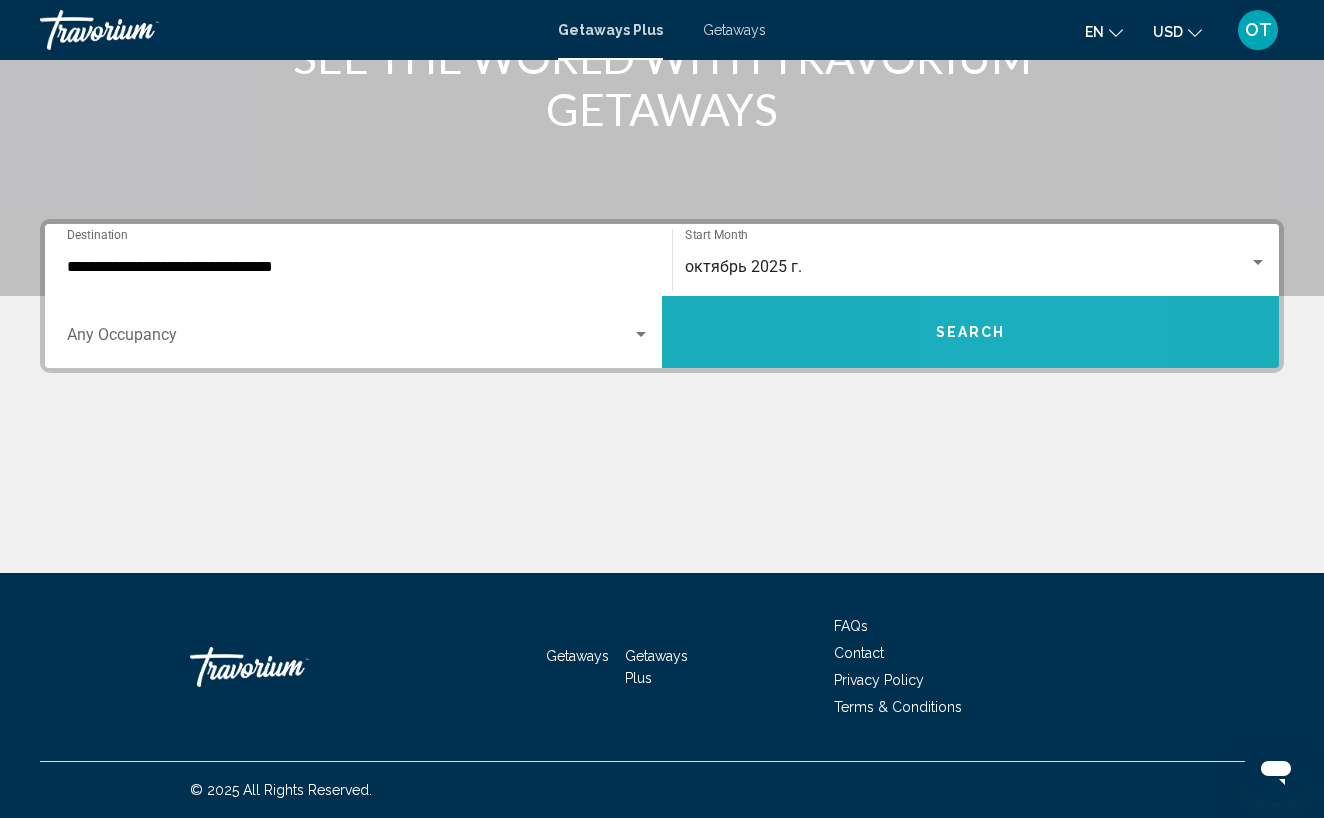 click on "Search" at bounding box center [971, 333] 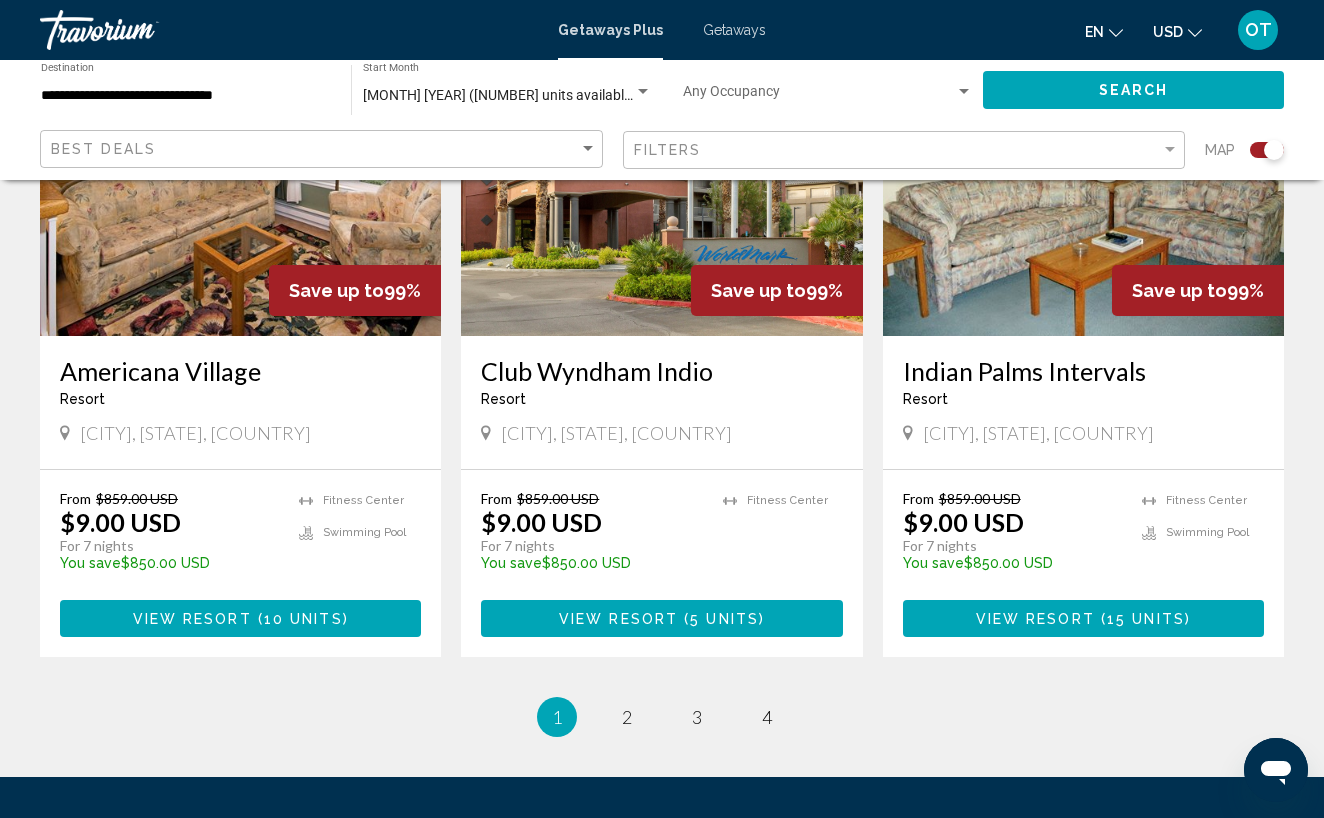 scroll, scrollTop: 3012, scrollLeft: 0, axis: vertical 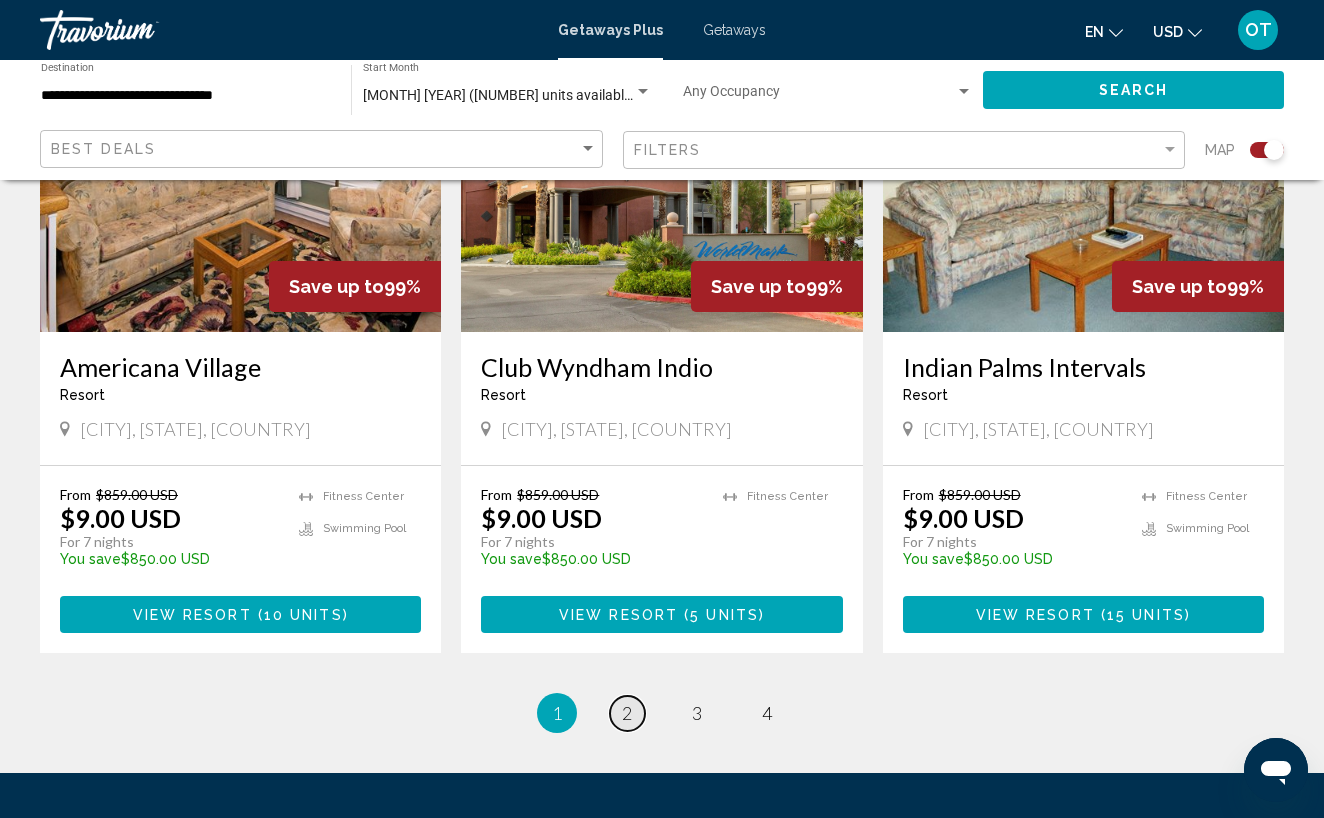 click on "2" at bounding box center (627, 713) 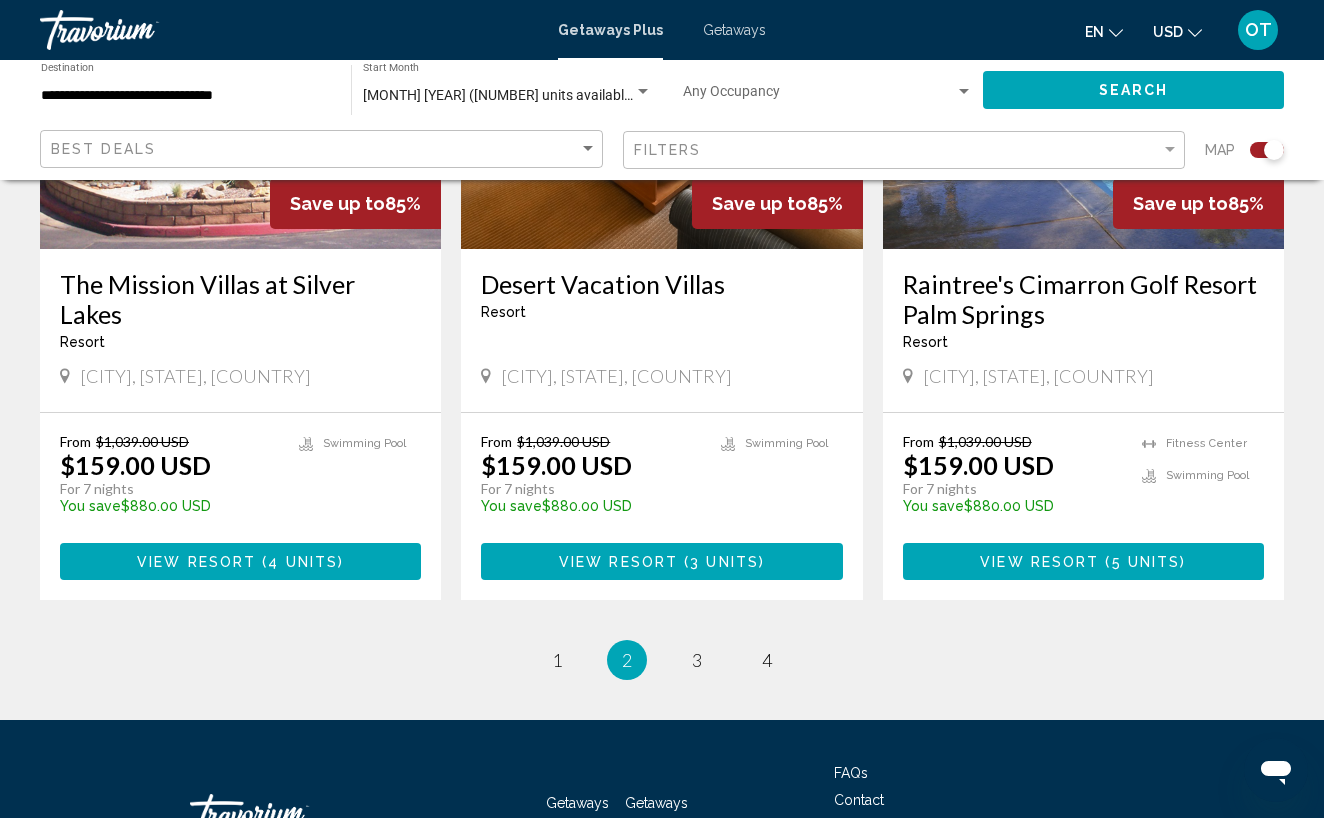 scroll, scrollTop: 3057, scrollLeft: 0, axis: vertical 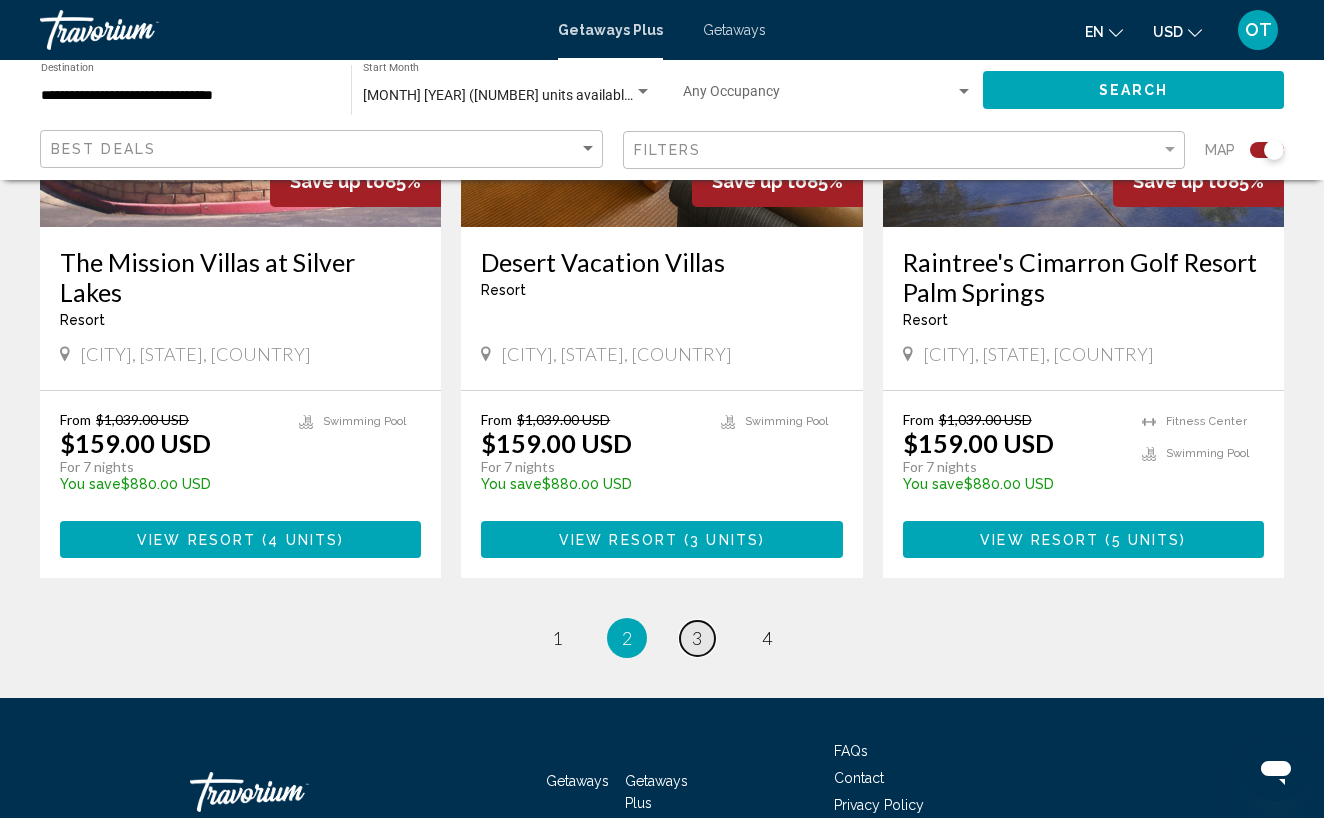 click on "3" at bounding box center [697, 638] 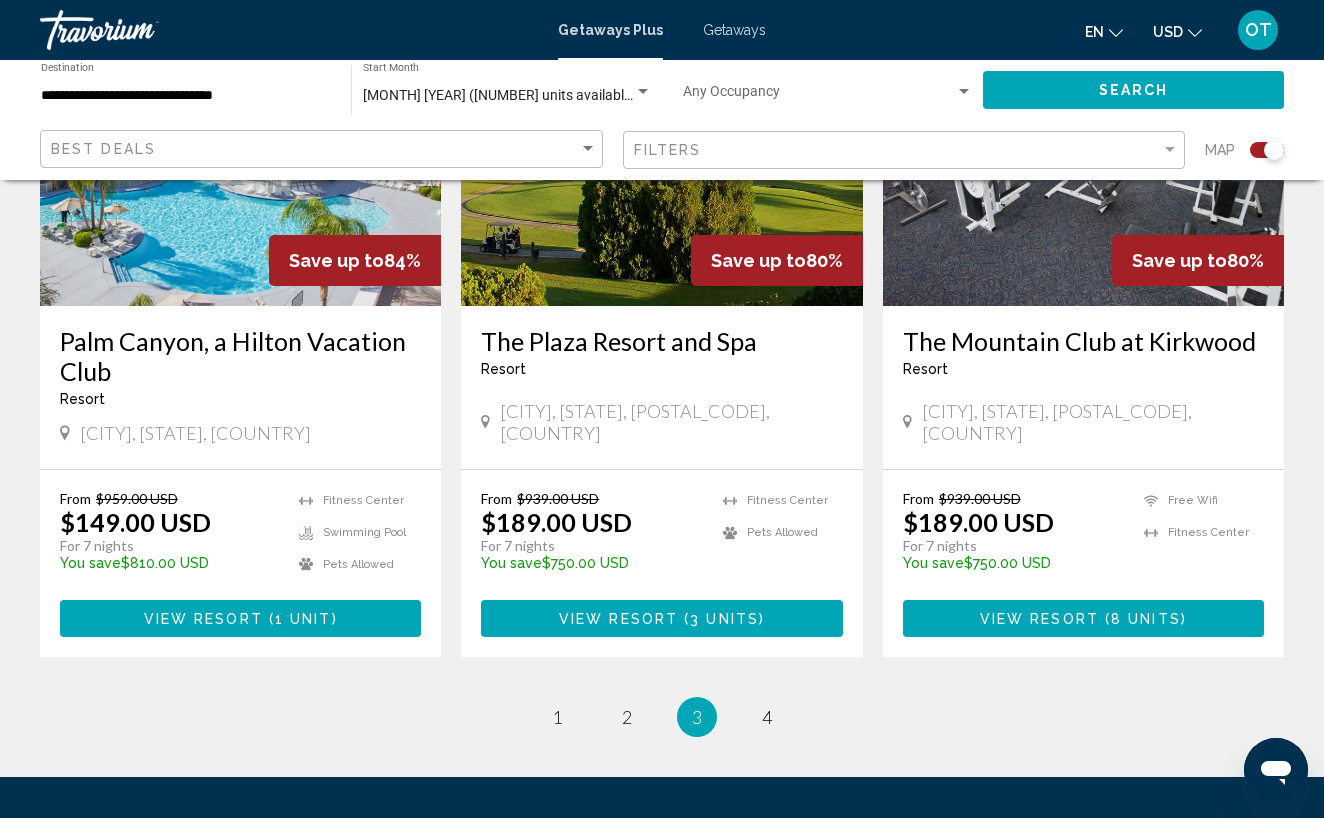 scroll, scrollTop: 3038, scrollLeft: 0, axis: vertical 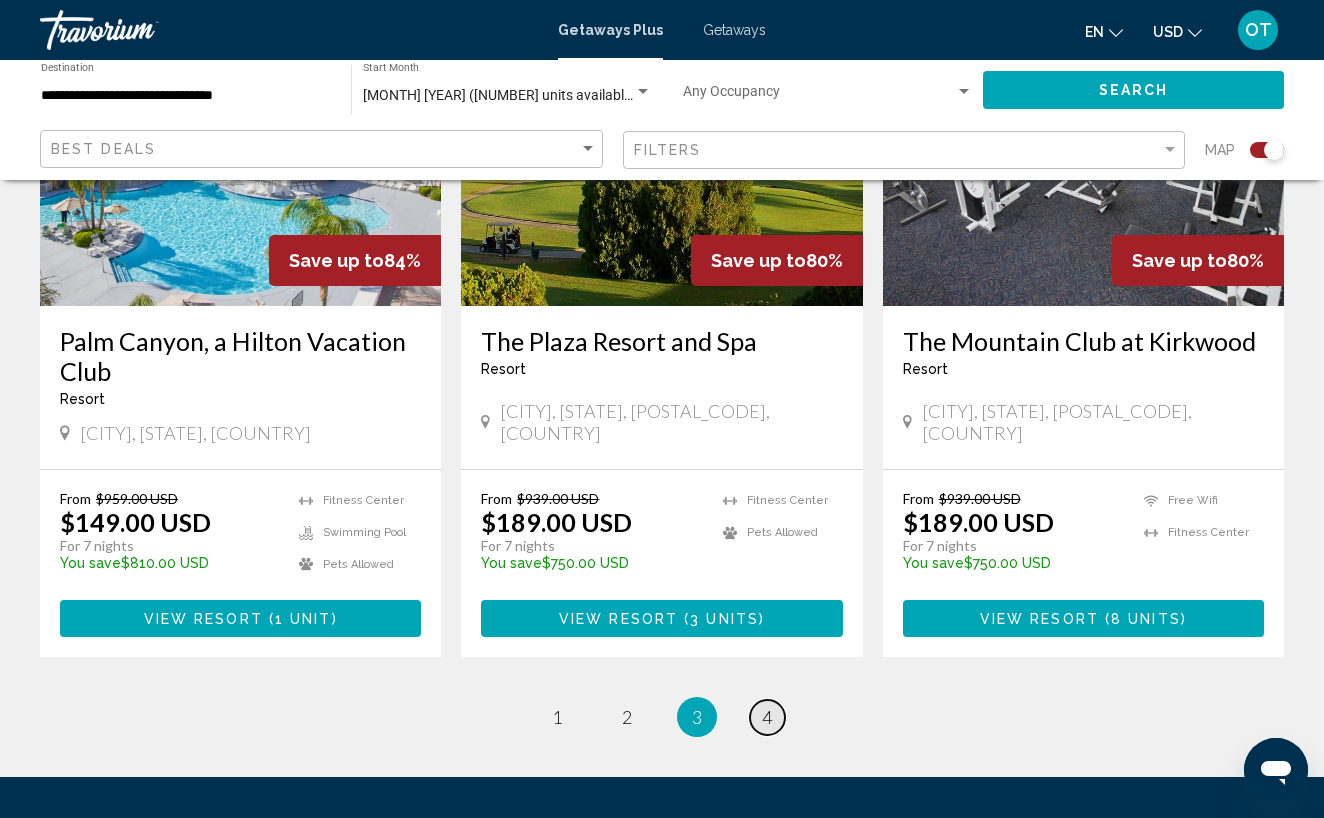 click on "4" at bounding box center [767, 717] 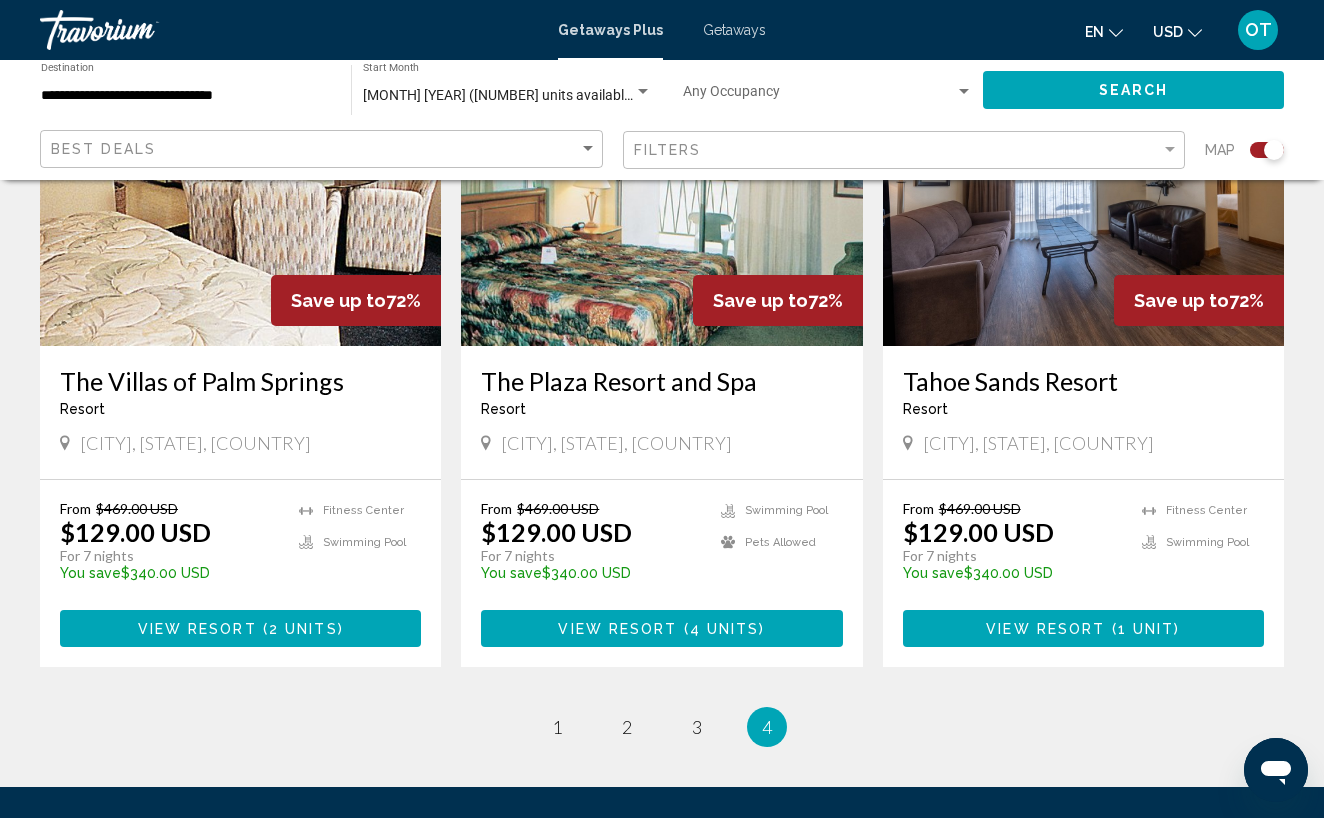 scroll, scrollTop: 2330, scrollLeft: 0, axis: vertical 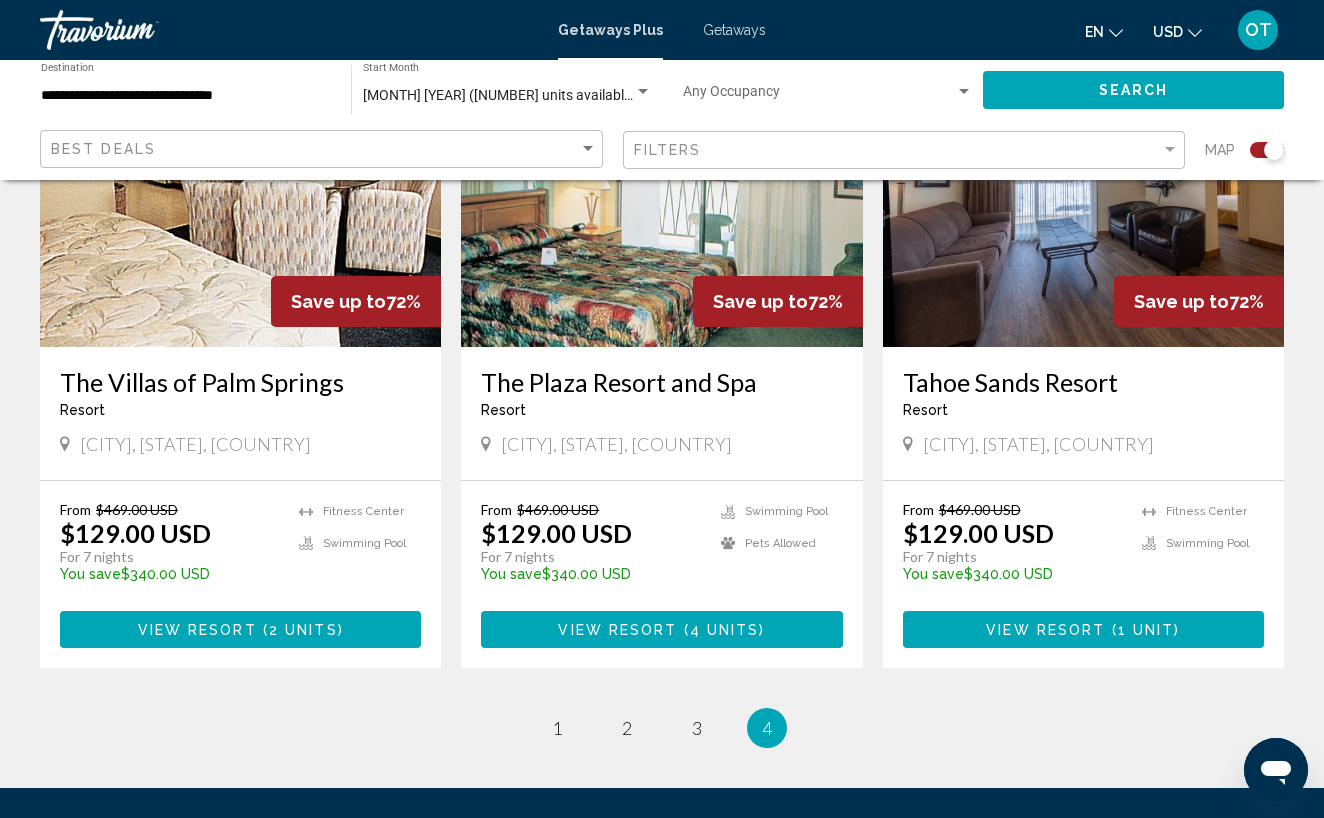 click on "Getaways" at bounding box center [734, 30] 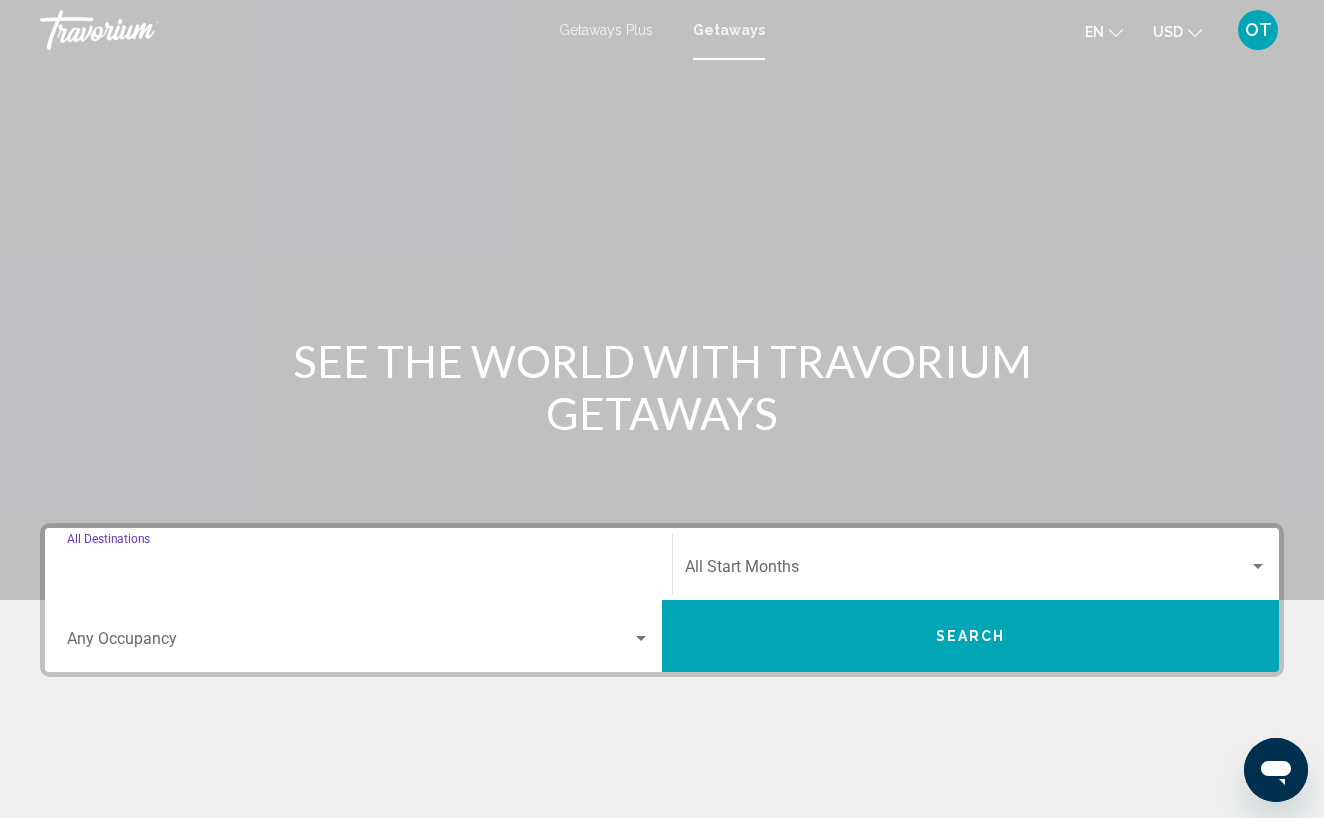 click on "Destination All Destinations" at bounding box center (358, 571) 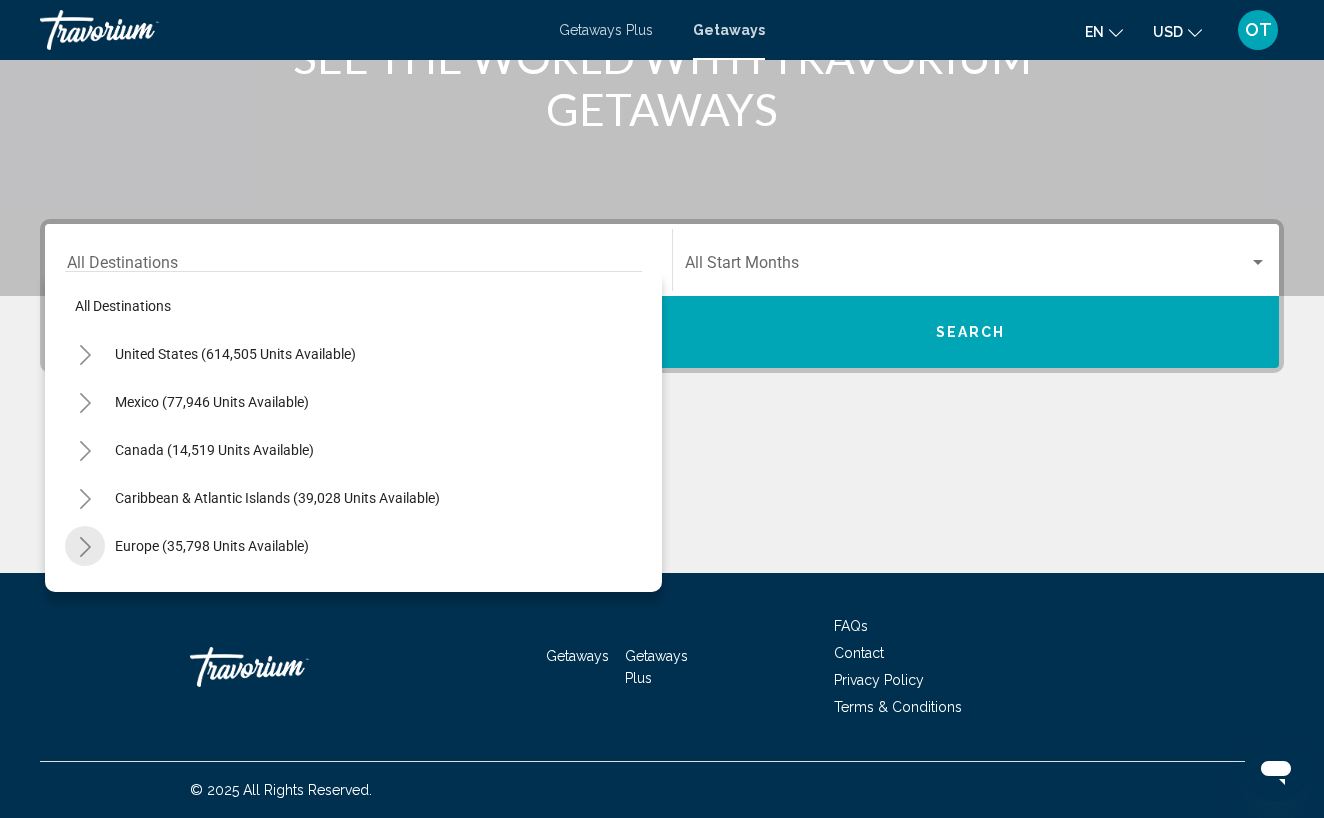 click 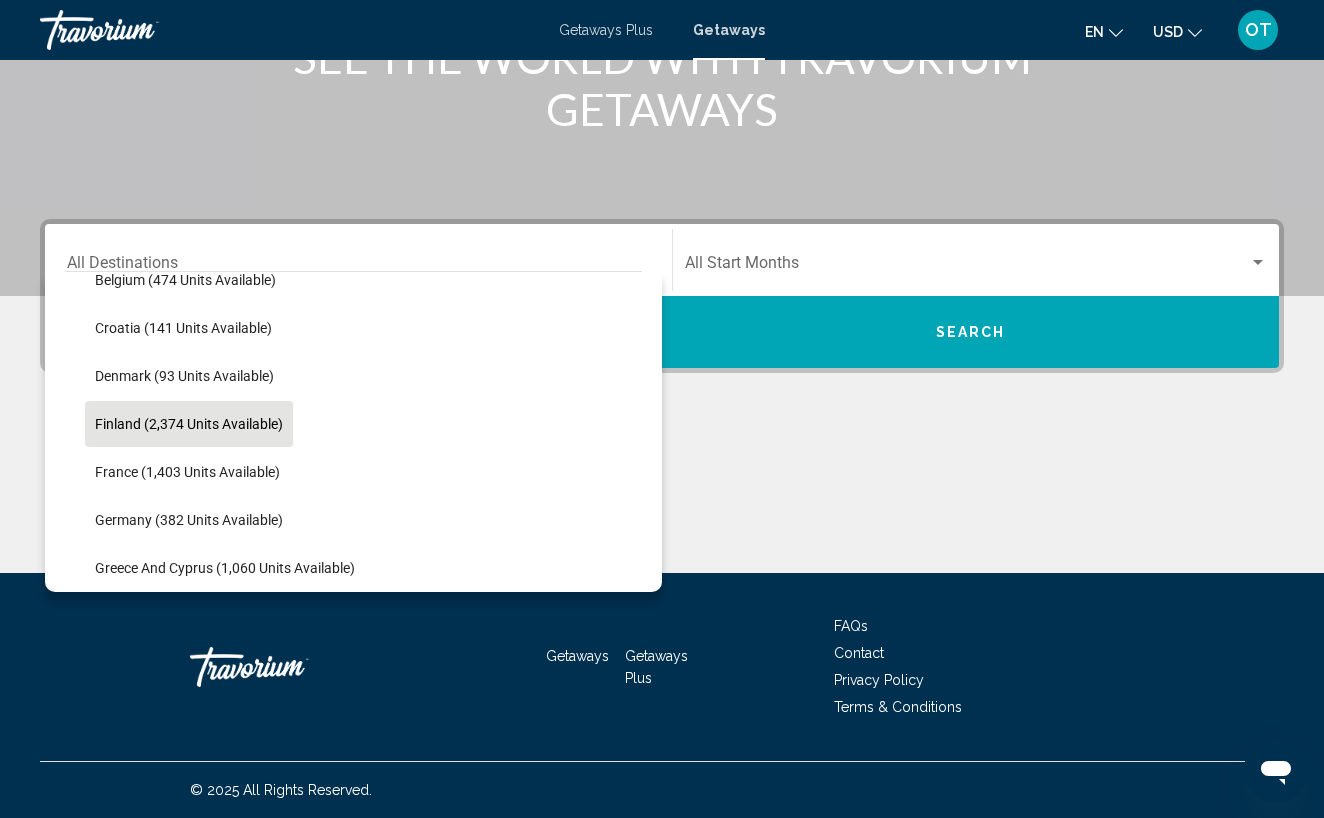 scroll, scrollTop: 412, scrollLeft: 0, axis: vertical 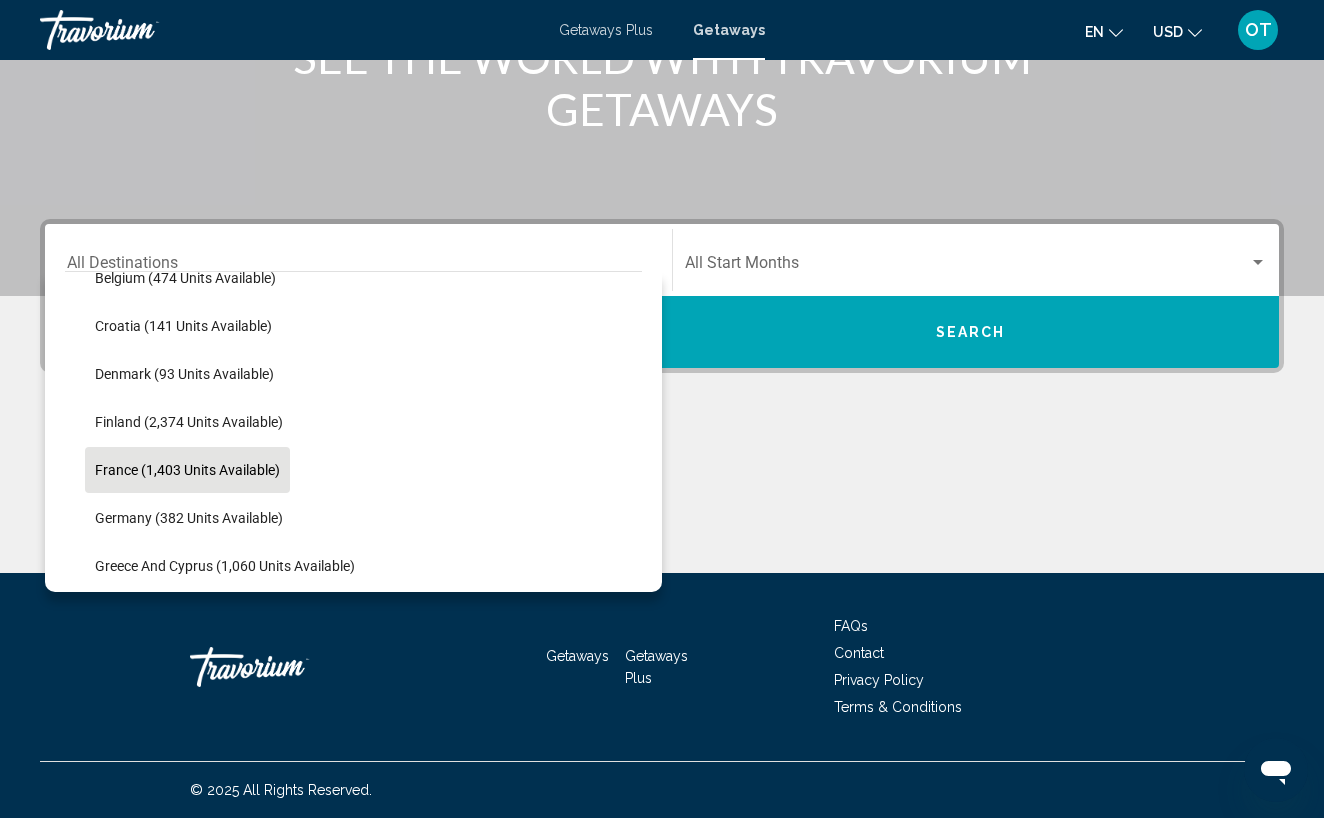 click on "France (1,403 units available)" 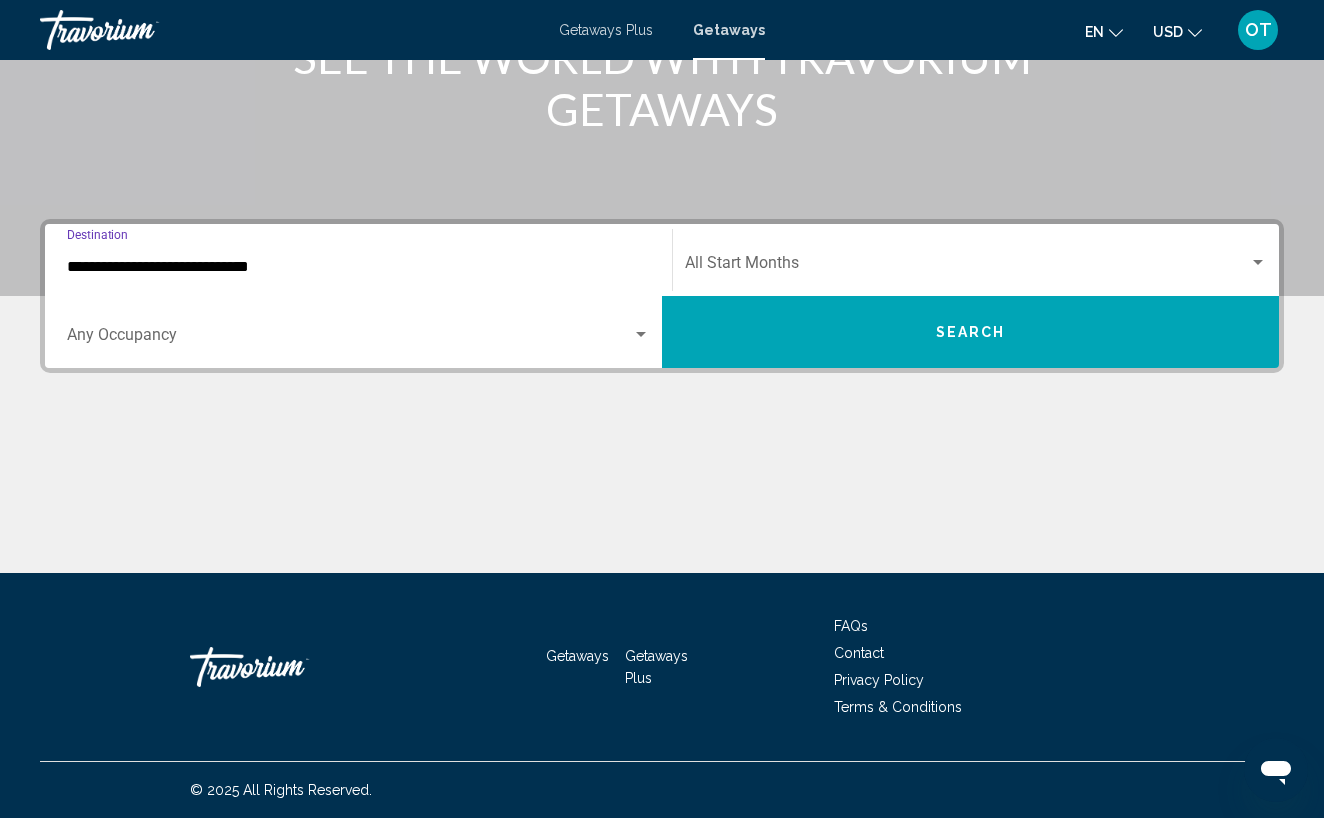click at bounding box center (1258, 263) 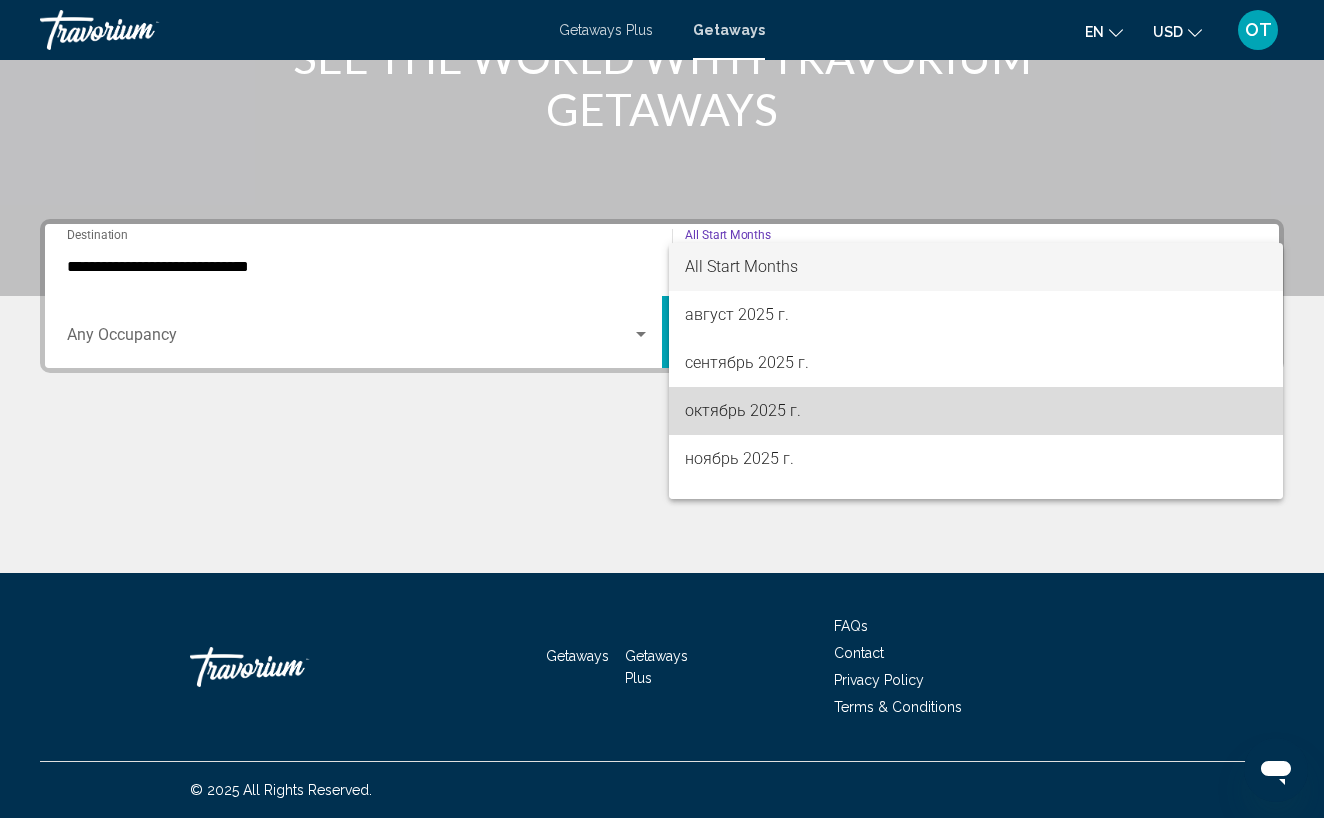click on "октябрь 2025 г." at bounding box center [976, 411] 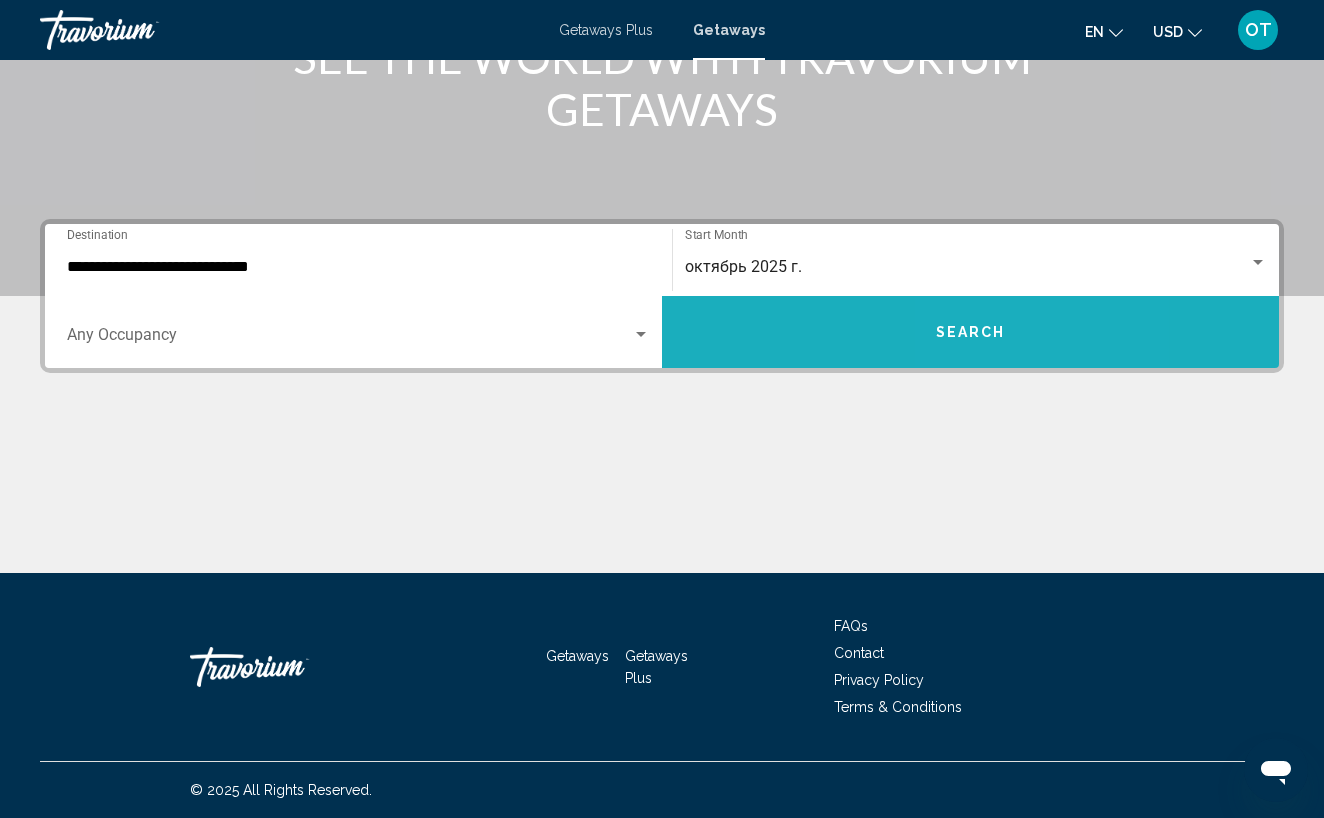 click on "Search" at bounding box center [970, 332] 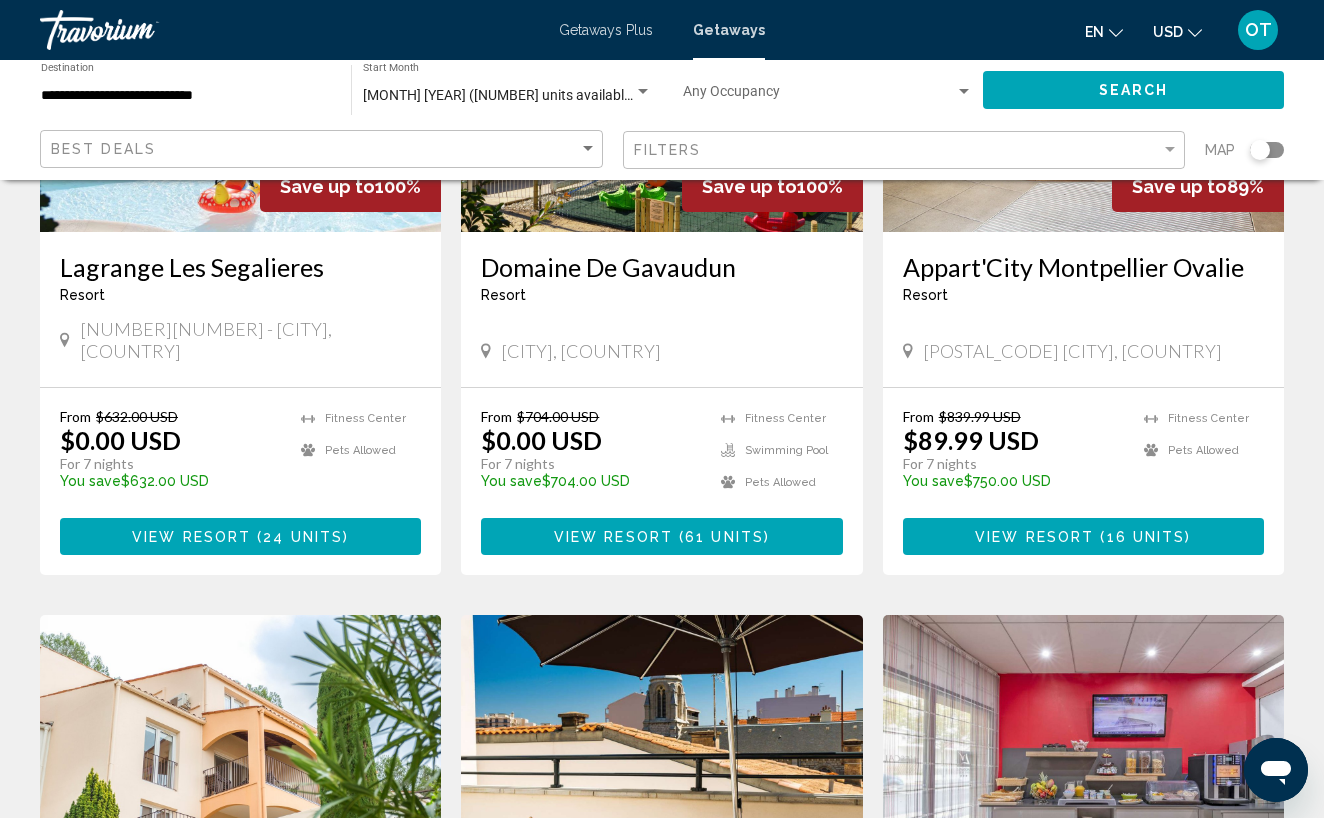 scroll, scrollTop: 239, scrollLeft: 0, axis: vertical 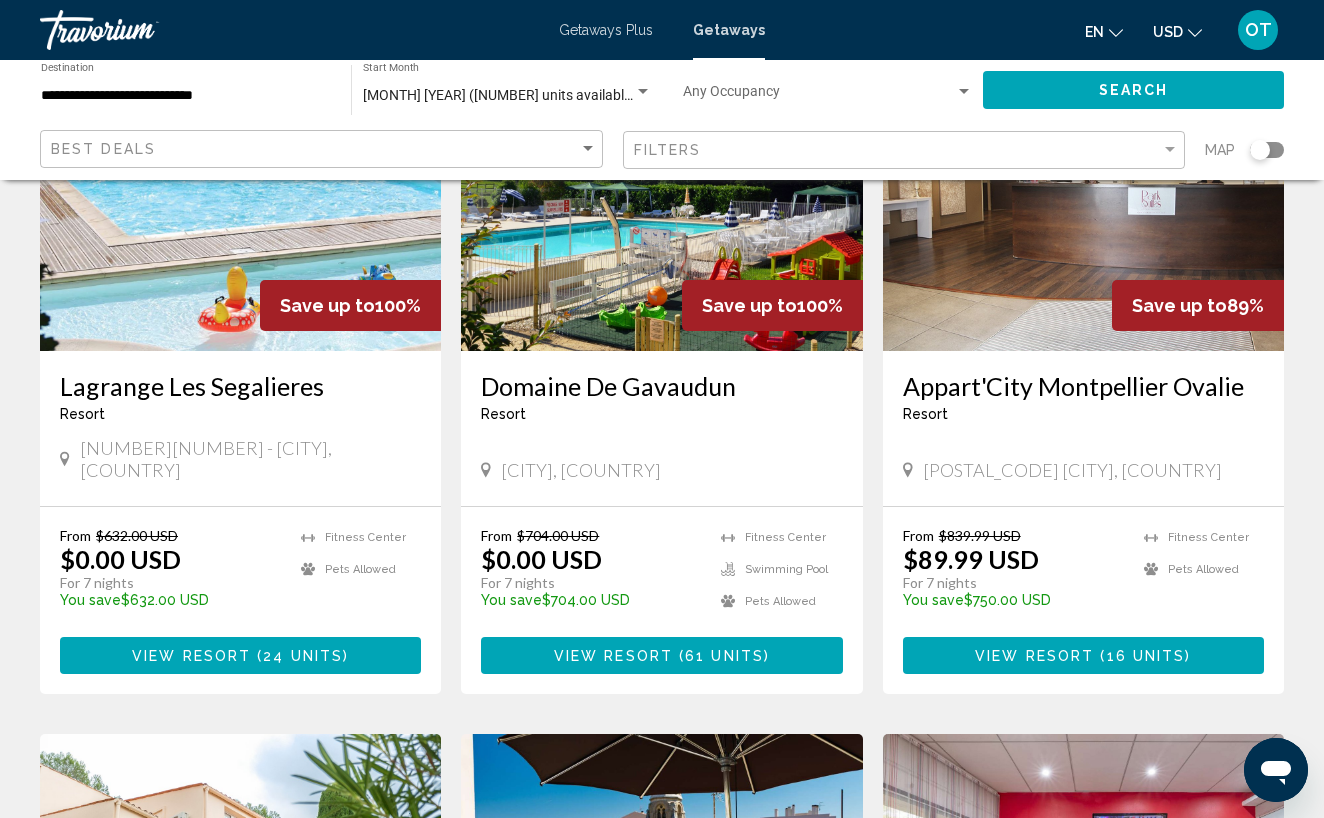 click 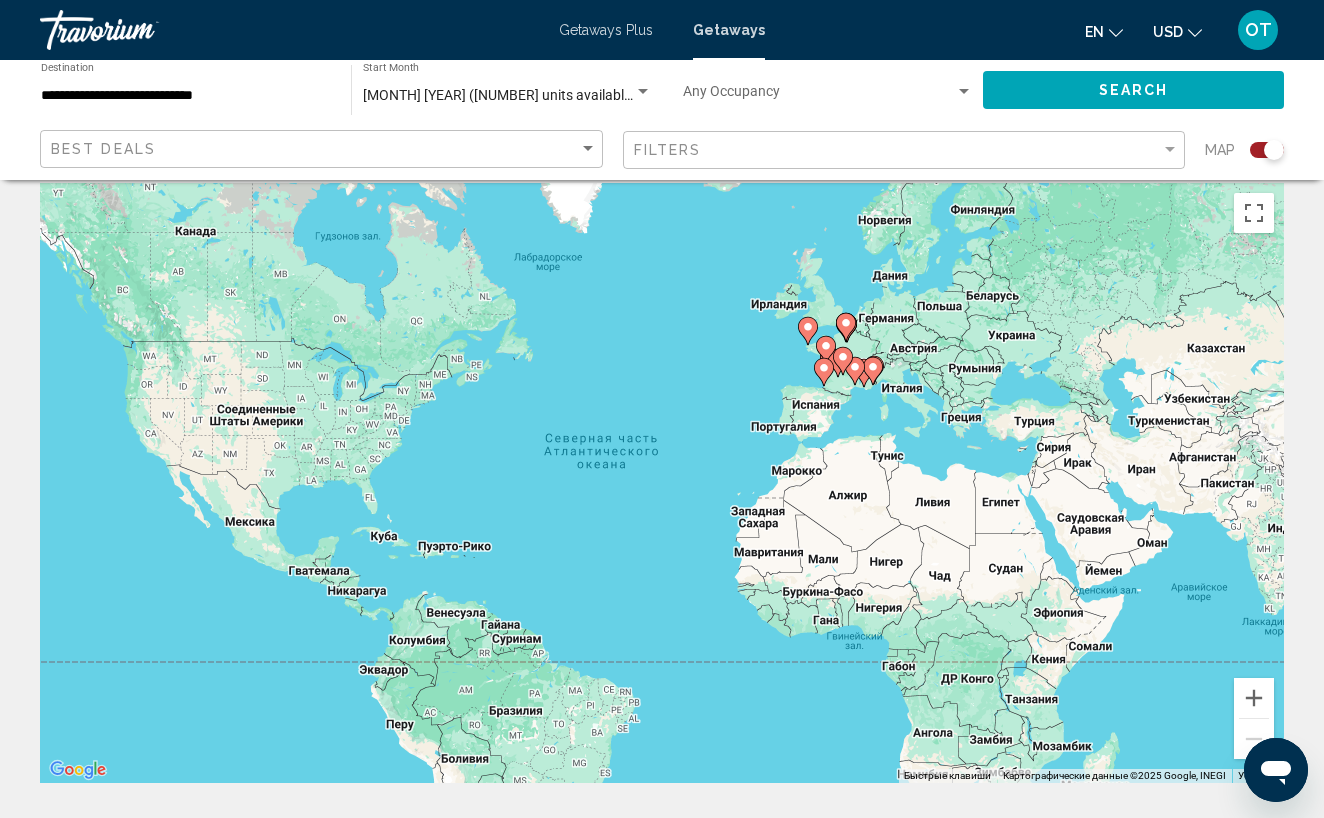 scroll, scrollTop: 5, scrollLeft: 0, axis: vertical 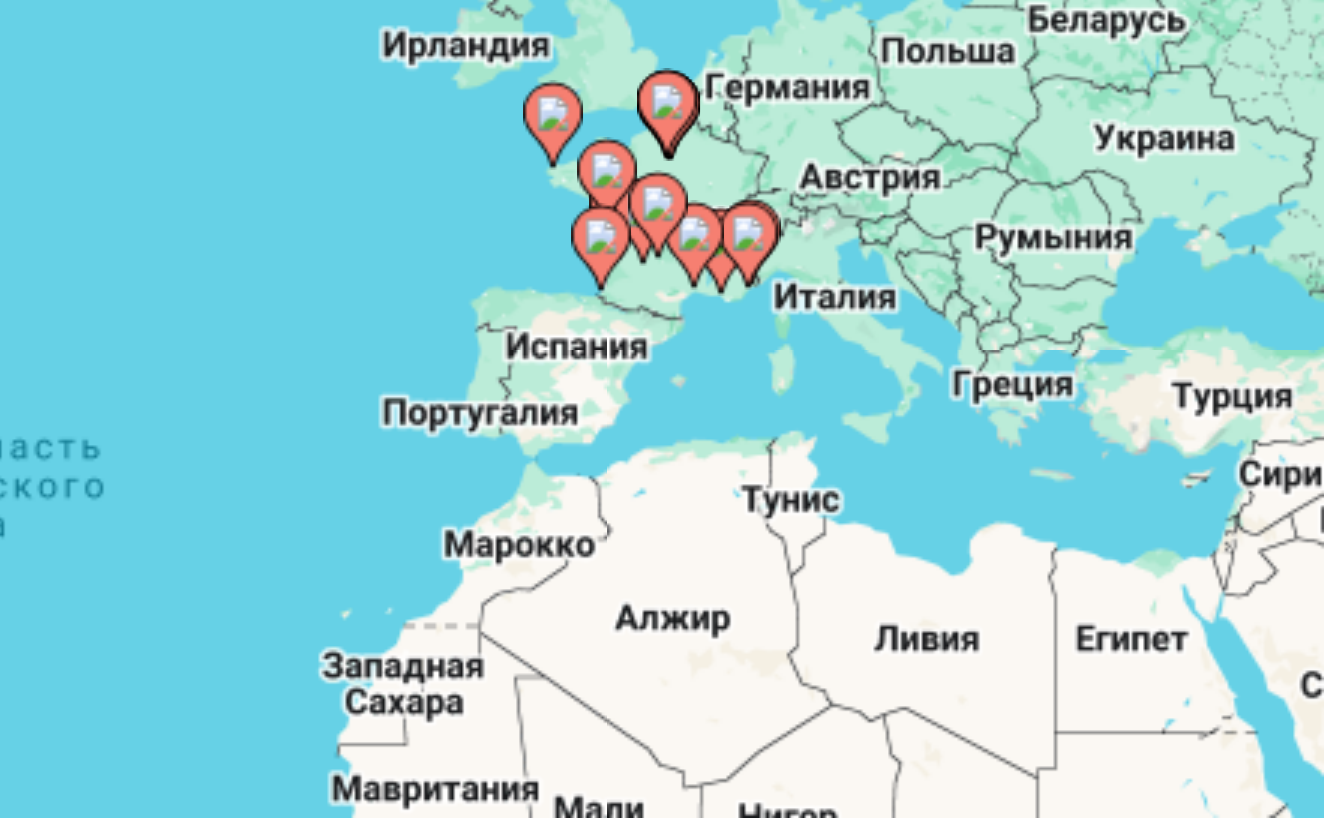 click 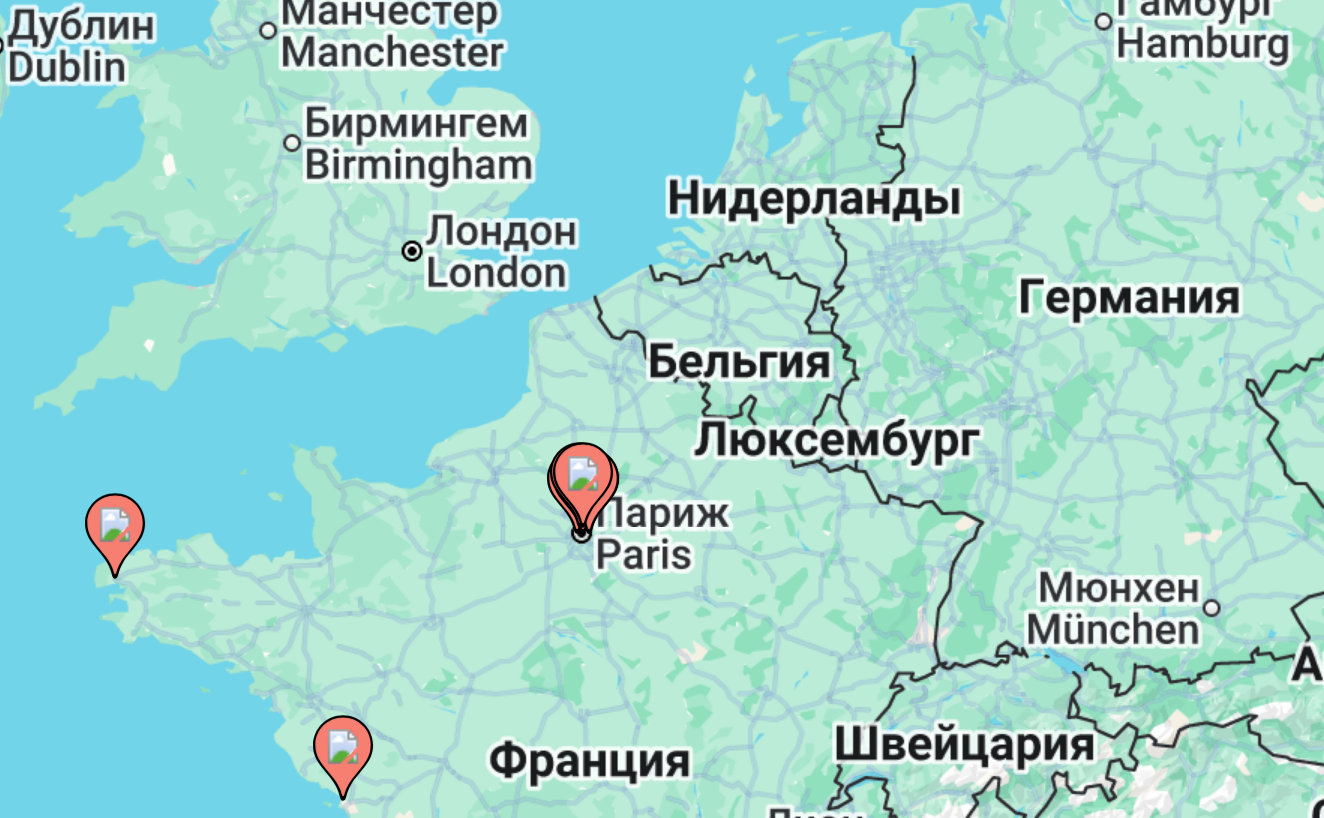 click 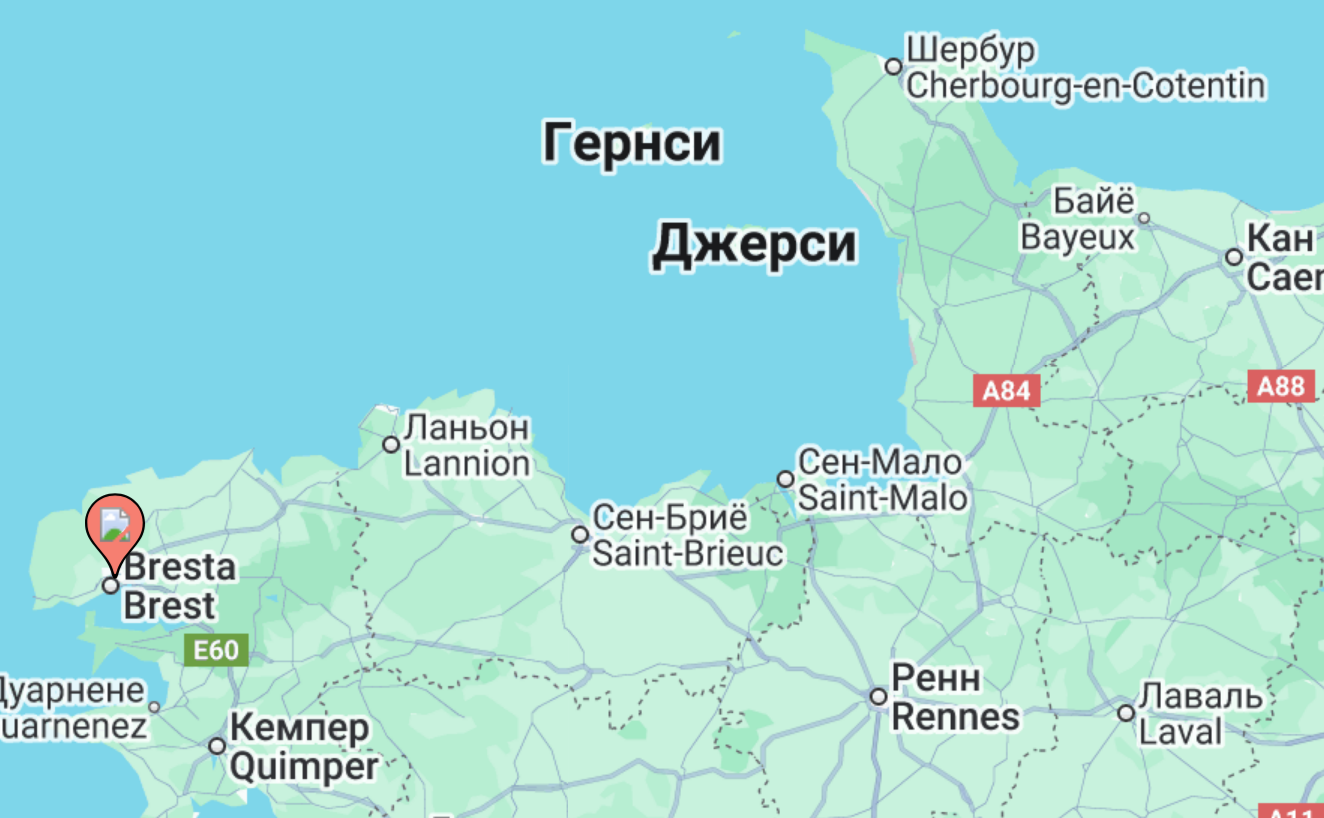 click 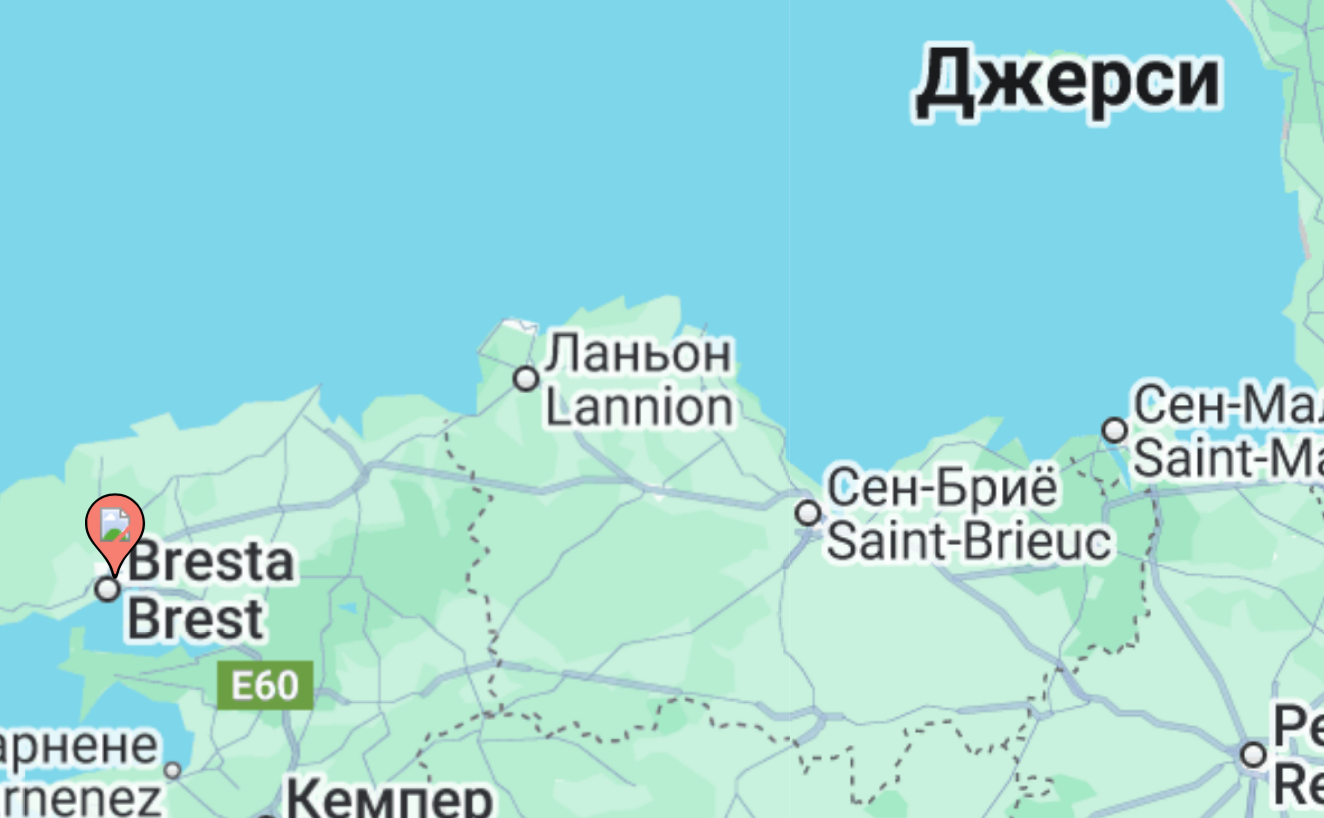 click 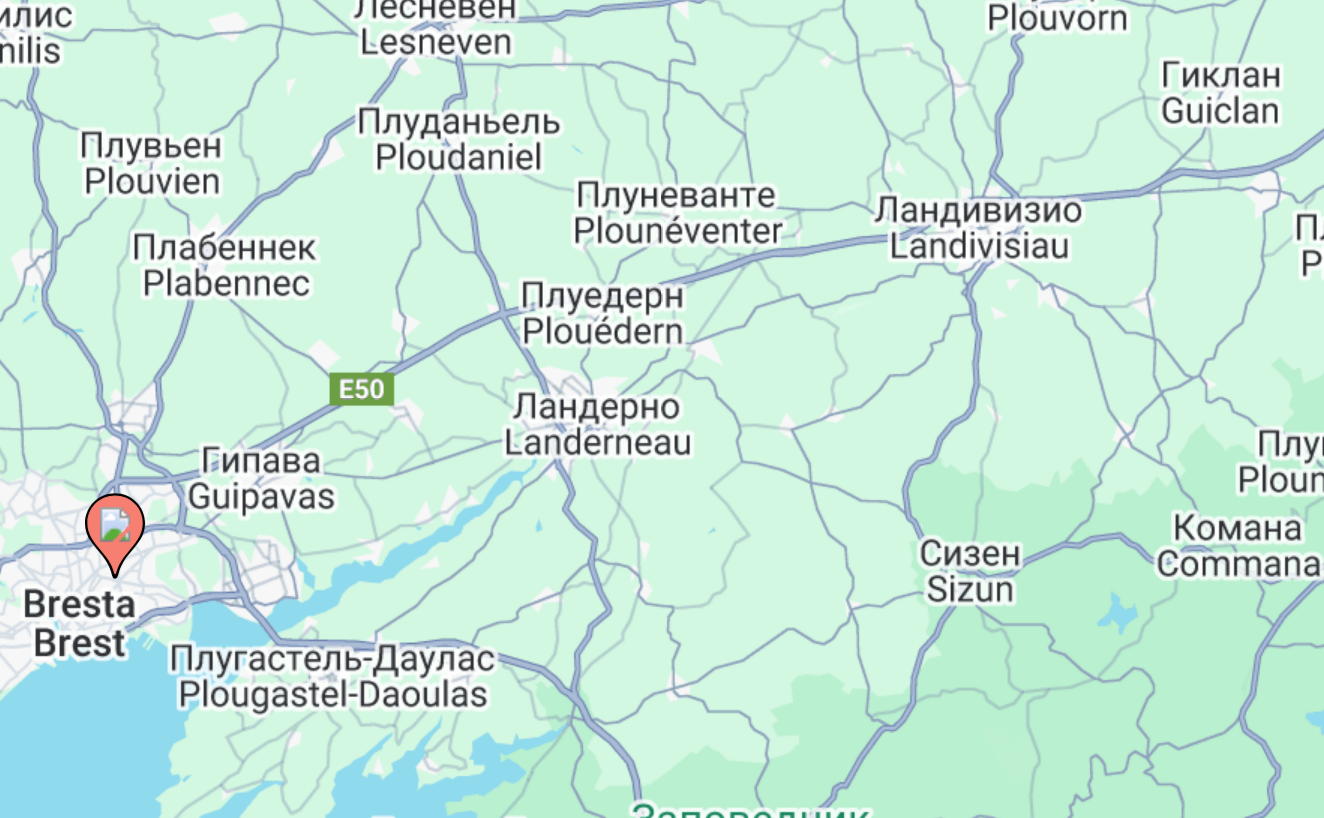 click 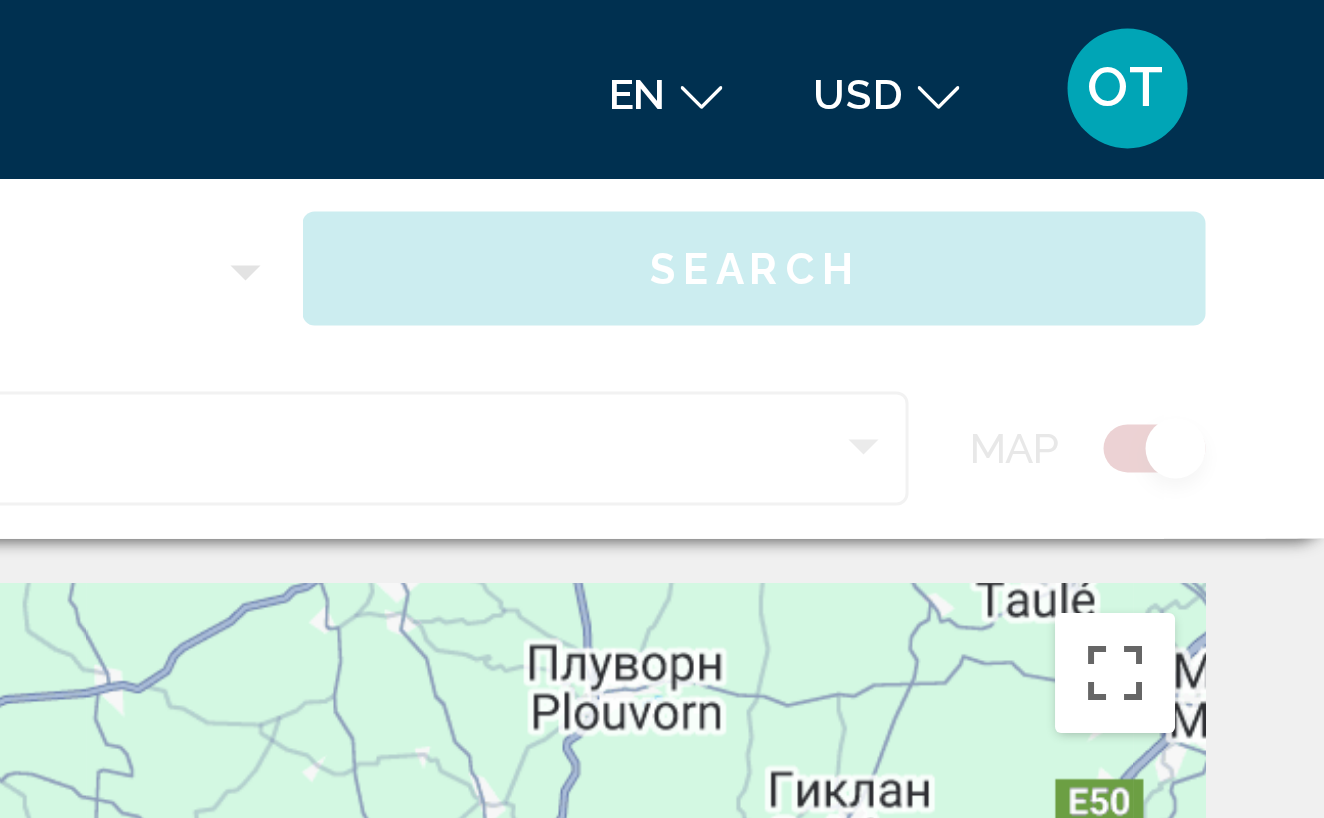 scroll, scrollTop: 0, scrollLeft: 0, axis: both 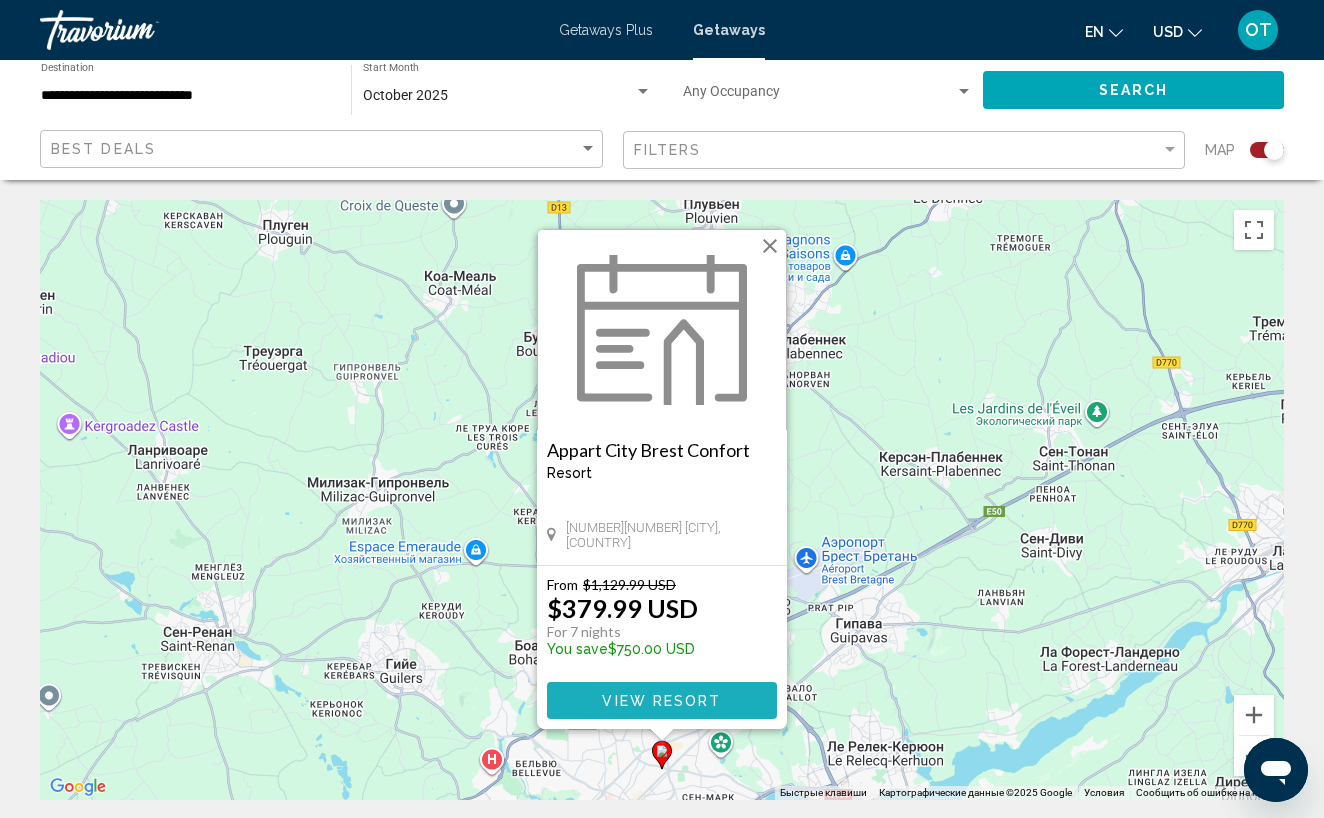 click on "View Resort" at bounding box center [661, 701] 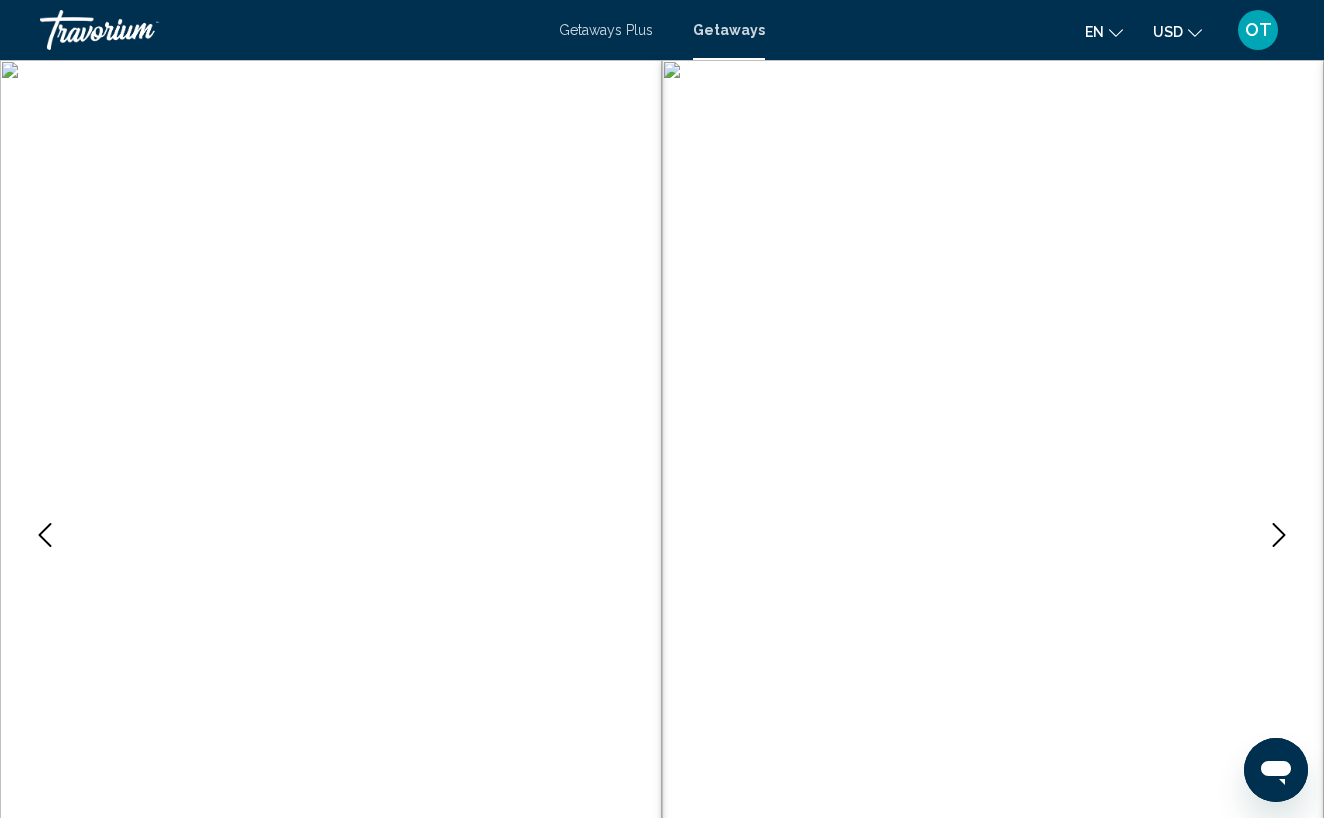click 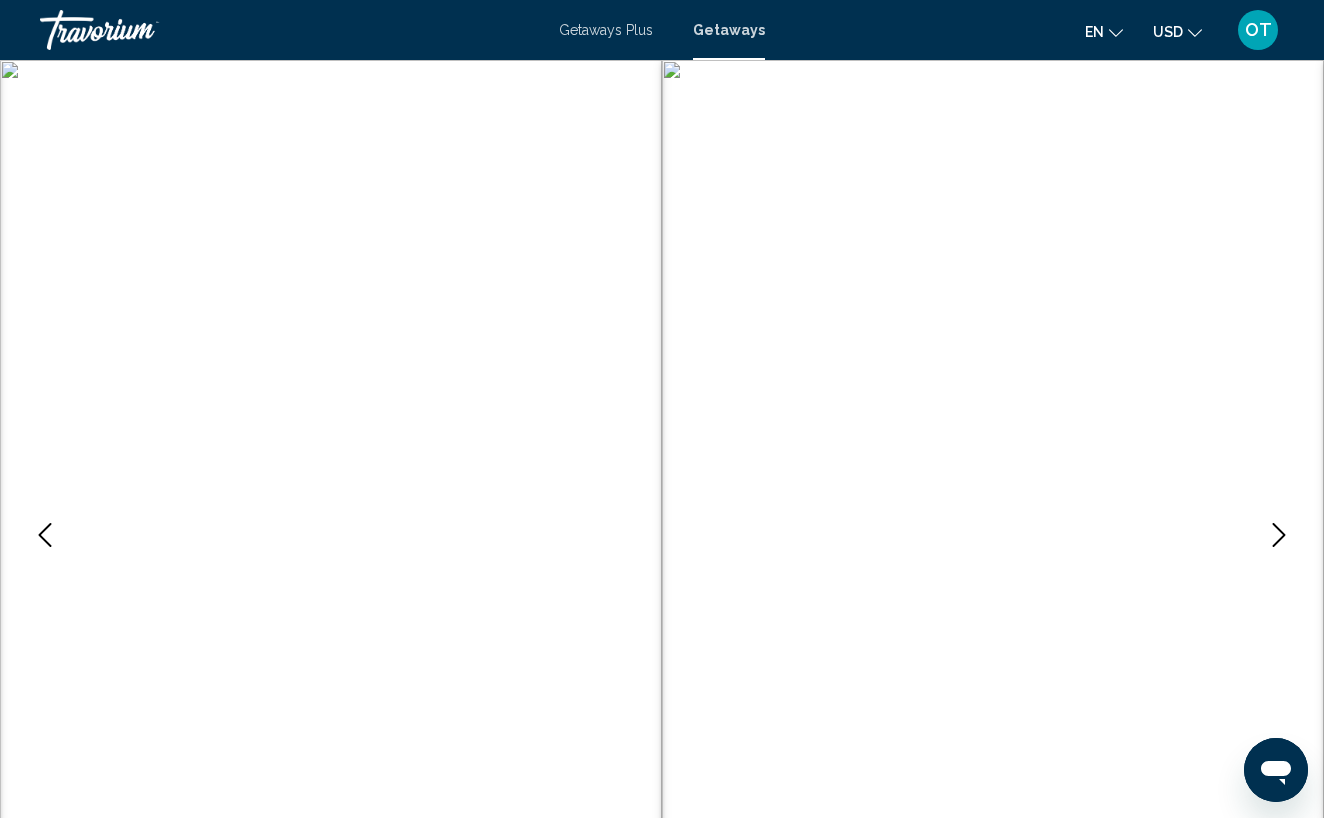 click 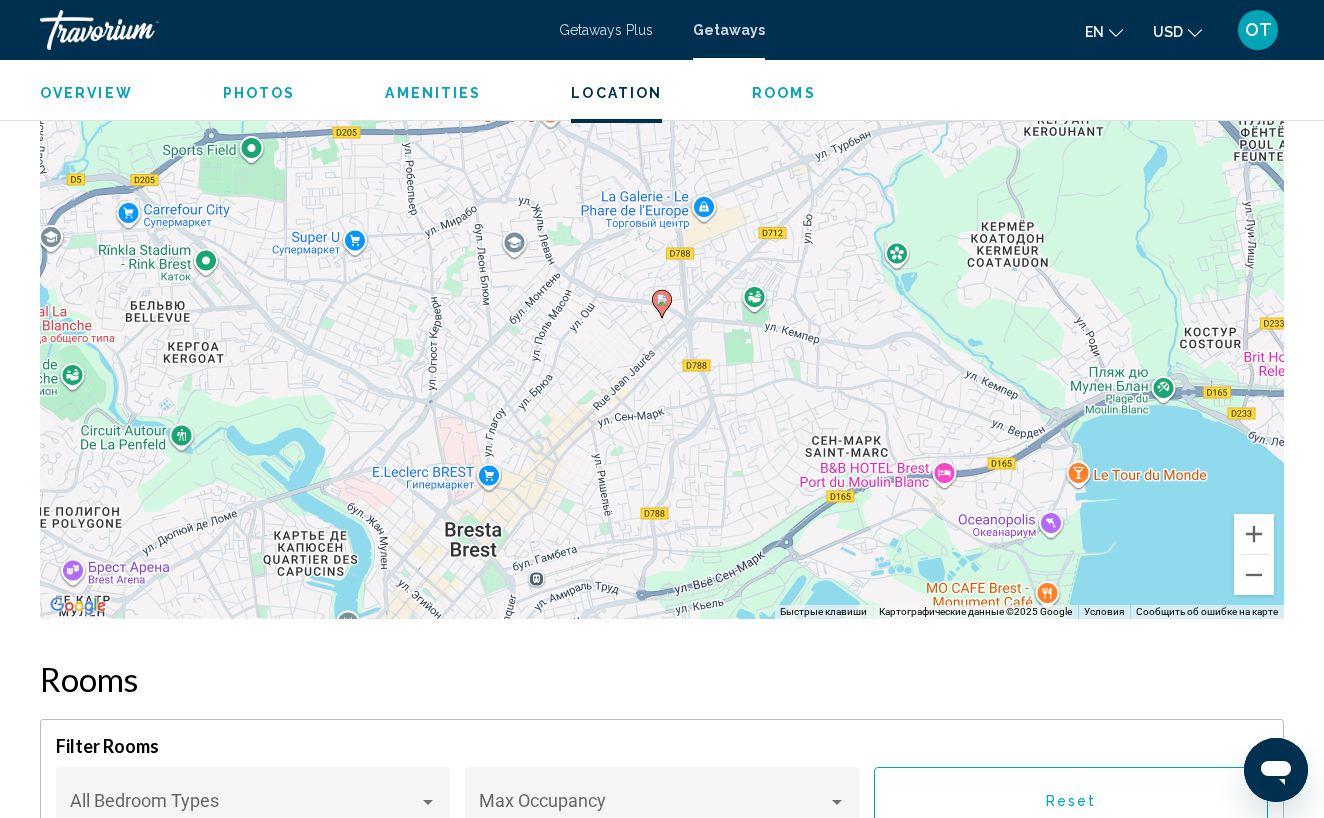 scroll, scrollTop: 2496, scrollLeft: 0, axis: vertical 